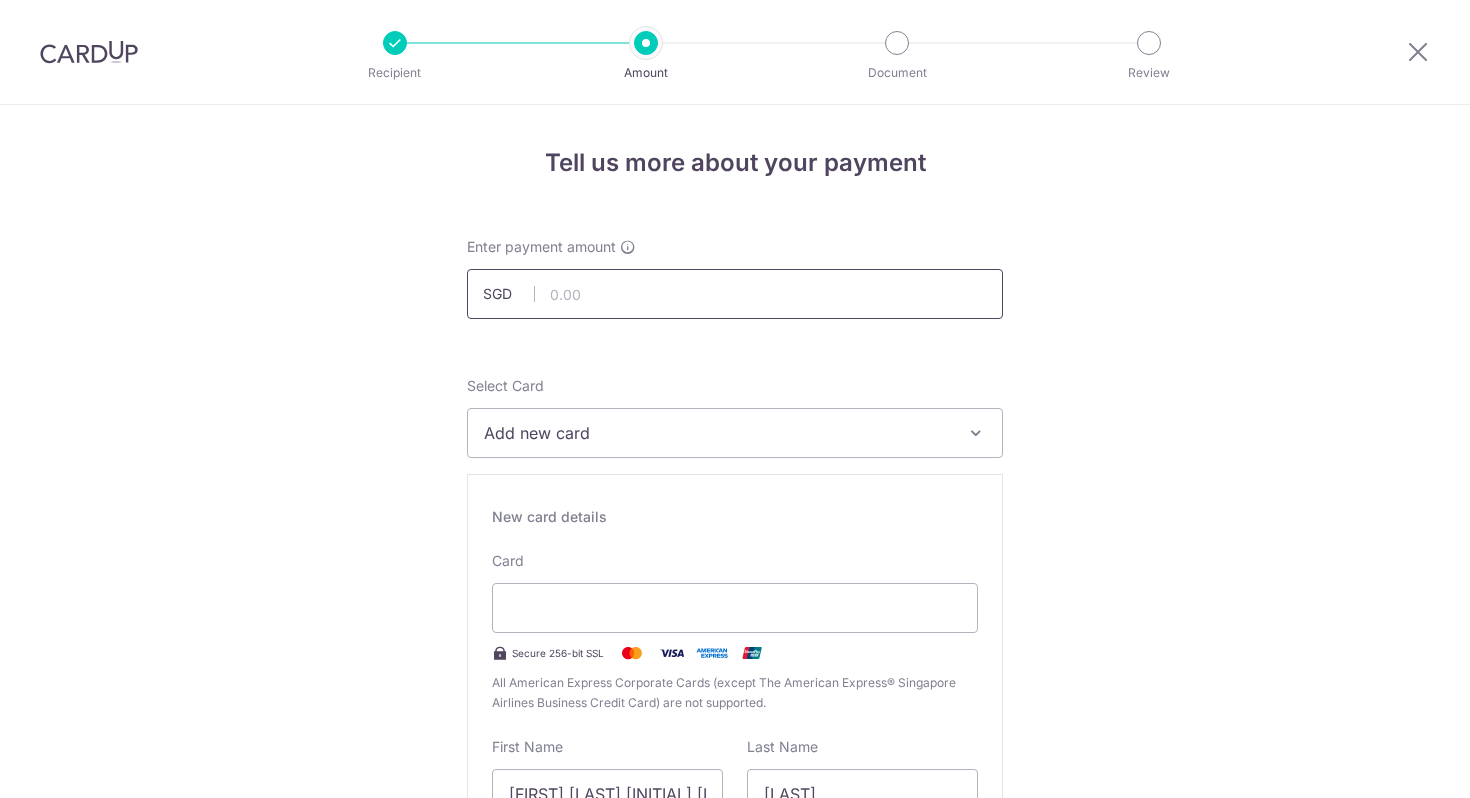 scroll, scrollTop: 0, scrollLeft: 0, axis: both 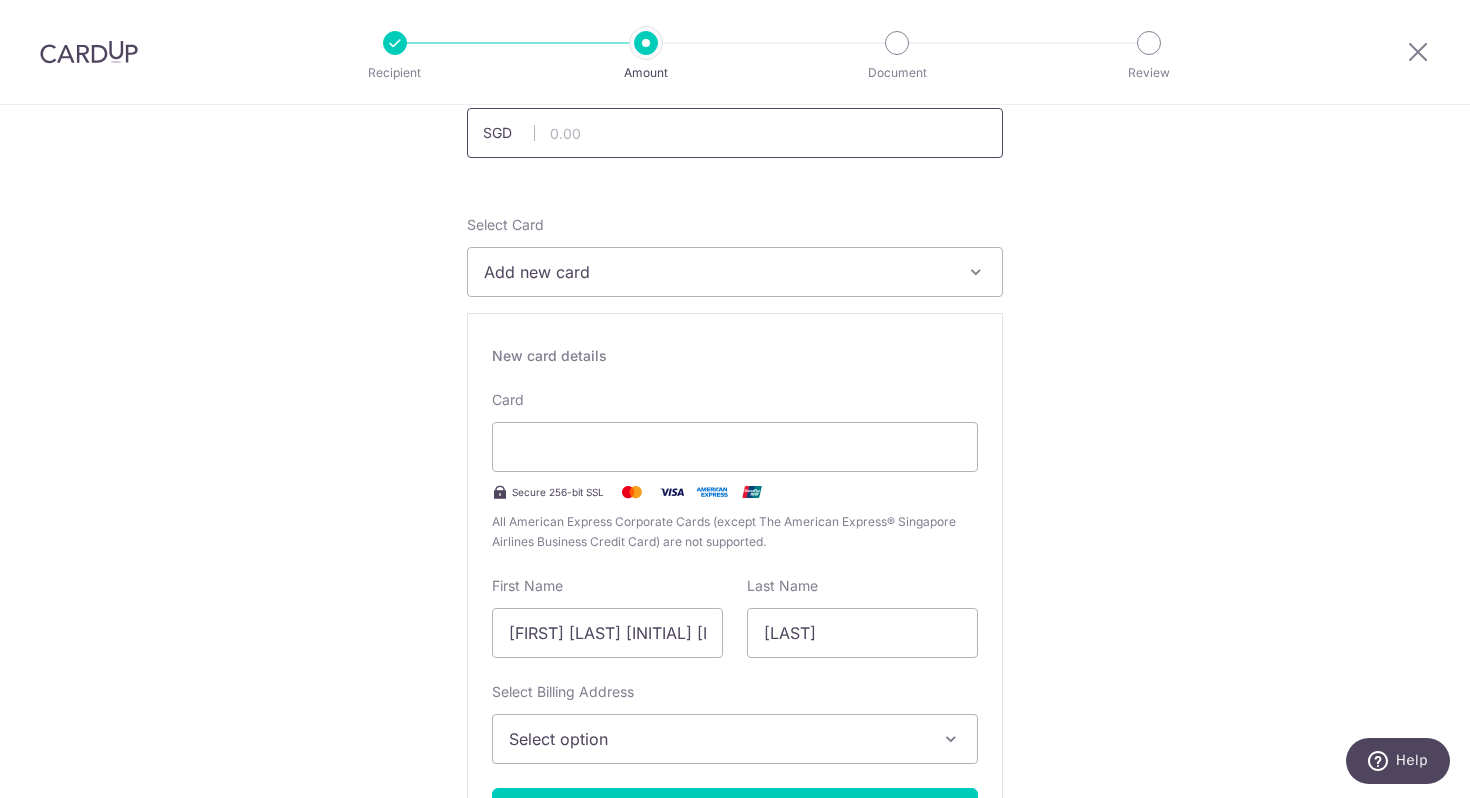 click at bounding box center (735, 133) 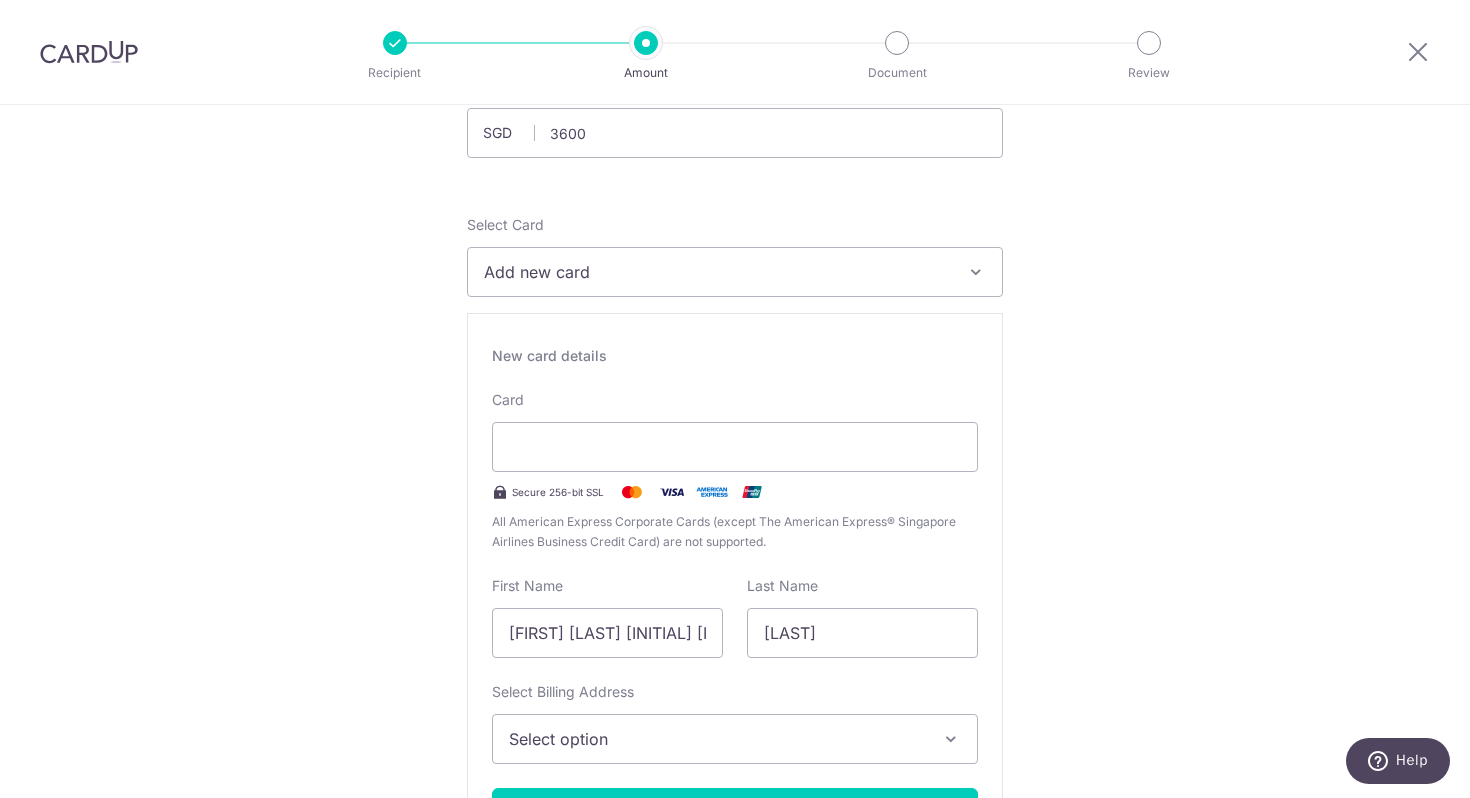 type on "3,600.00" 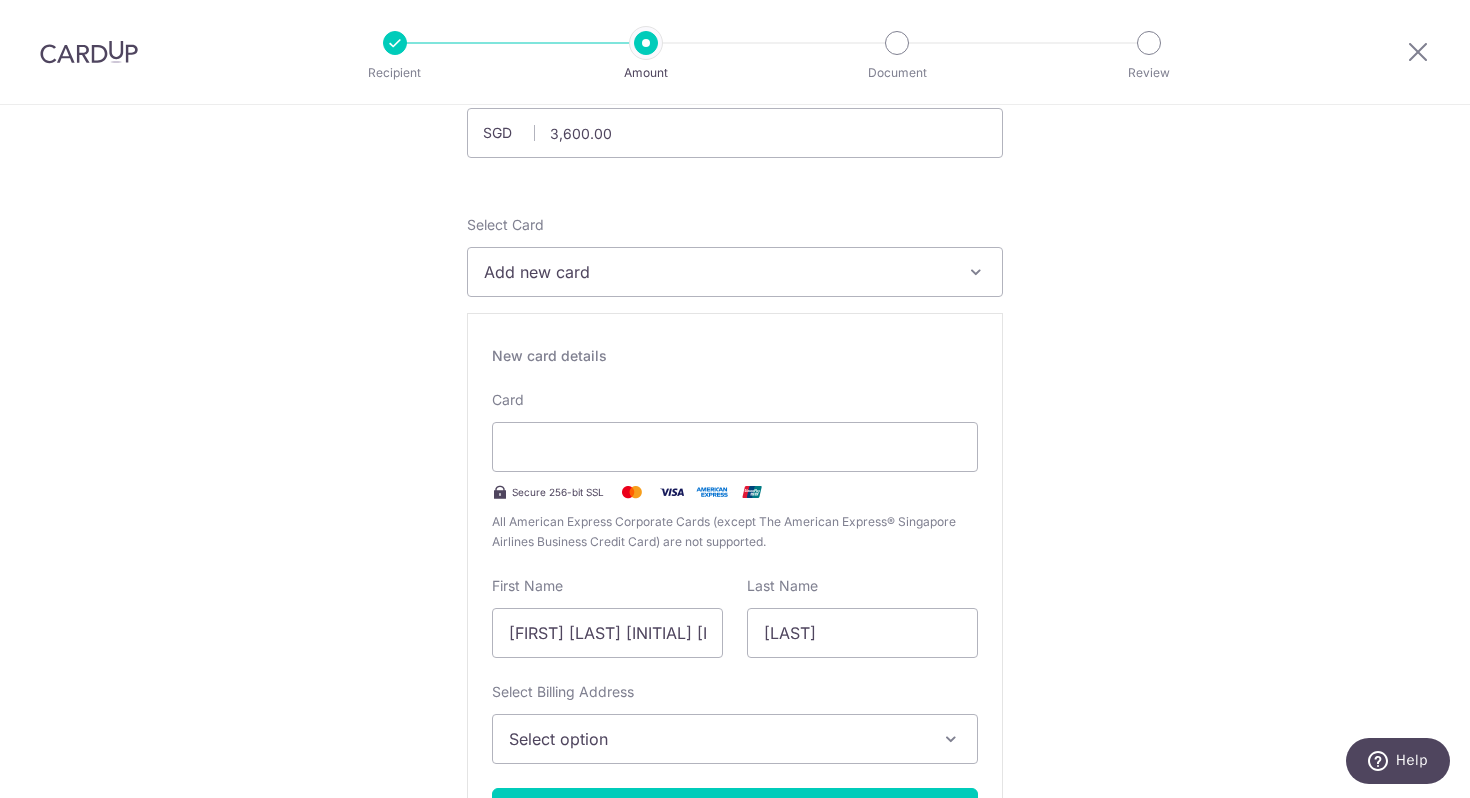 click on "Add new card" at bounding box center [717, 272] 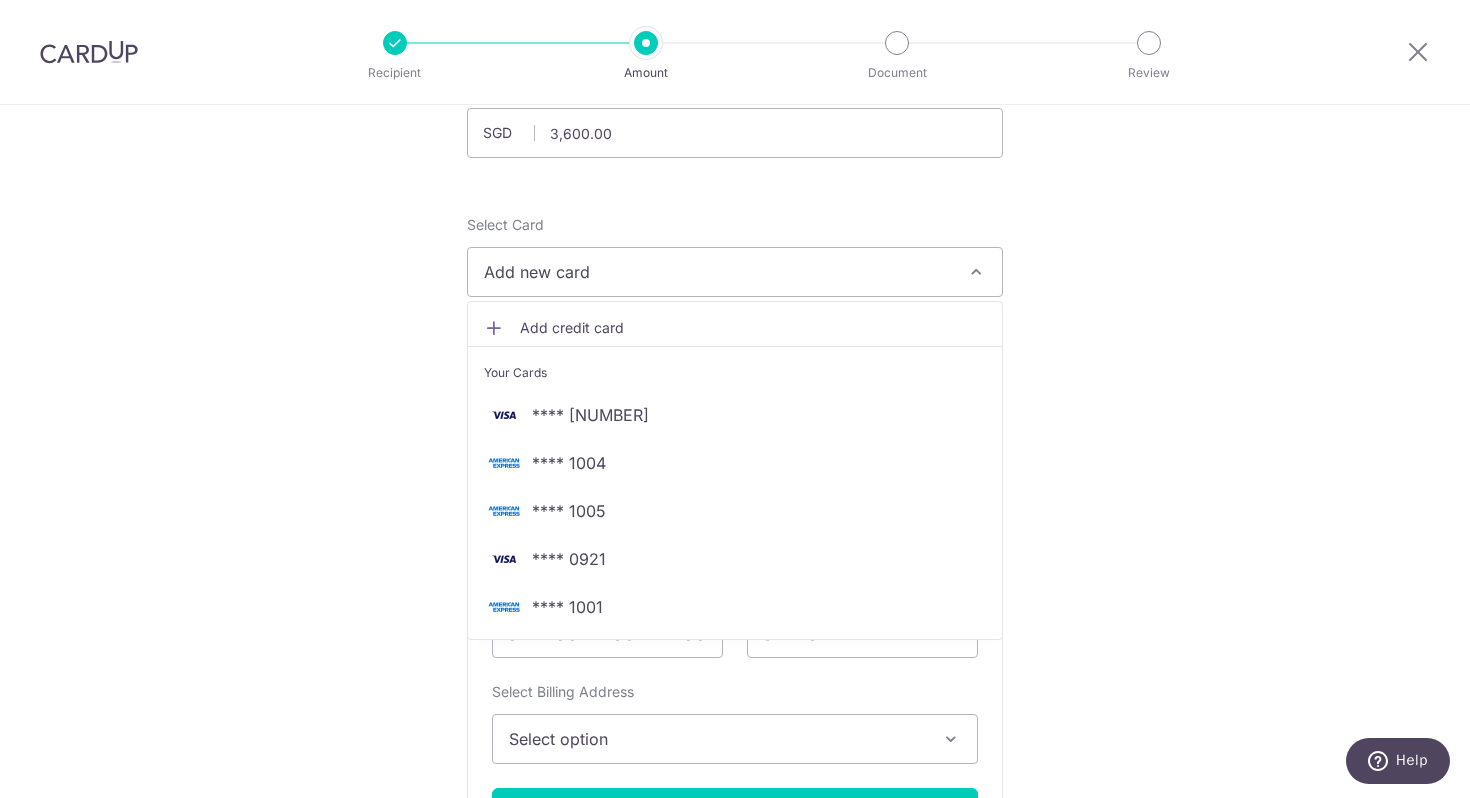 click on "Add credit card" at bounding box center (735, 328) 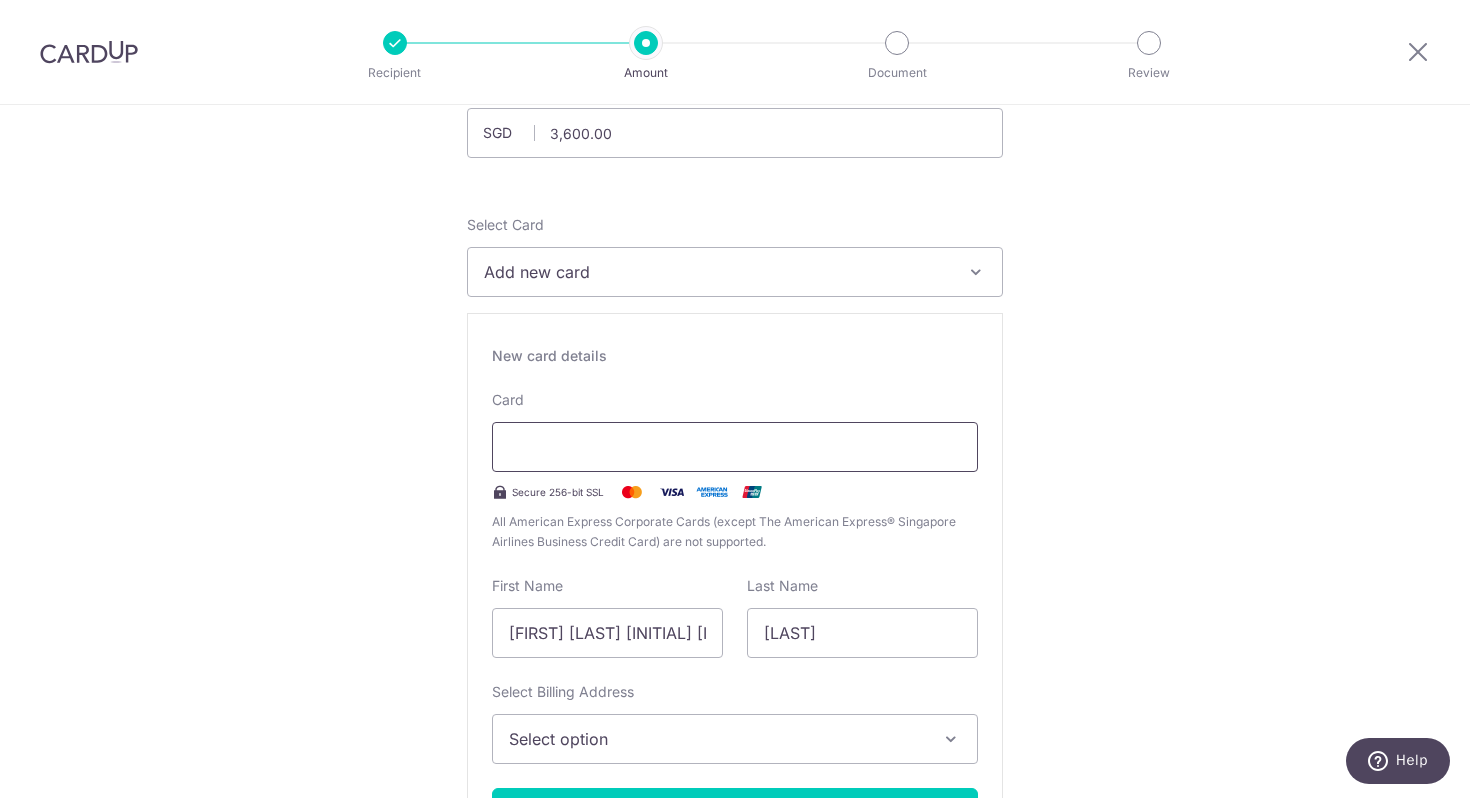 click at bounding box center (735, 447) 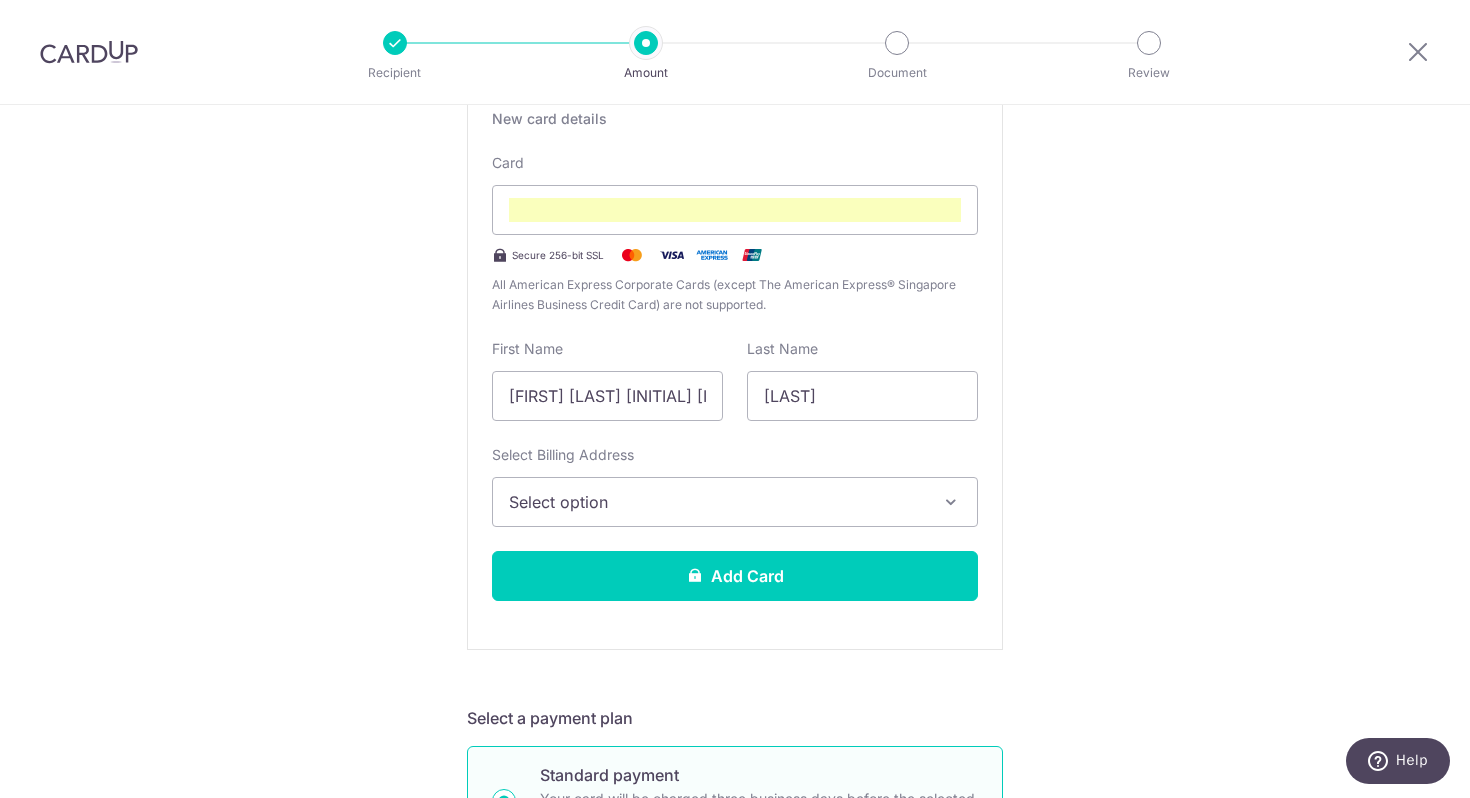 scroll, scrollTop: 409, scrollLeft: 0, axis: vertical 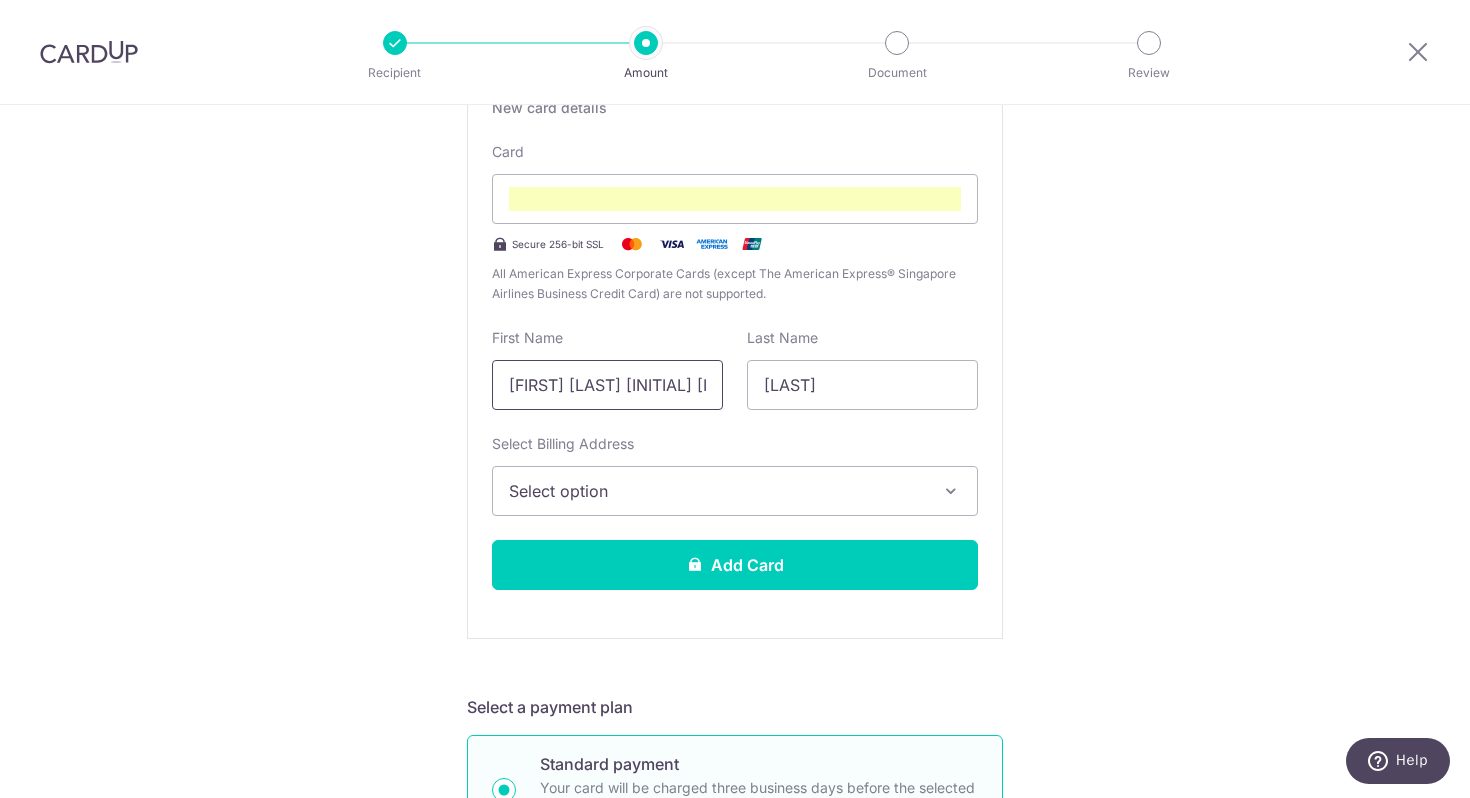 click on "Alex Guang Xin" at bounding box center (607, 385) 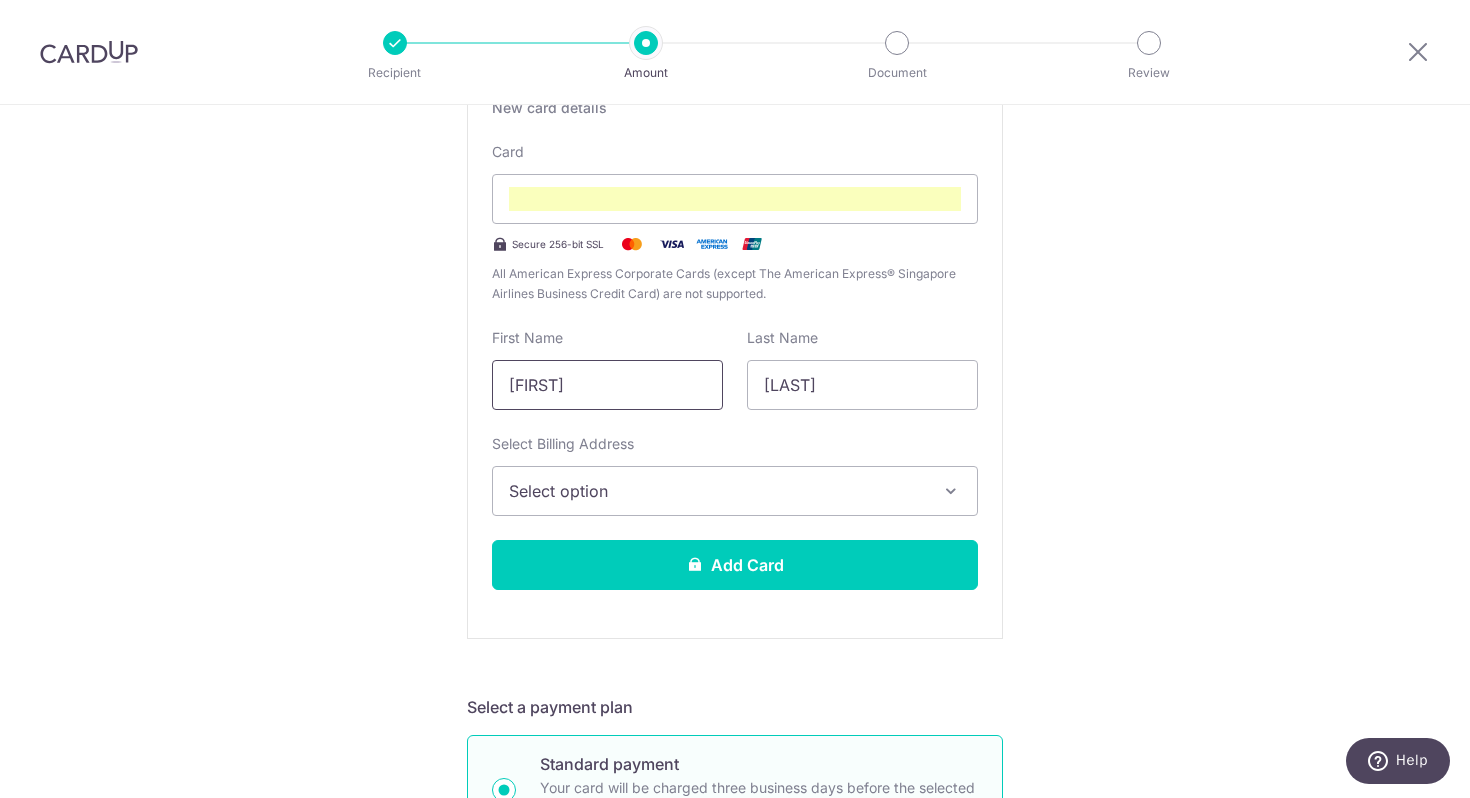 type on "Alex" 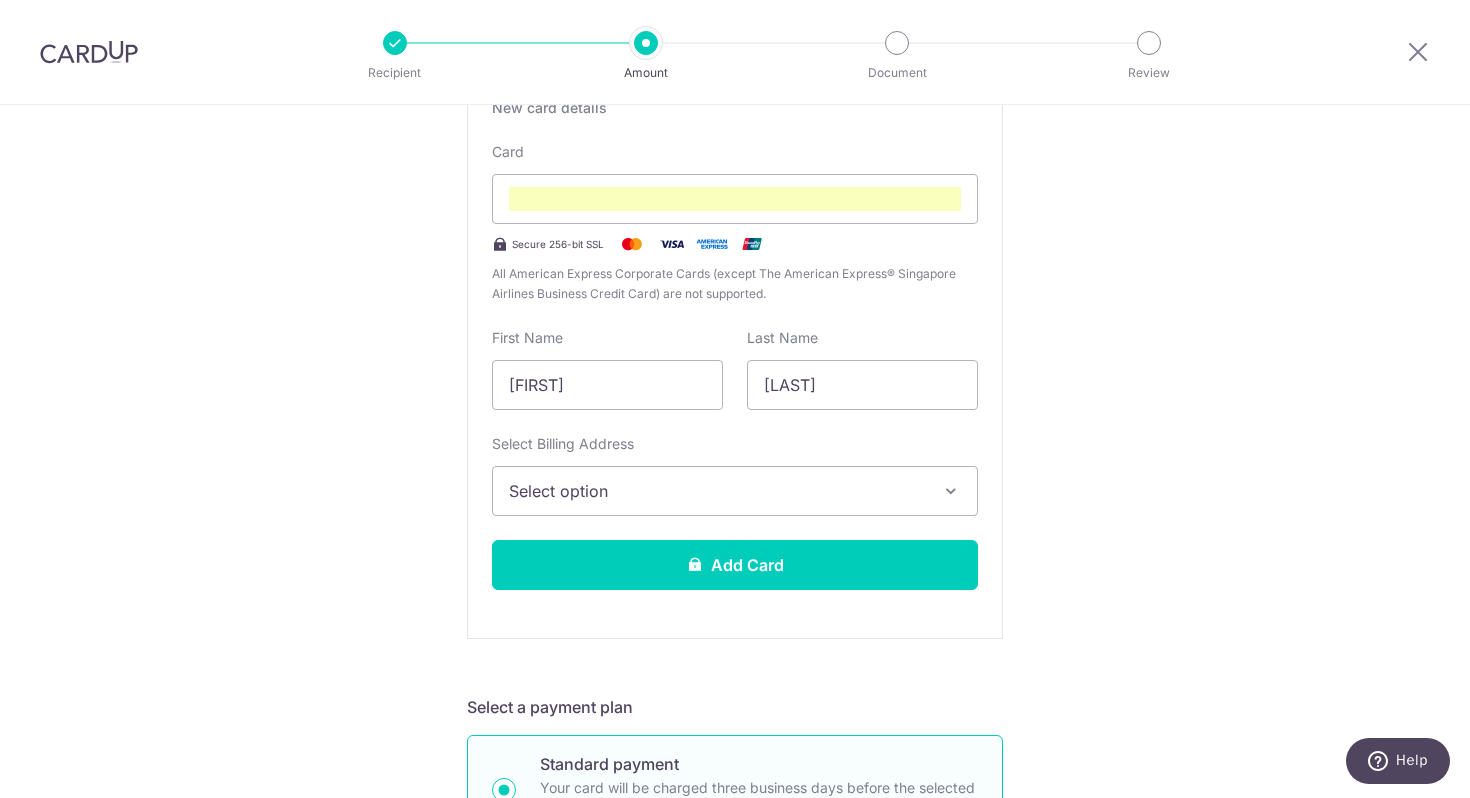 click on "Select option" at bounding box center [717, 491] 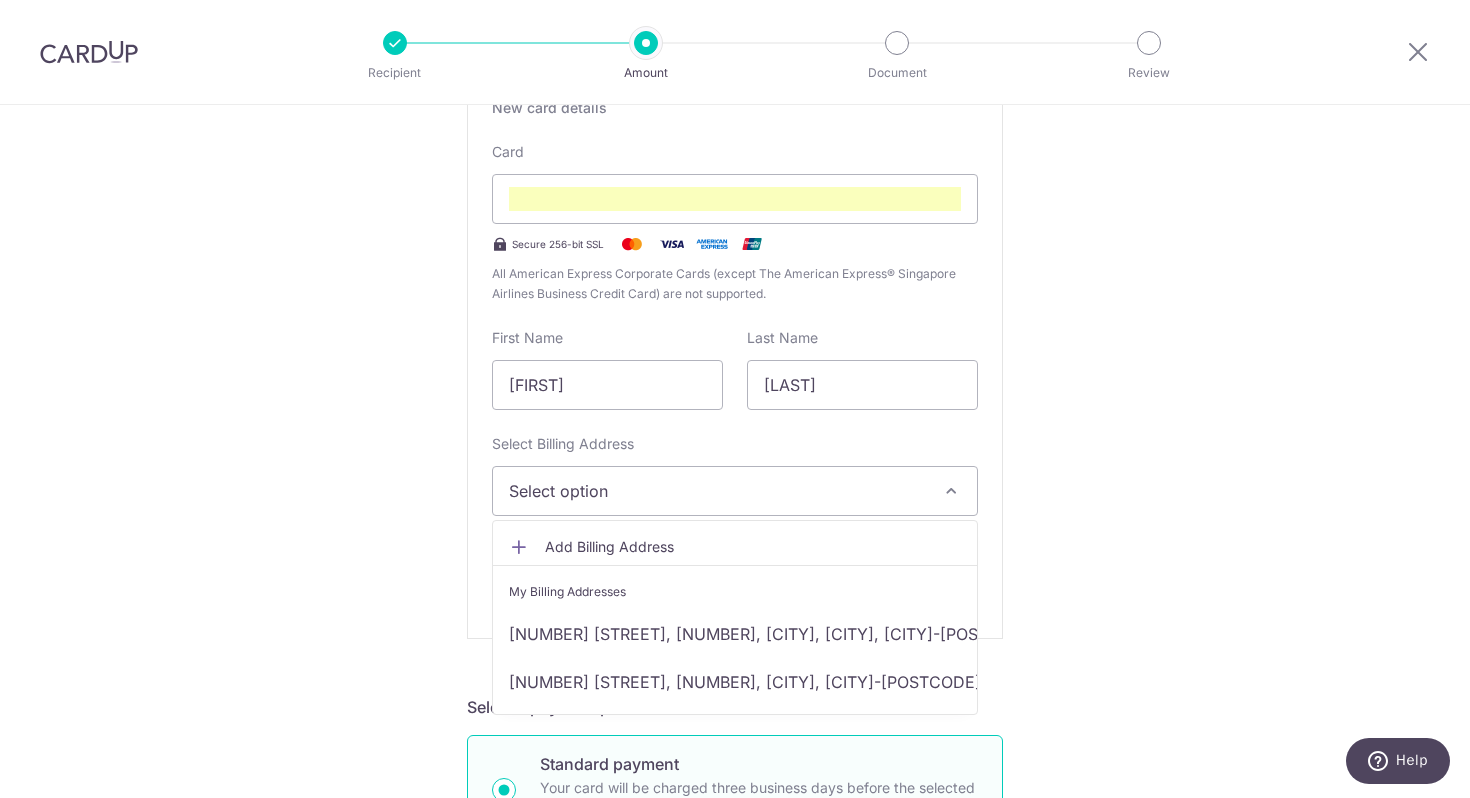 click on "Add Billing Address" at bounding box center (753, 547) 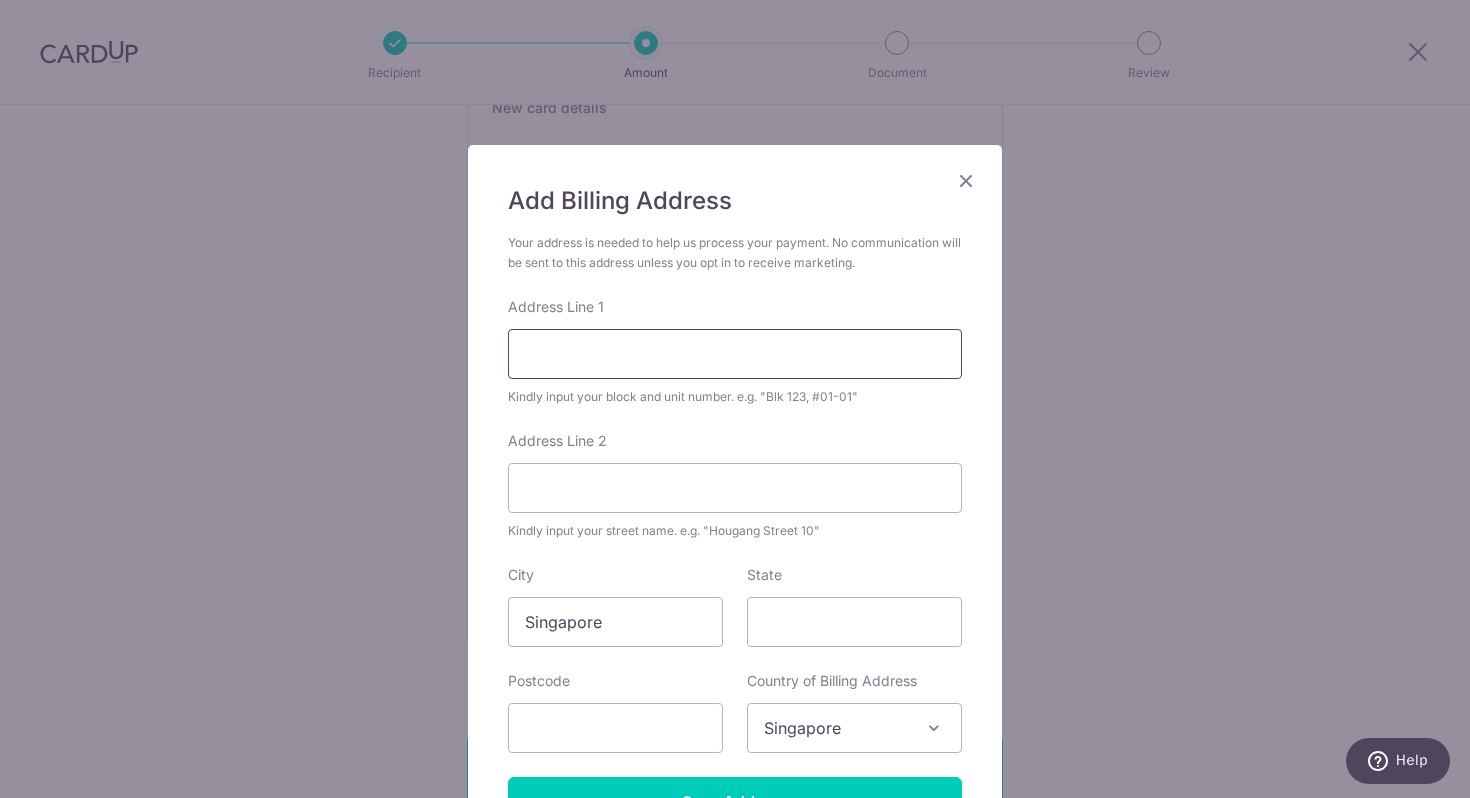click on "Address Line 1" at bounding box center (735, 354) 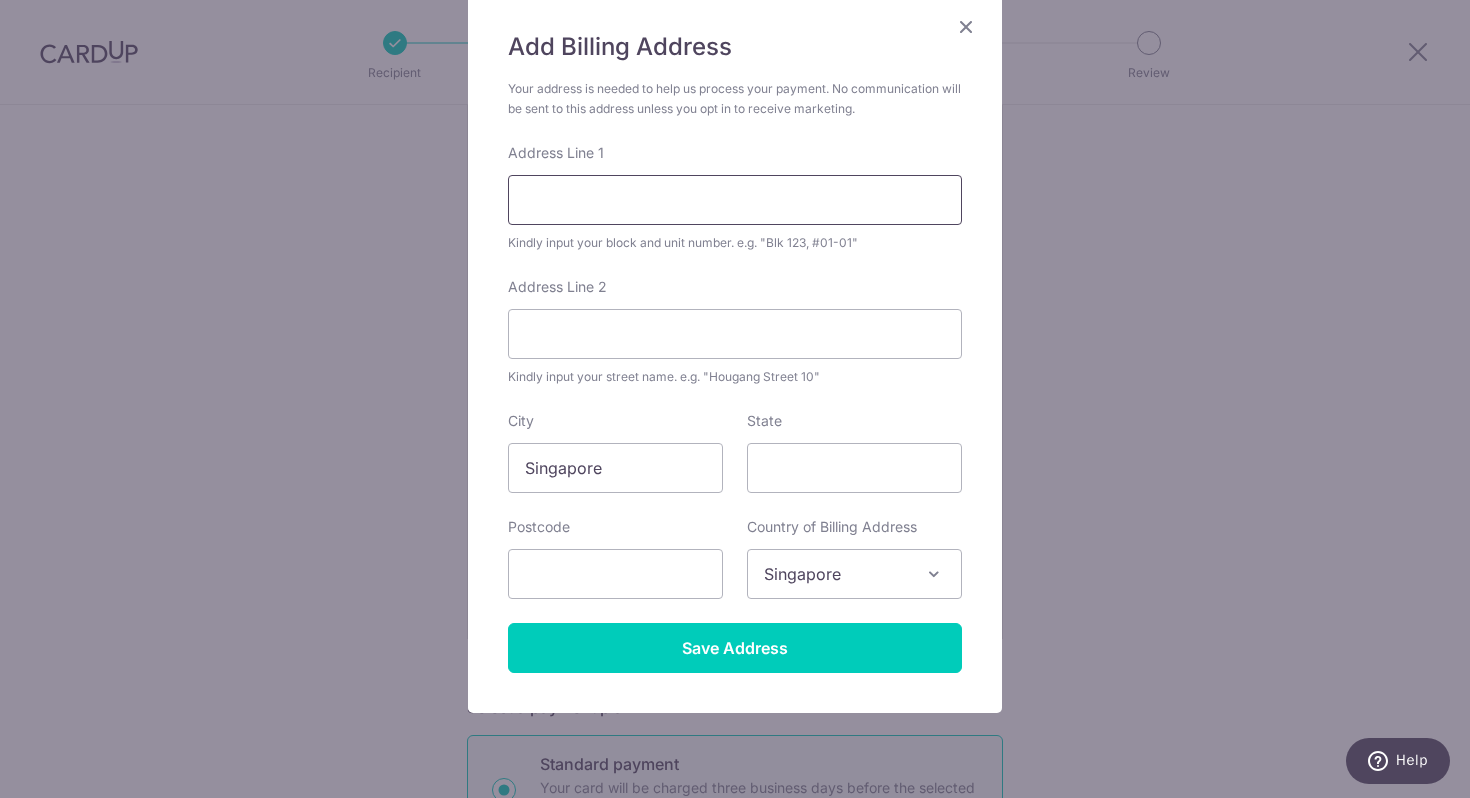 type on "365 Holland Road" 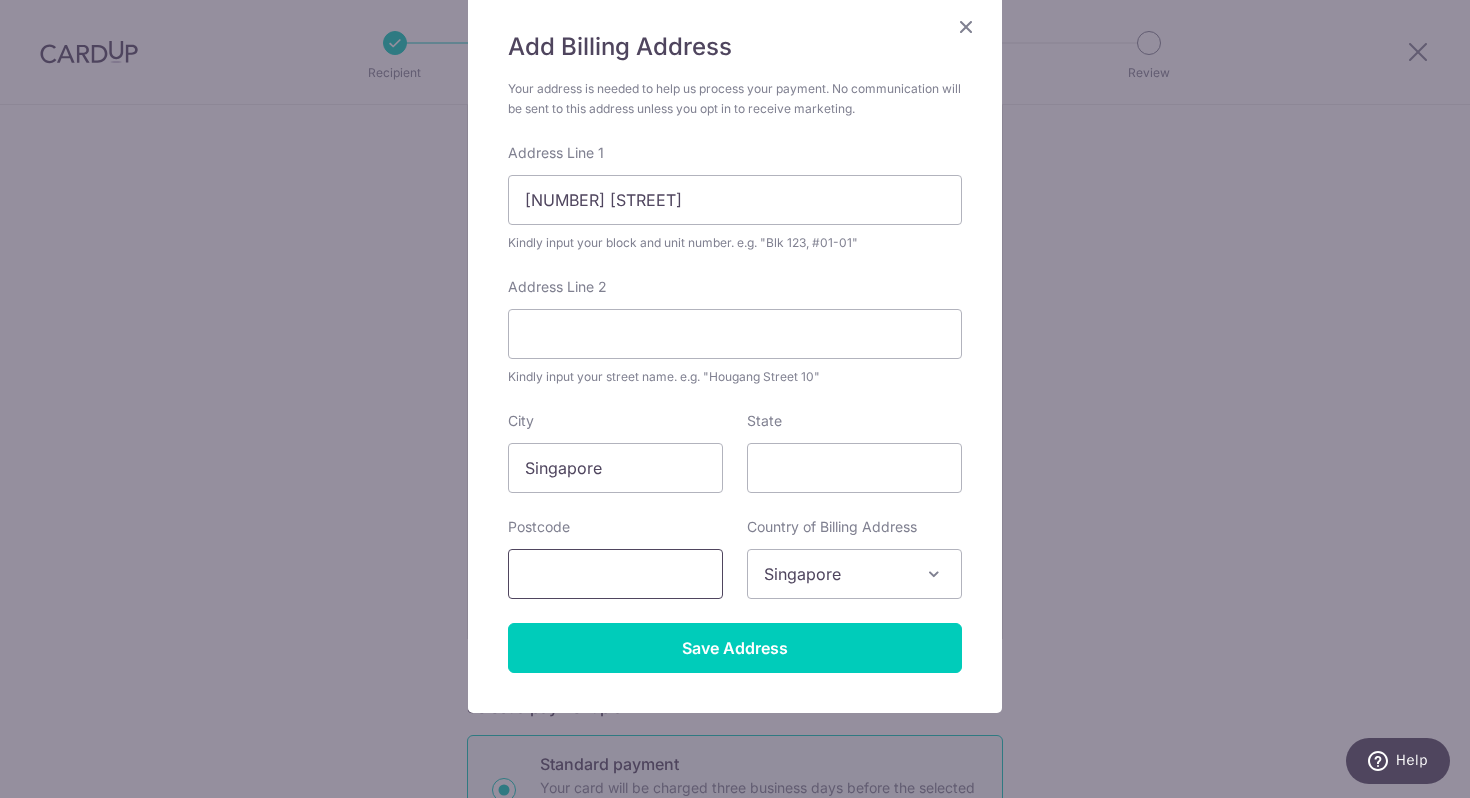 type on "278639" 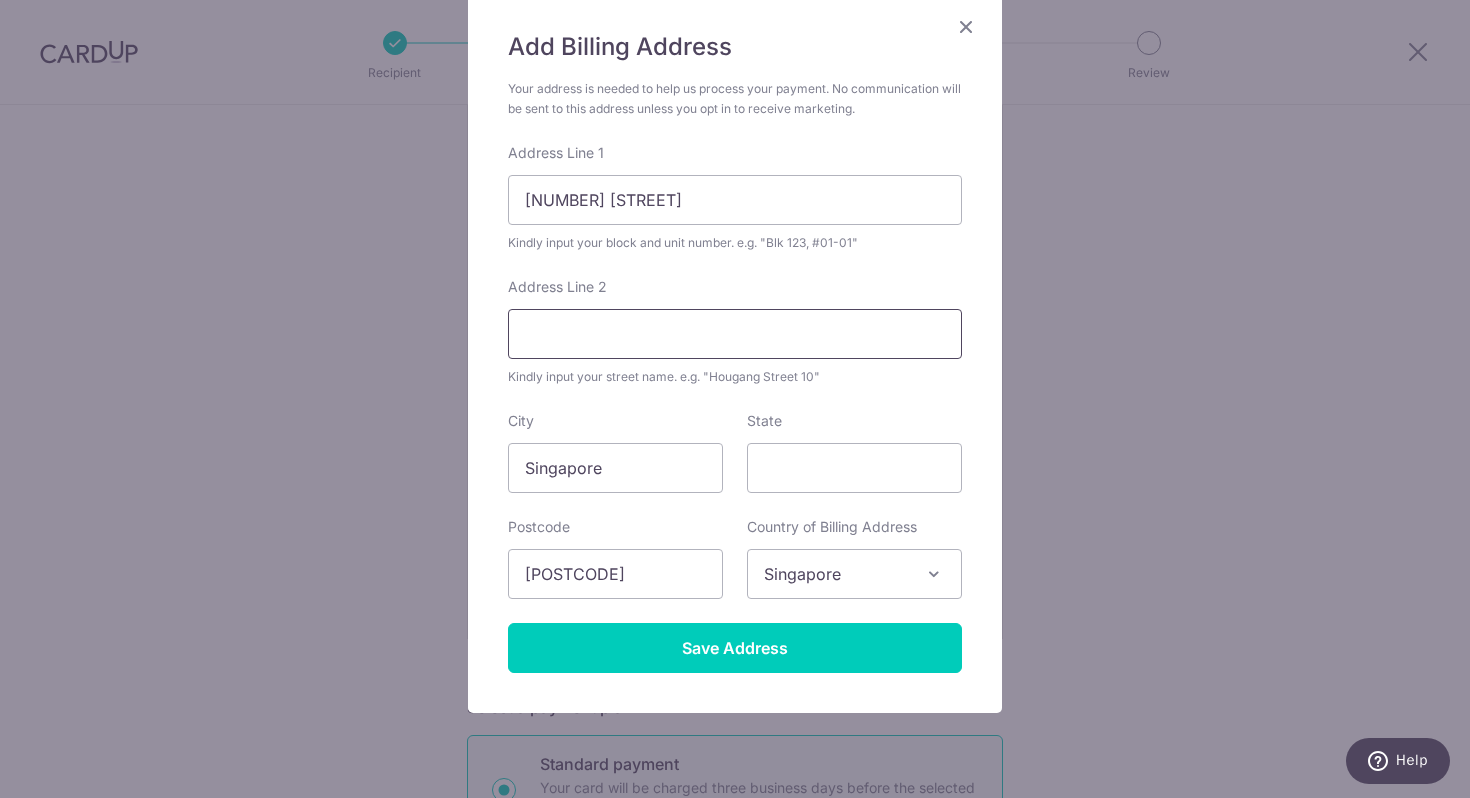 click on "Address Line 2" at bounding box center (735, 334) 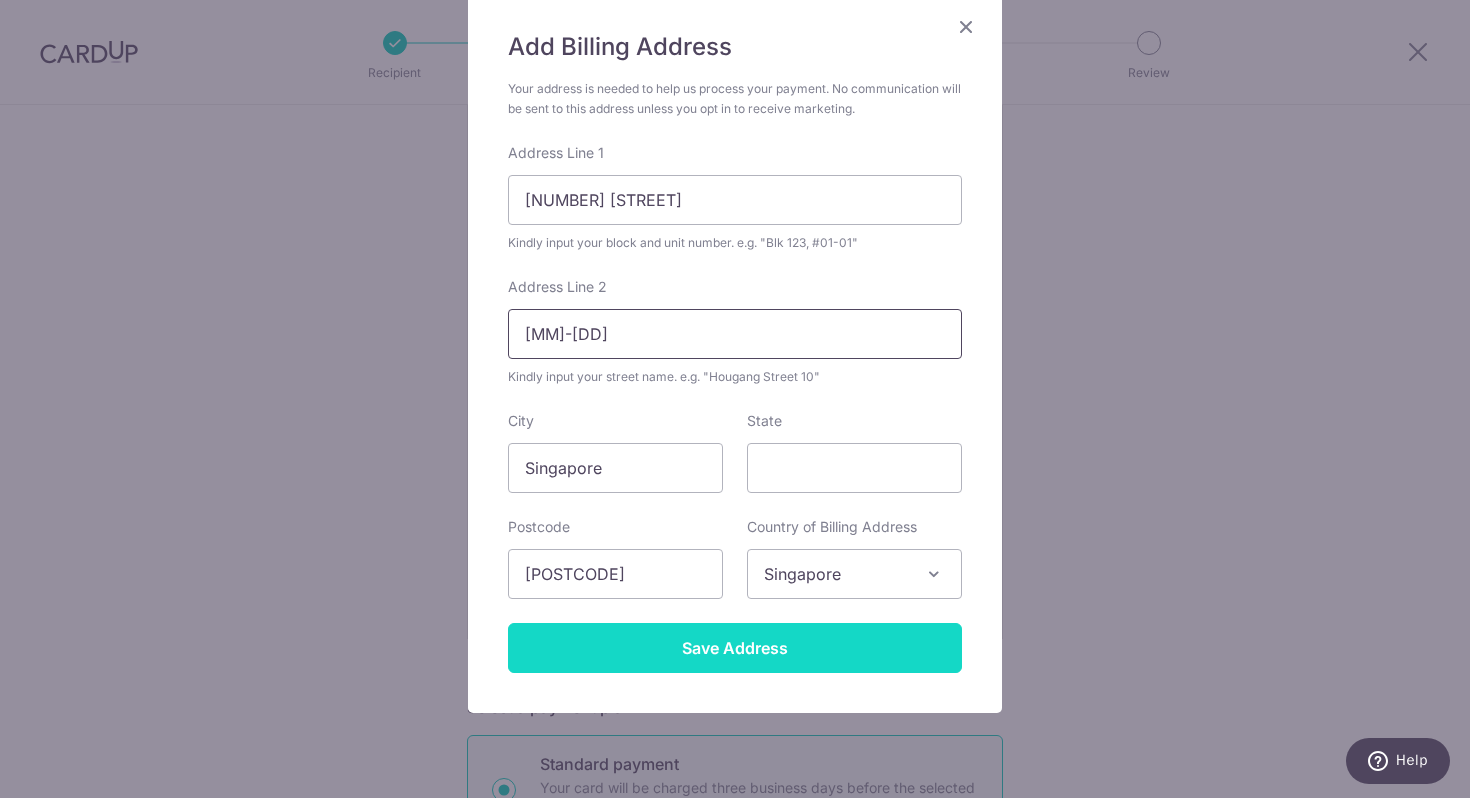 type on "02-02" 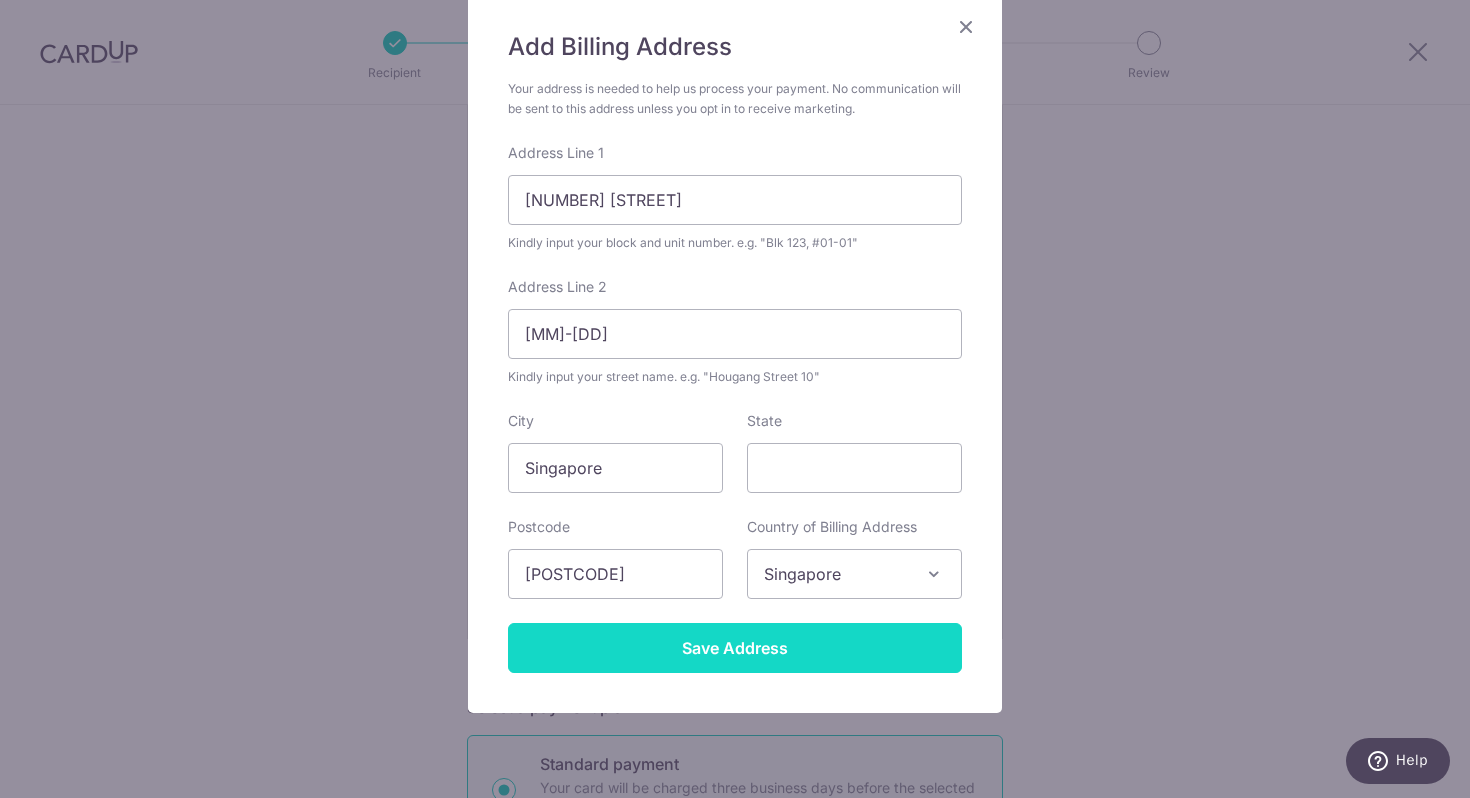 click on "Save Address" at bounding box center [735, 648] 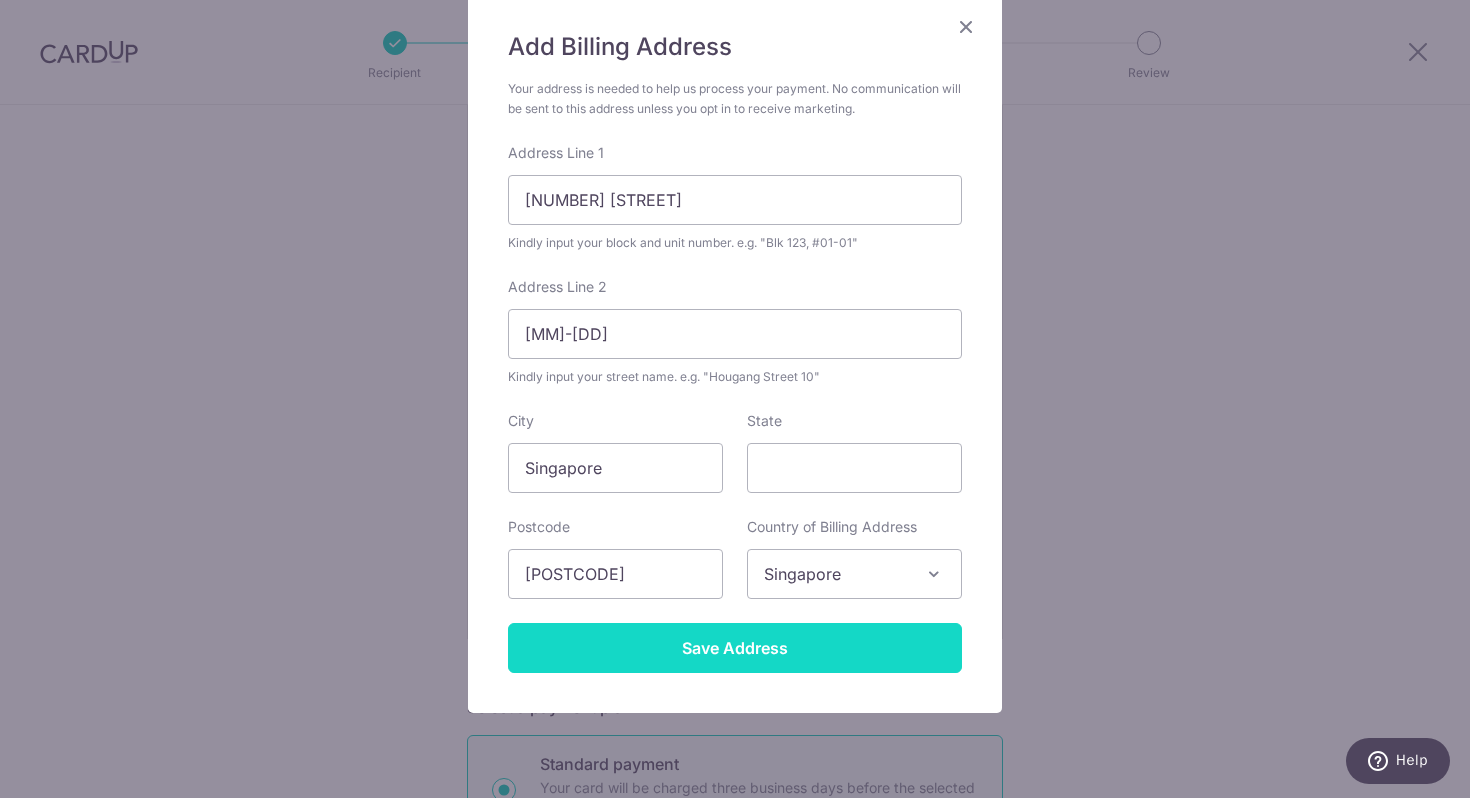 click on "Save Address" at bounding box center (735, 648) 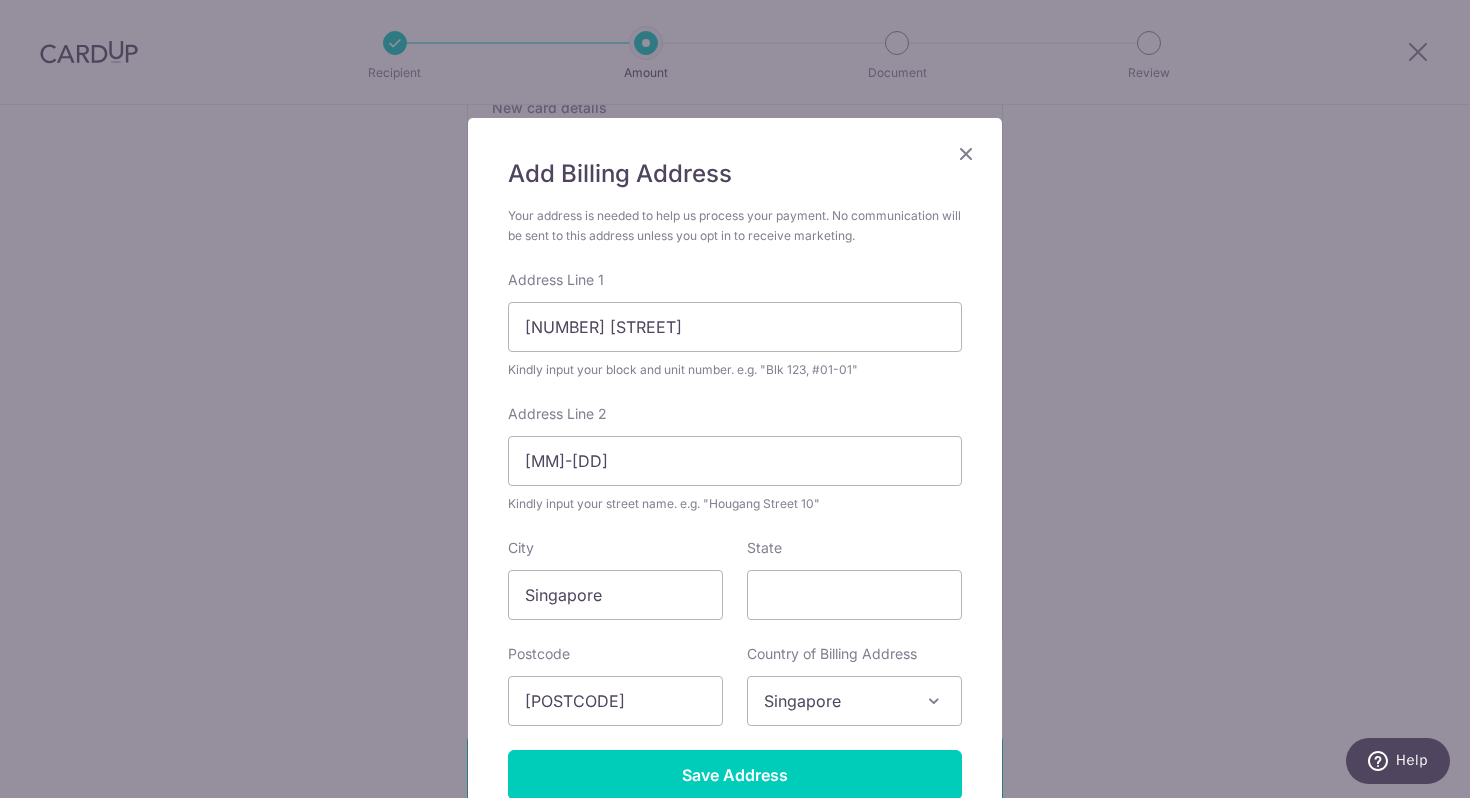 scroll, scrollTop: 214, scrollLeft: 0, axis: vertical 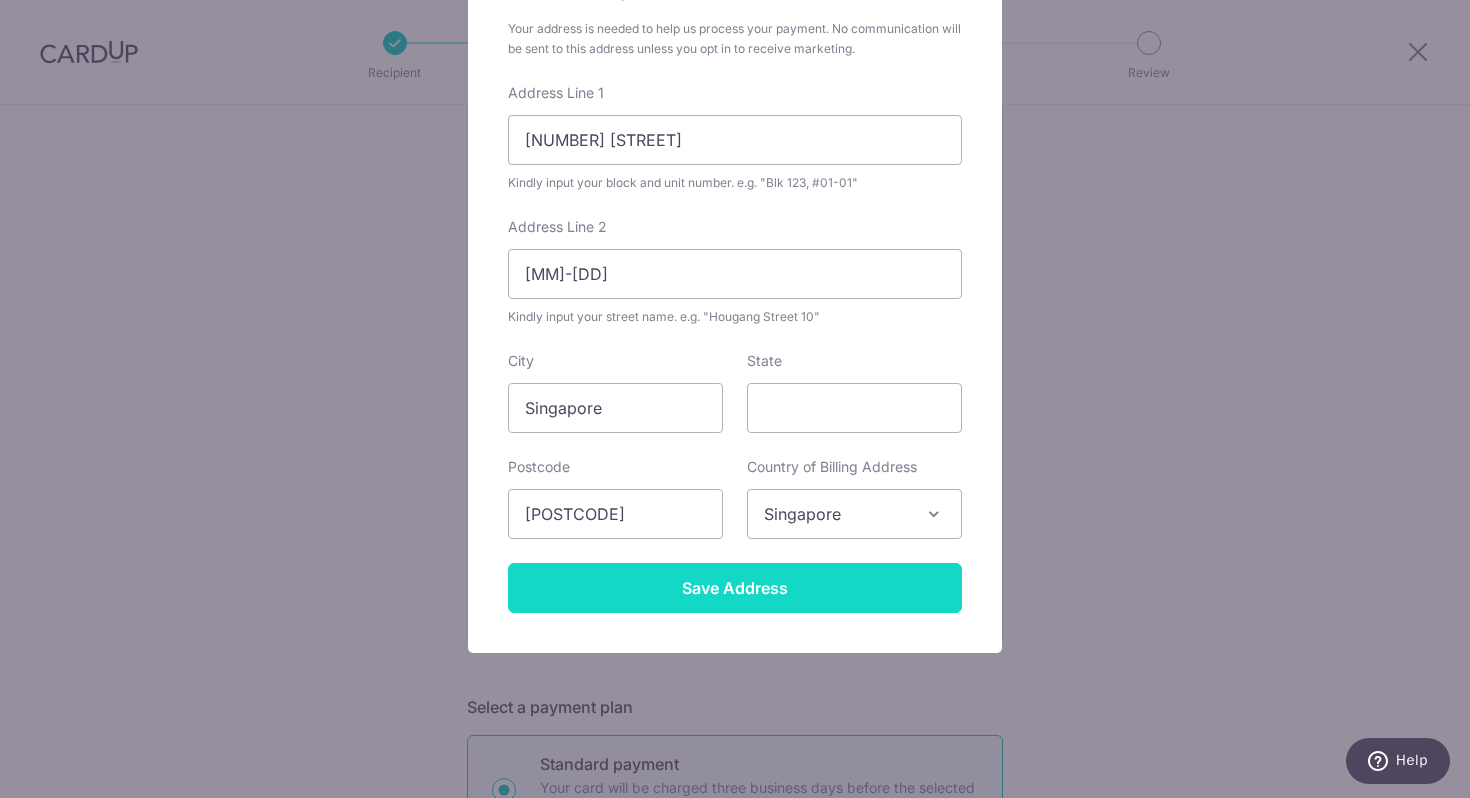 click on "Save Address" at bounding box center [735, 588] 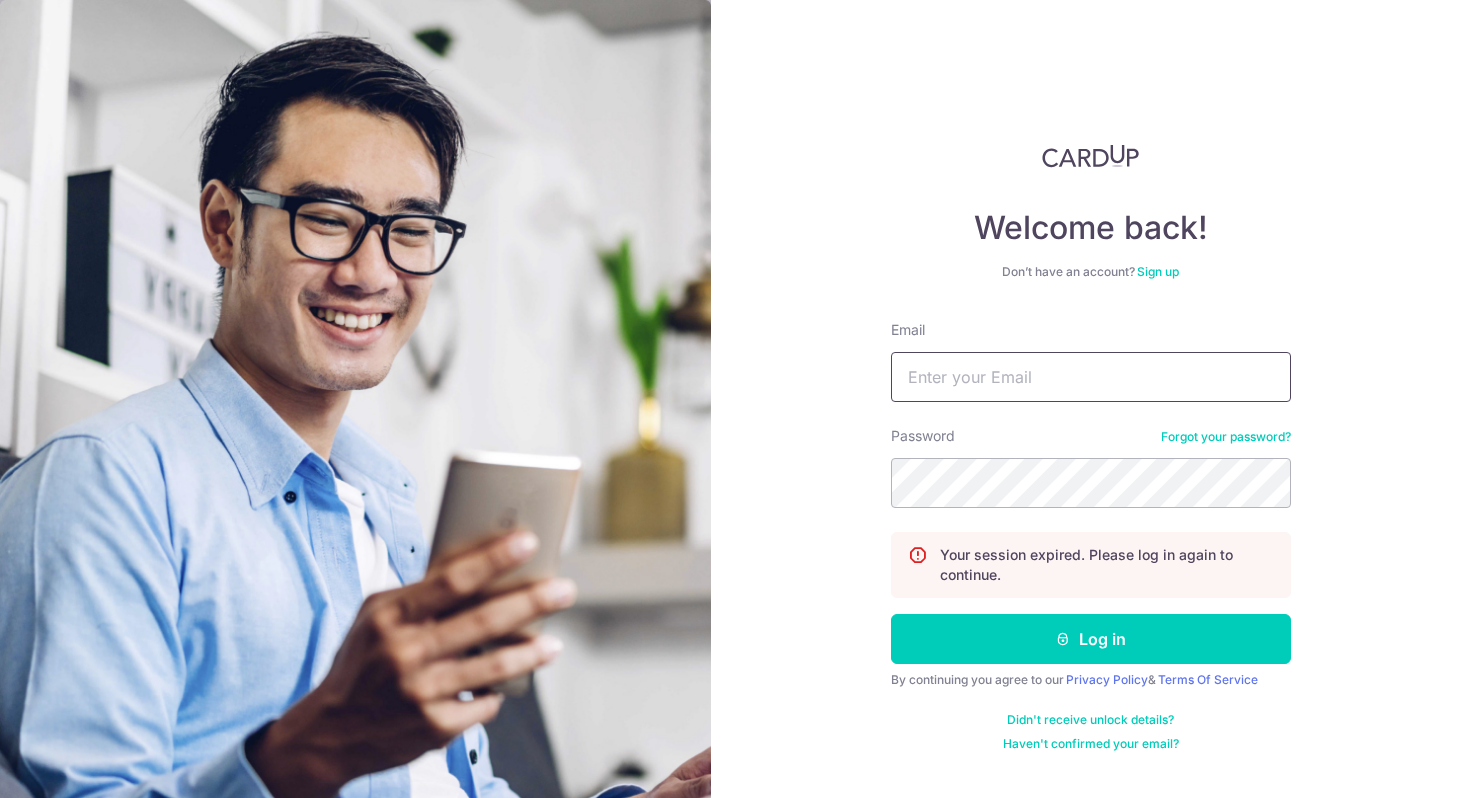 scroll, scrollTop: 0, scrollLeft: 0, axis: both 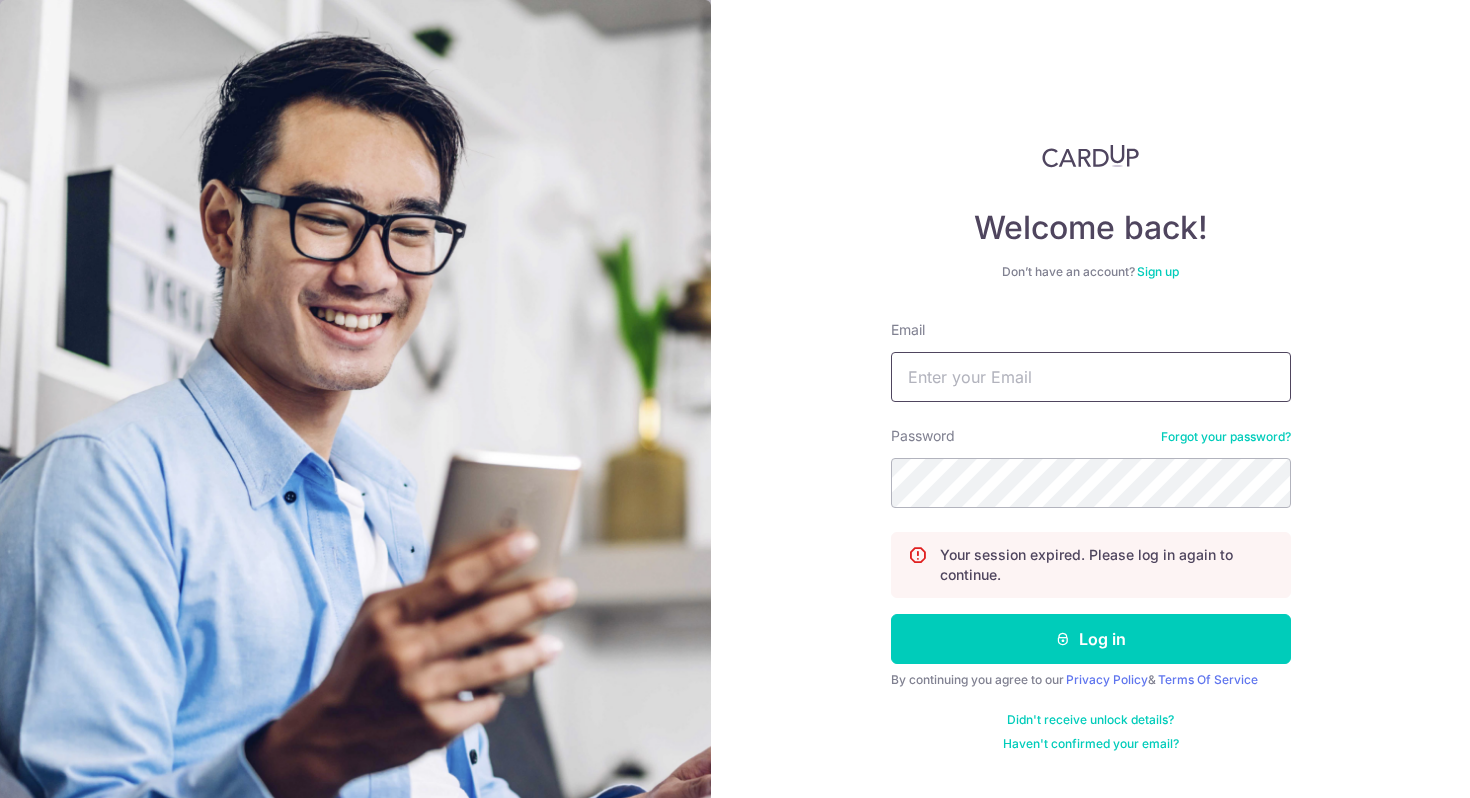 click on "Email" at bounding box center (1091, 377) 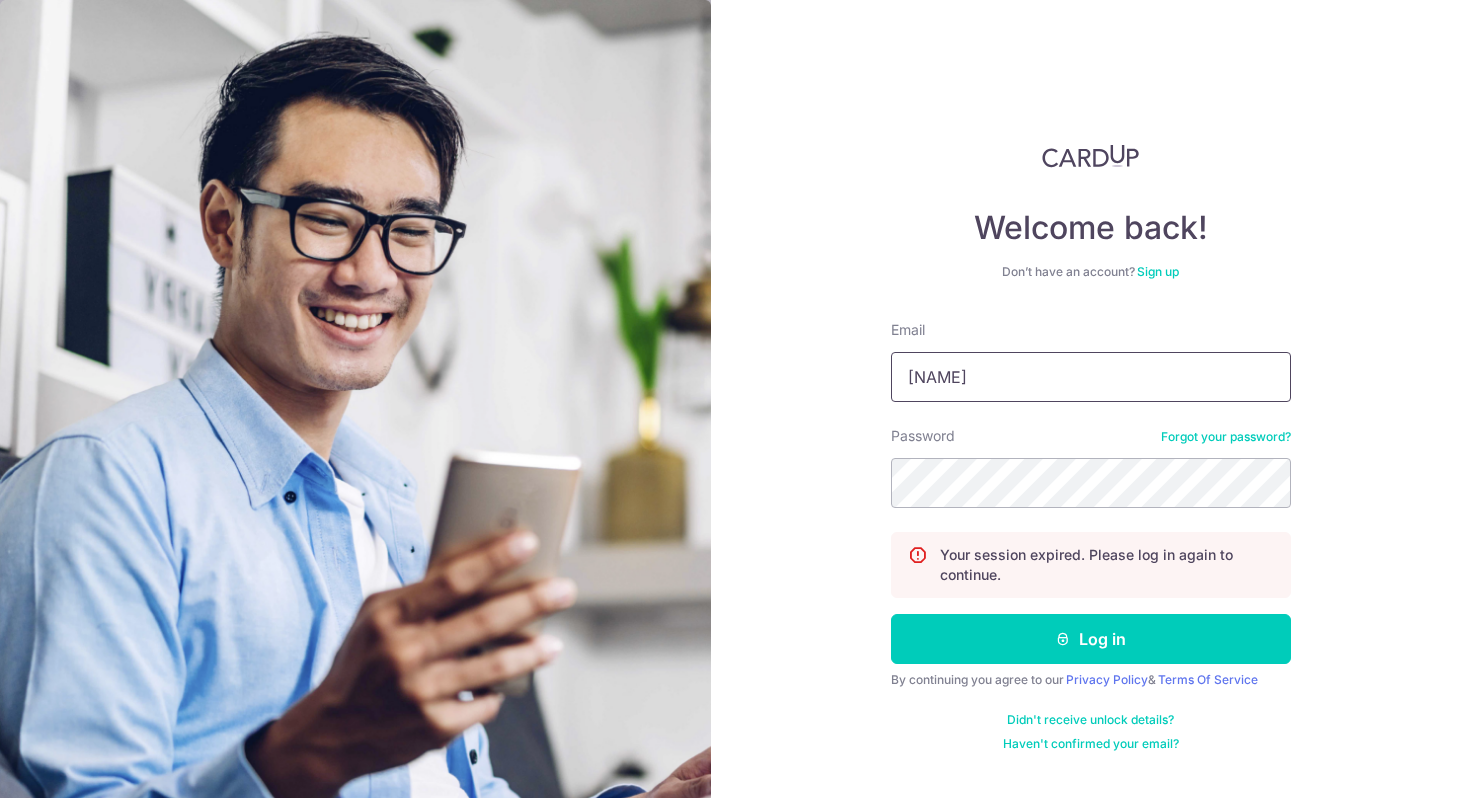 type on "[EMAIL]" 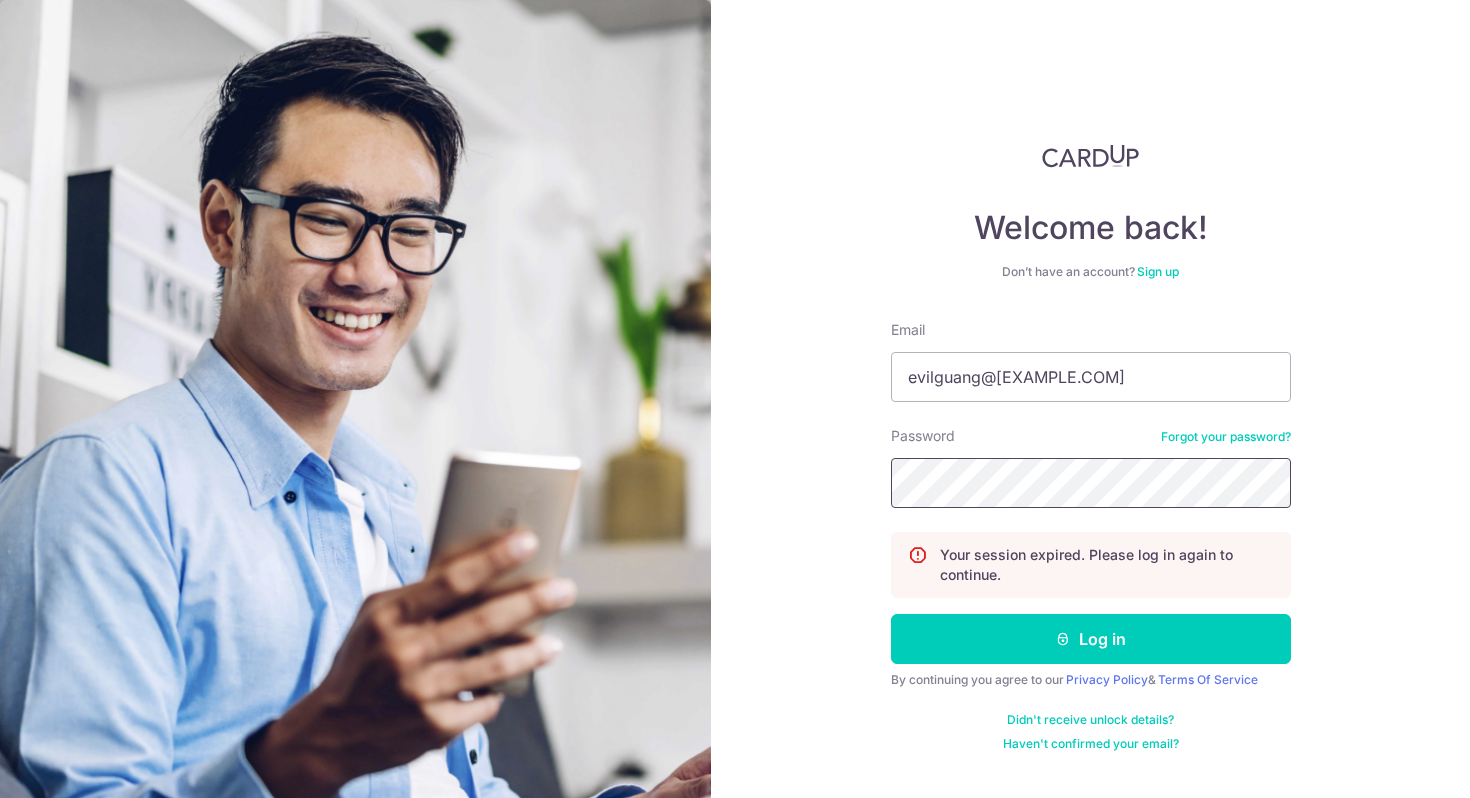 click on "Log in" at bounding box center (1091, 639) 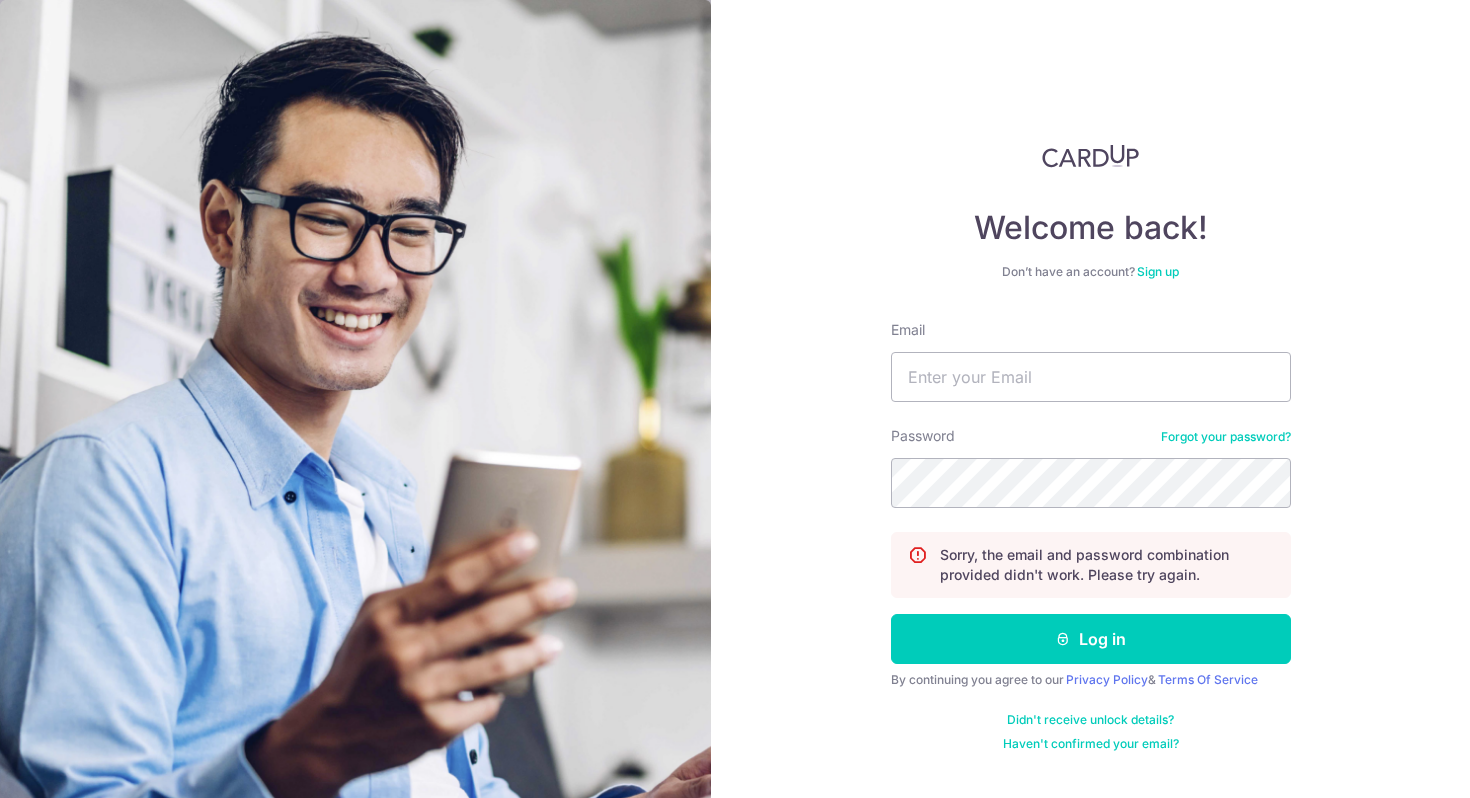 scroll, scrollTop: 0, scrollLeft: 0, axis: both 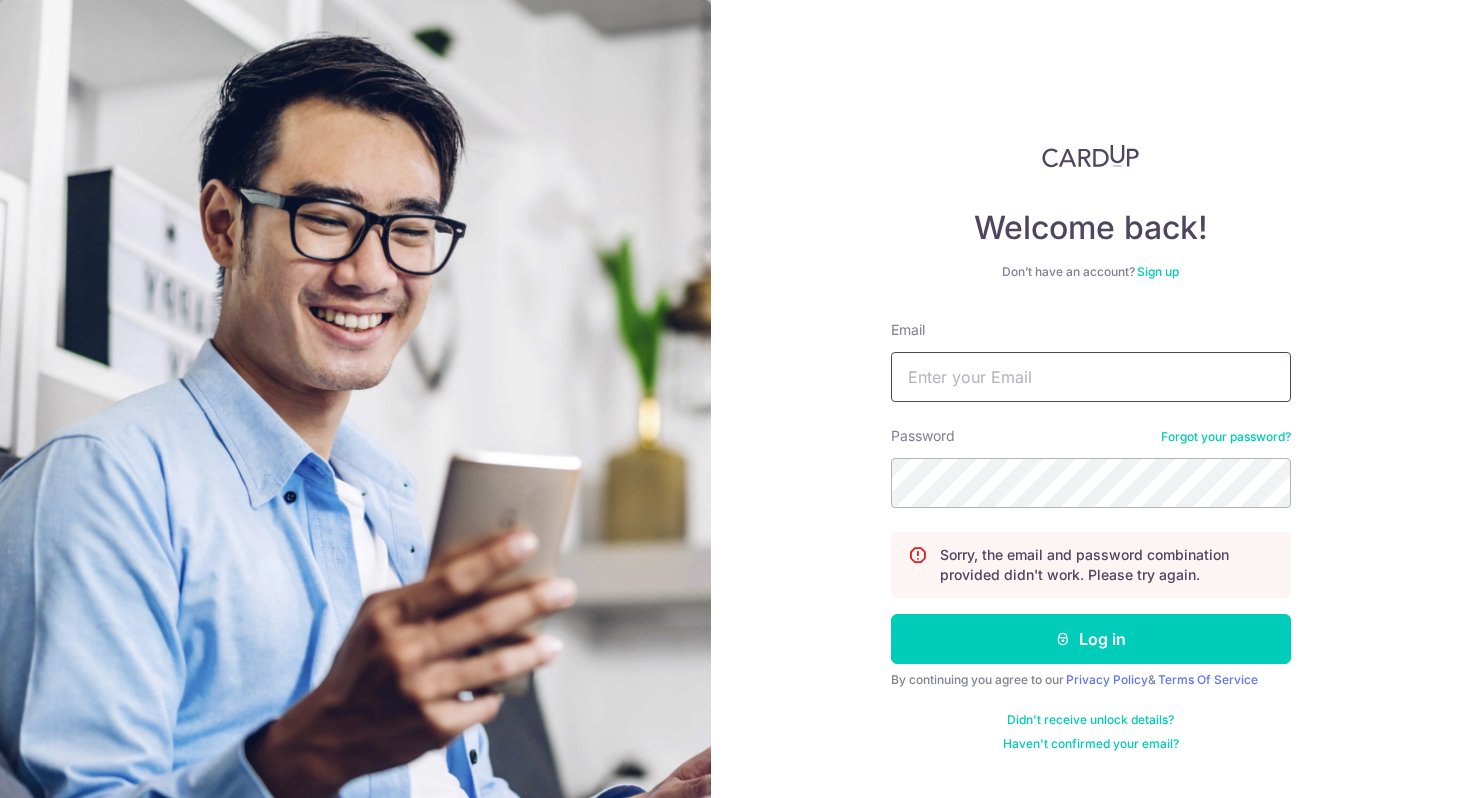 click on "Email" at bounding box center [1091, 377] 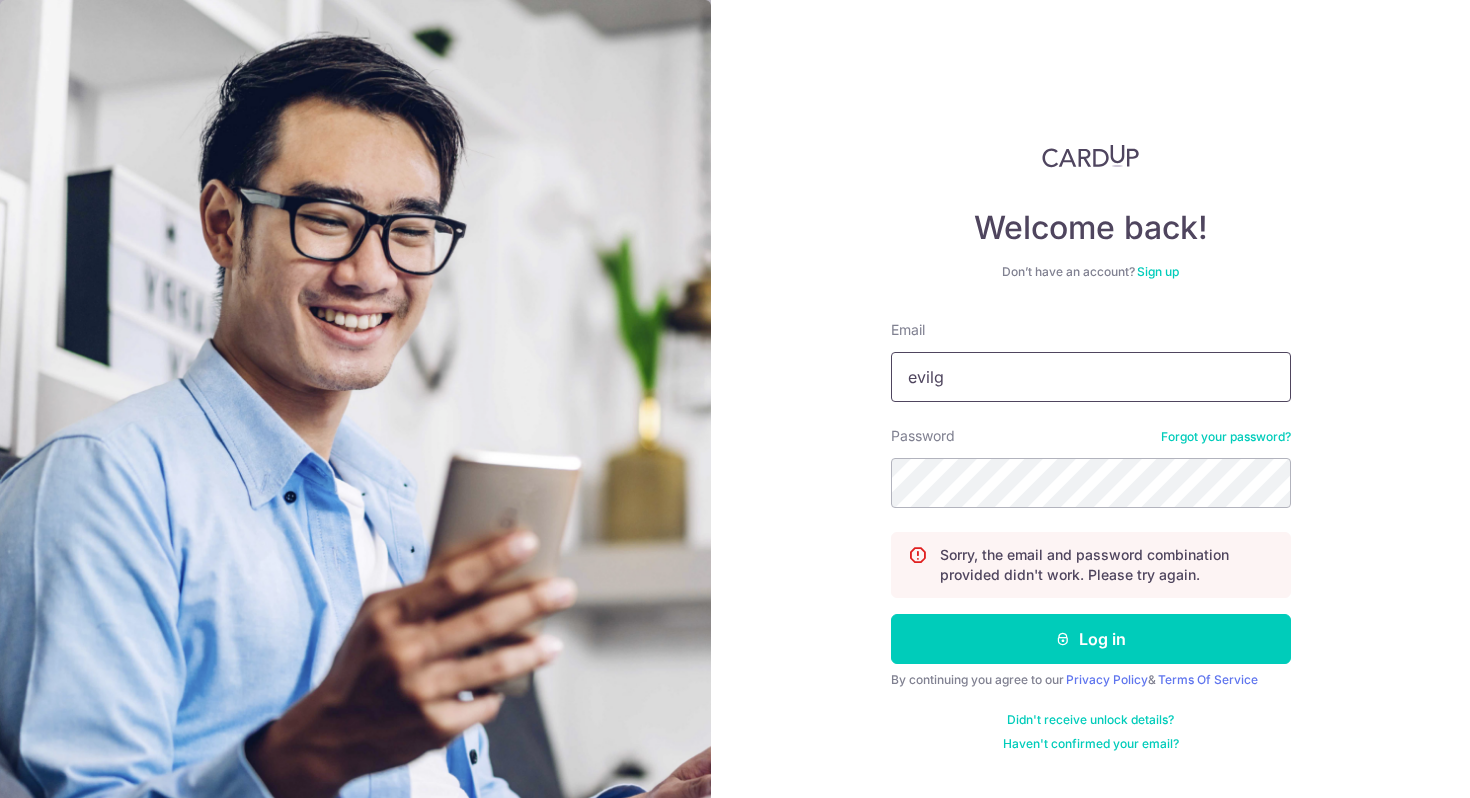 type on "evilguang@hotmail.com" 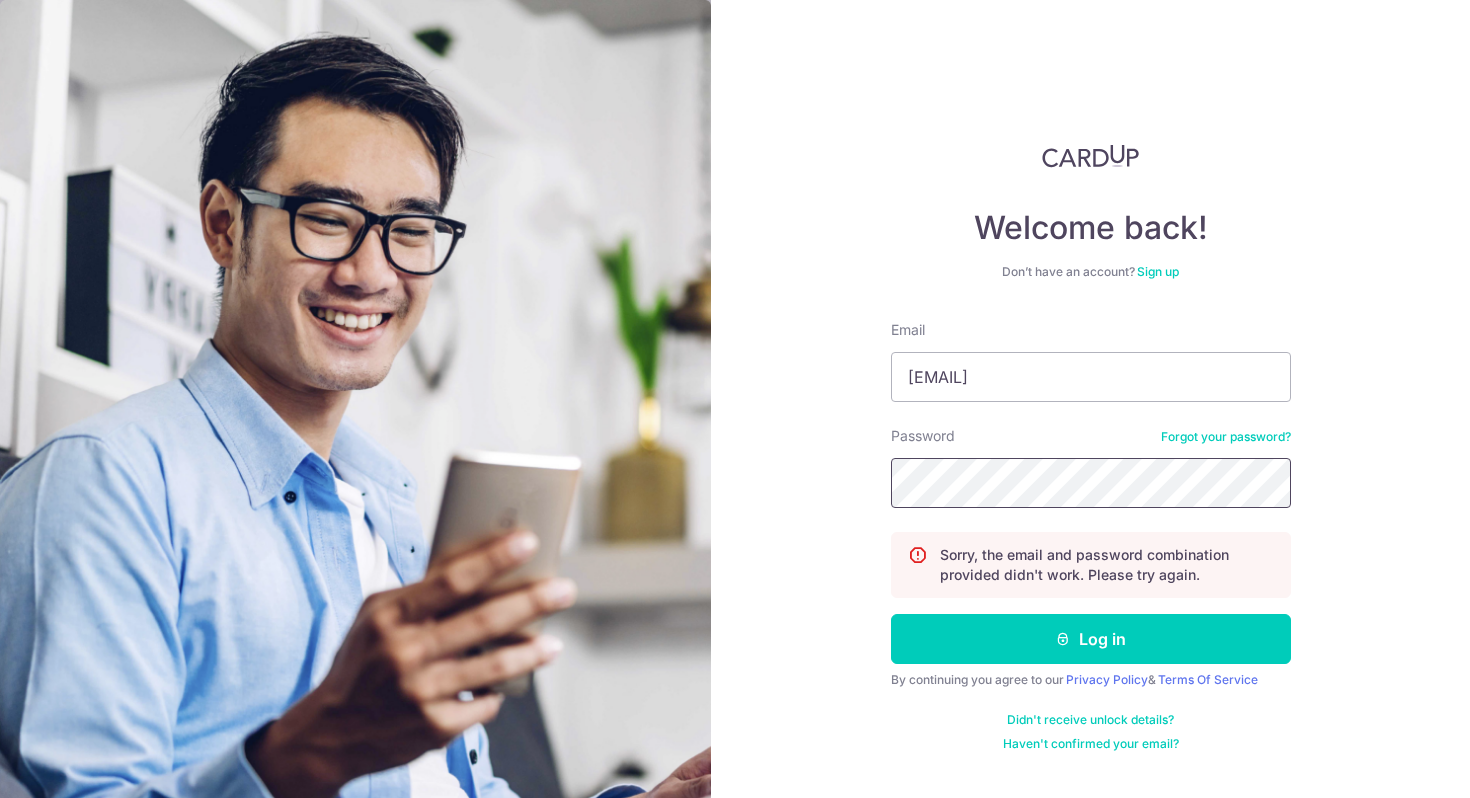 click on "Log in" at bounding box center [1091, 639] 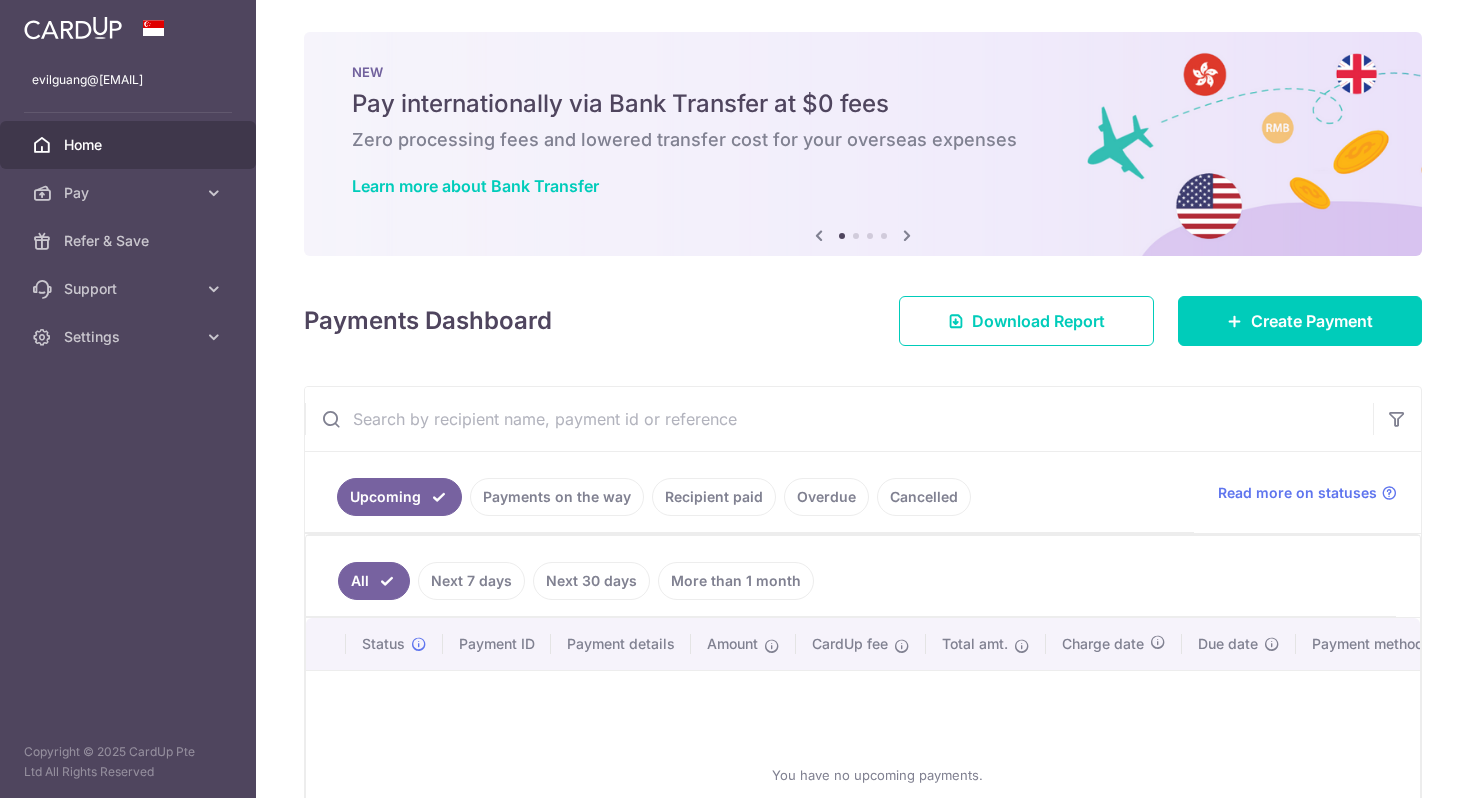 scroll, scrollTop: 0, scrollLeft: 0, axis: both 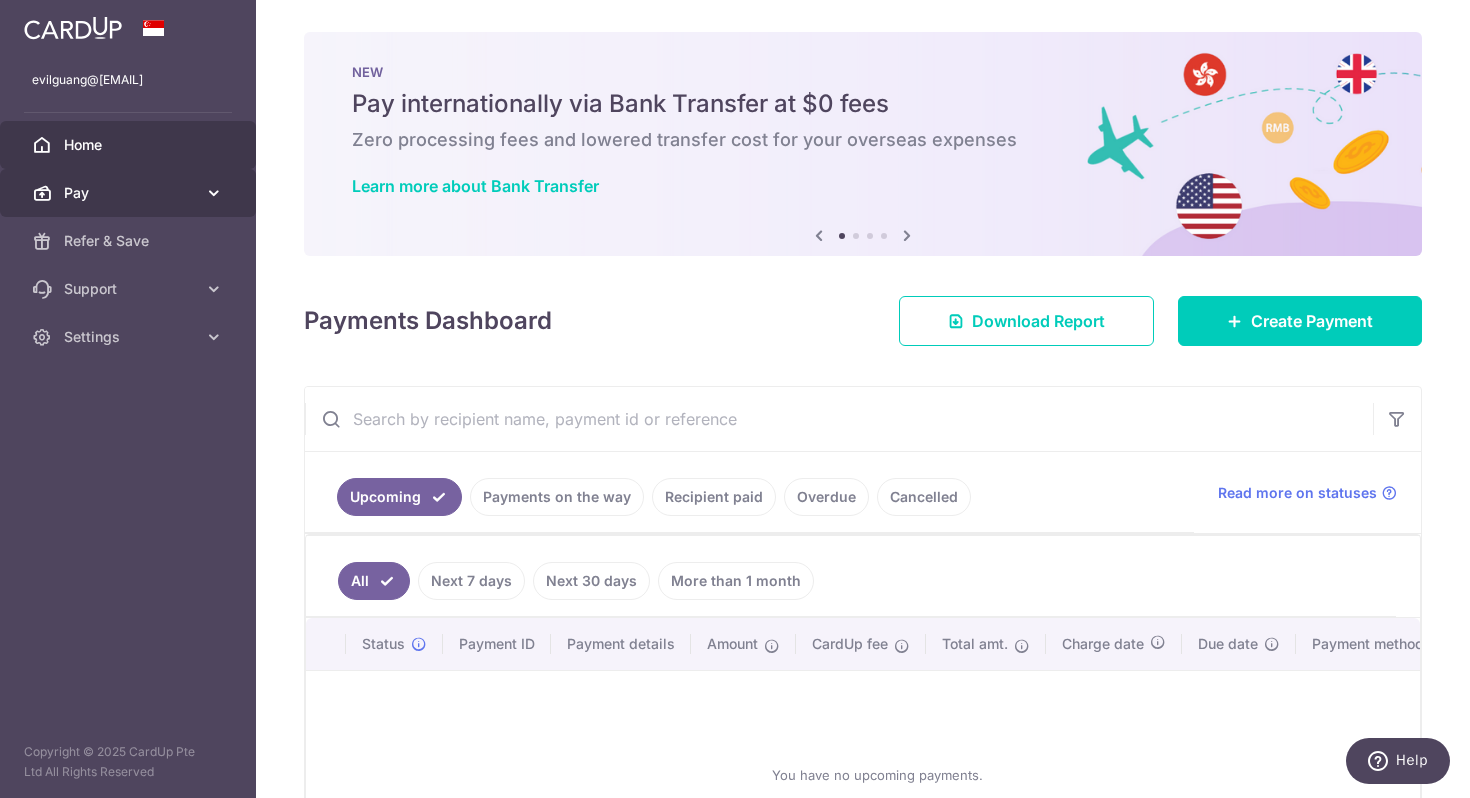 click on "Pay" at bounding box center (128, 193) 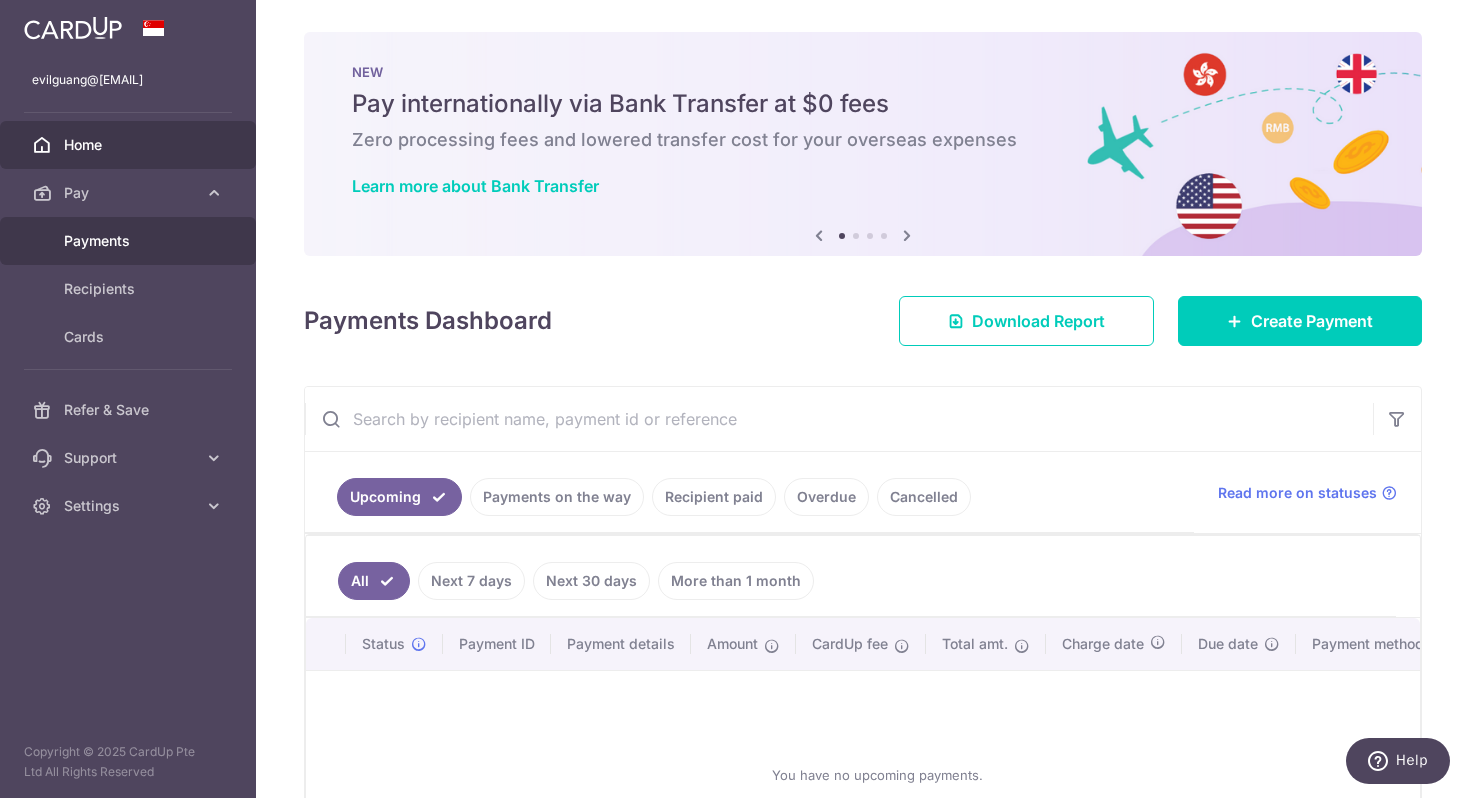 click on "Payments" at bounding box center [130, 241] 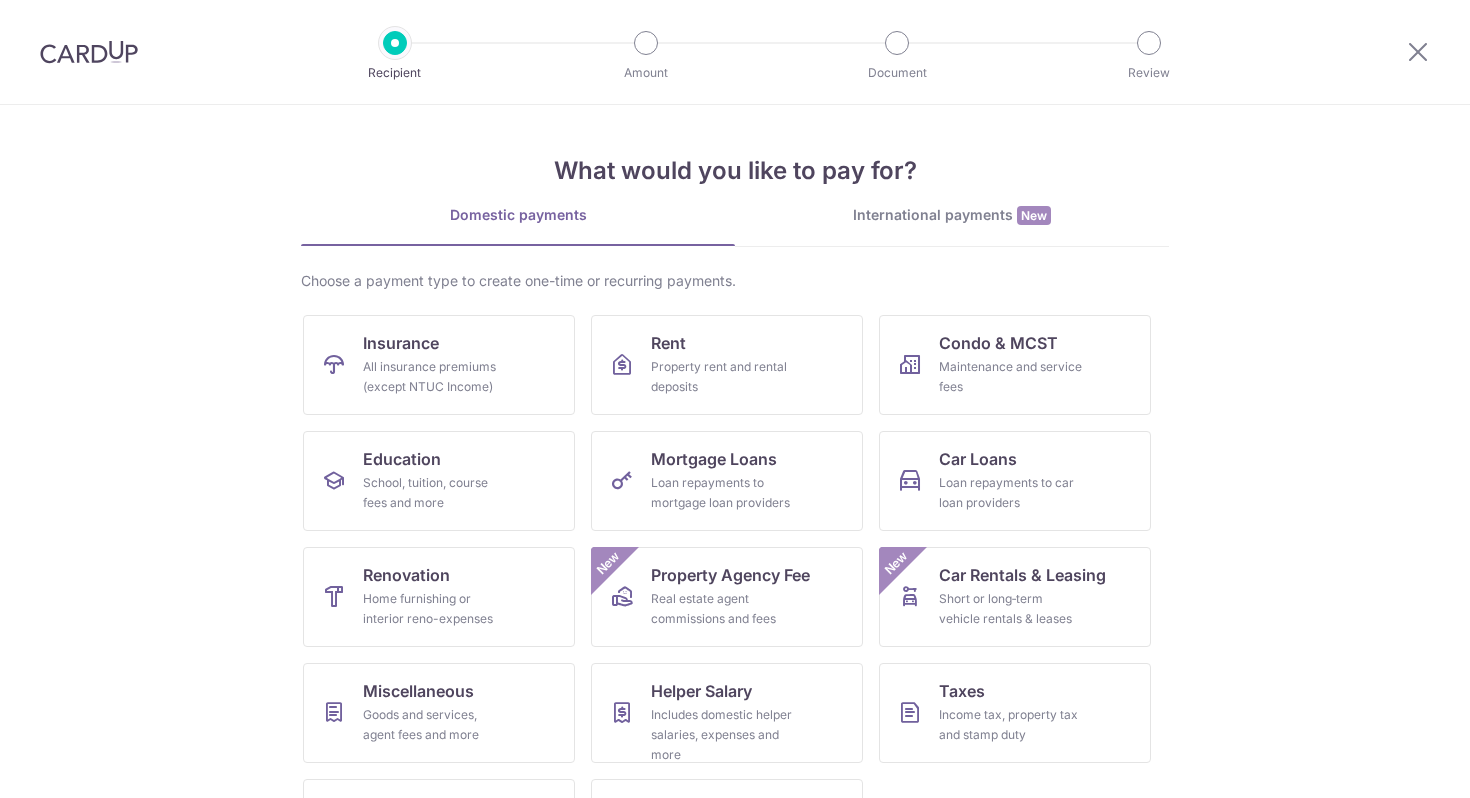 scroll, scrollTop: 0, scrollLeft: 0, axis: both 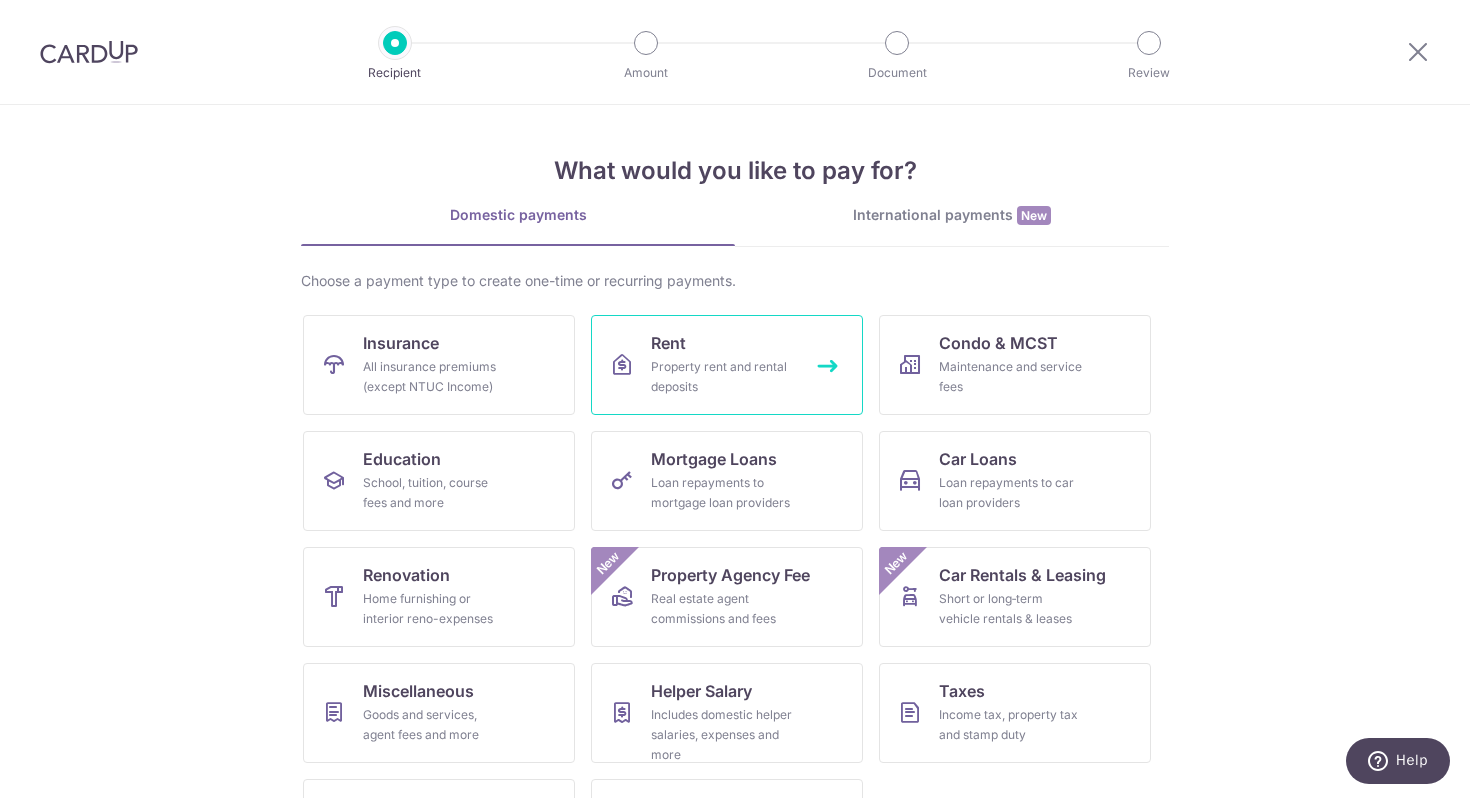 click on "Rent Property rent and rental deposits" at bounding box center (727, 365) 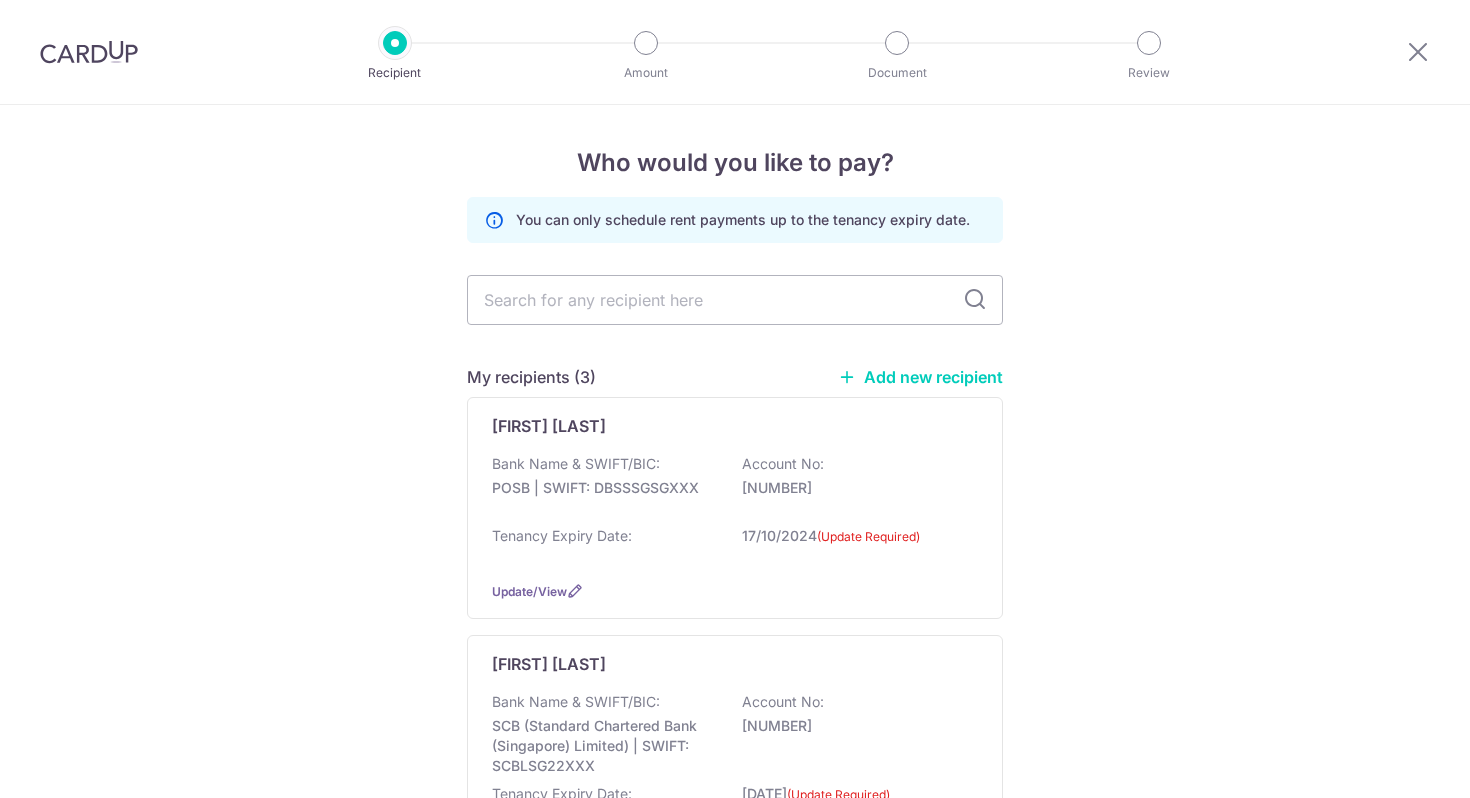 scroll, scrollTop: 0, scrollLeft: 0, axis: both 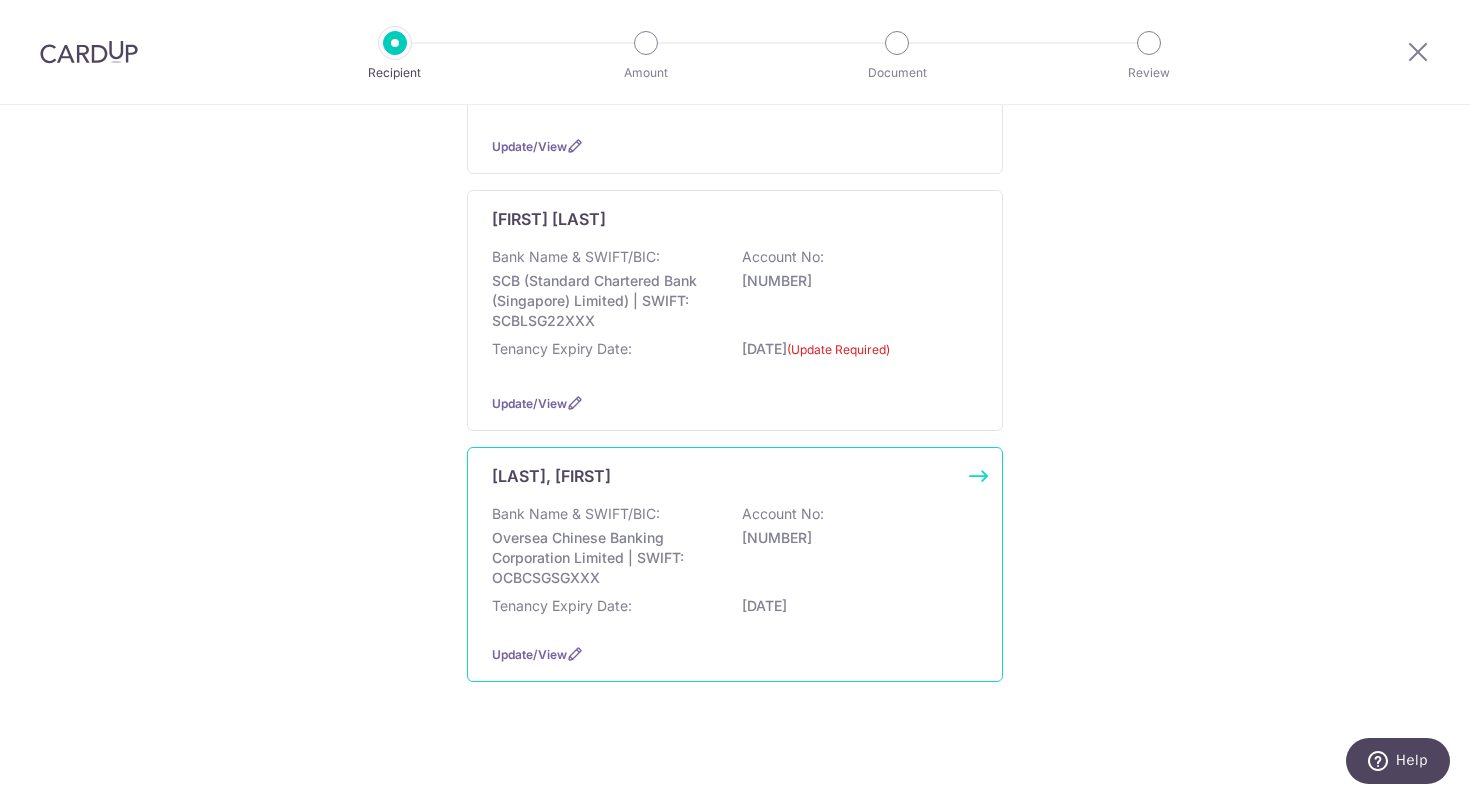 click on "Oversea Chinese Banking Corporation Limited | SWIFT: OCBCSGSGXXX" at bounding box center [604, 558] 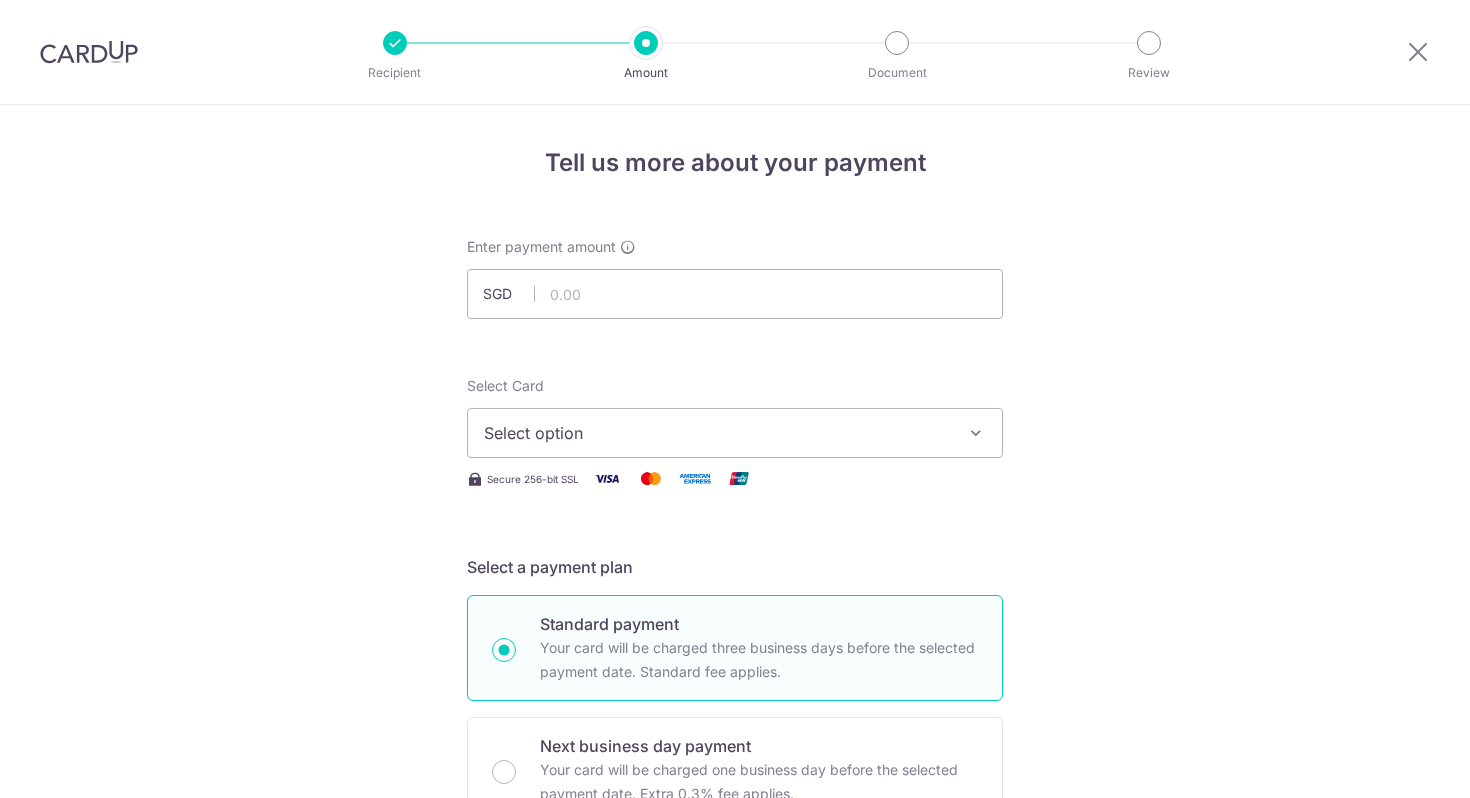 scroll, scrollTop: 0, scrollLeft: 0, axis: both 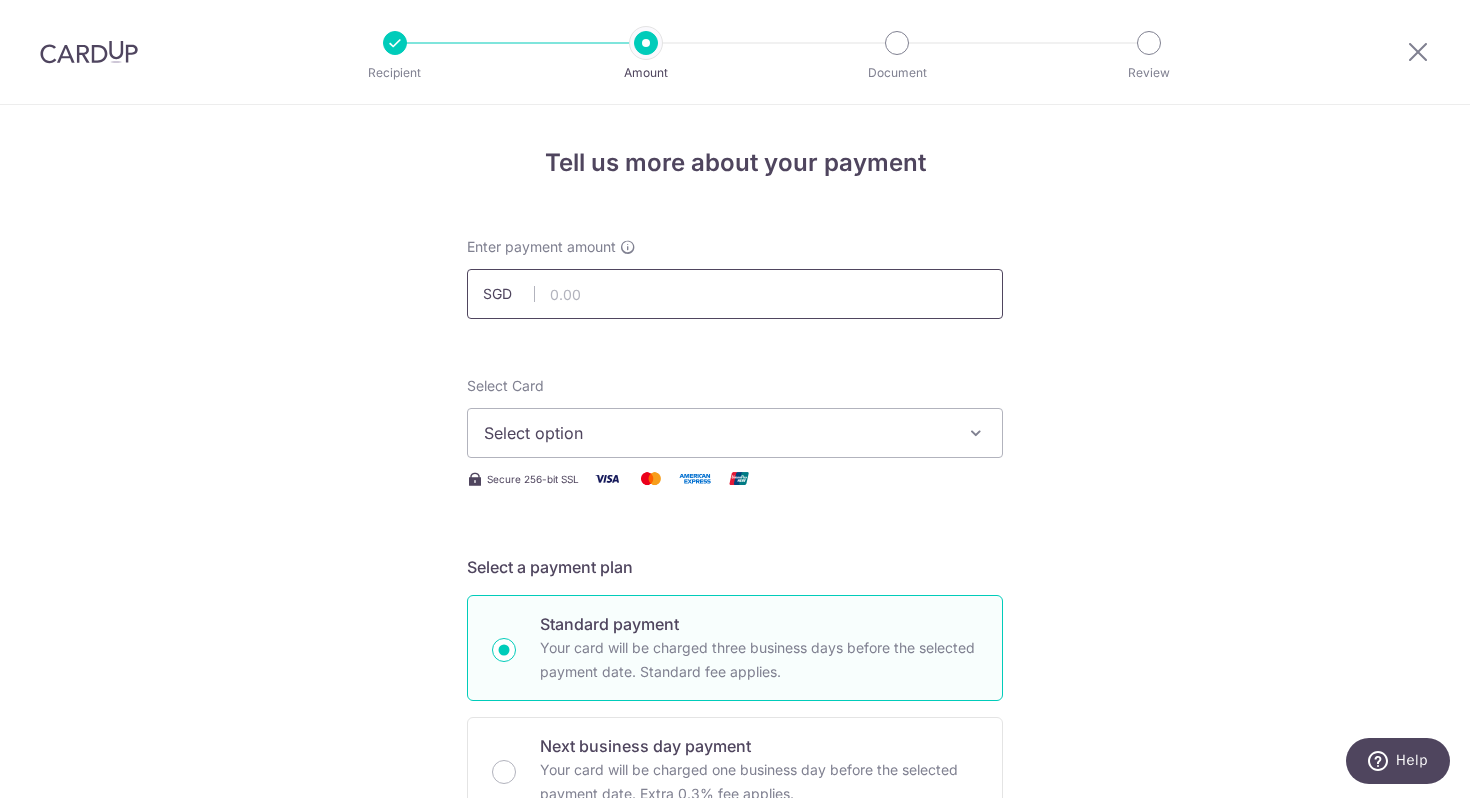 click at bounding box center (735, 294) 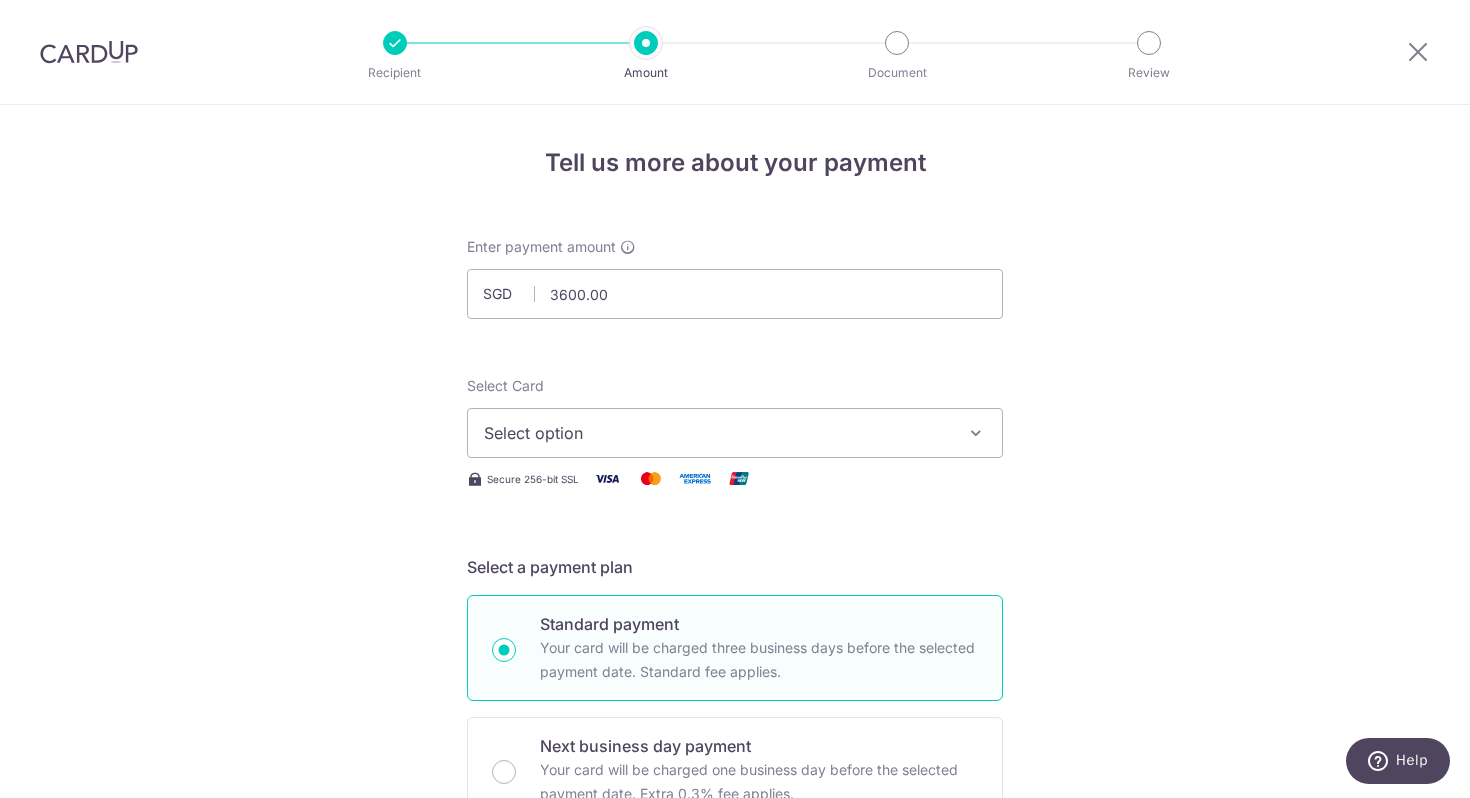 type on "3,600.00" 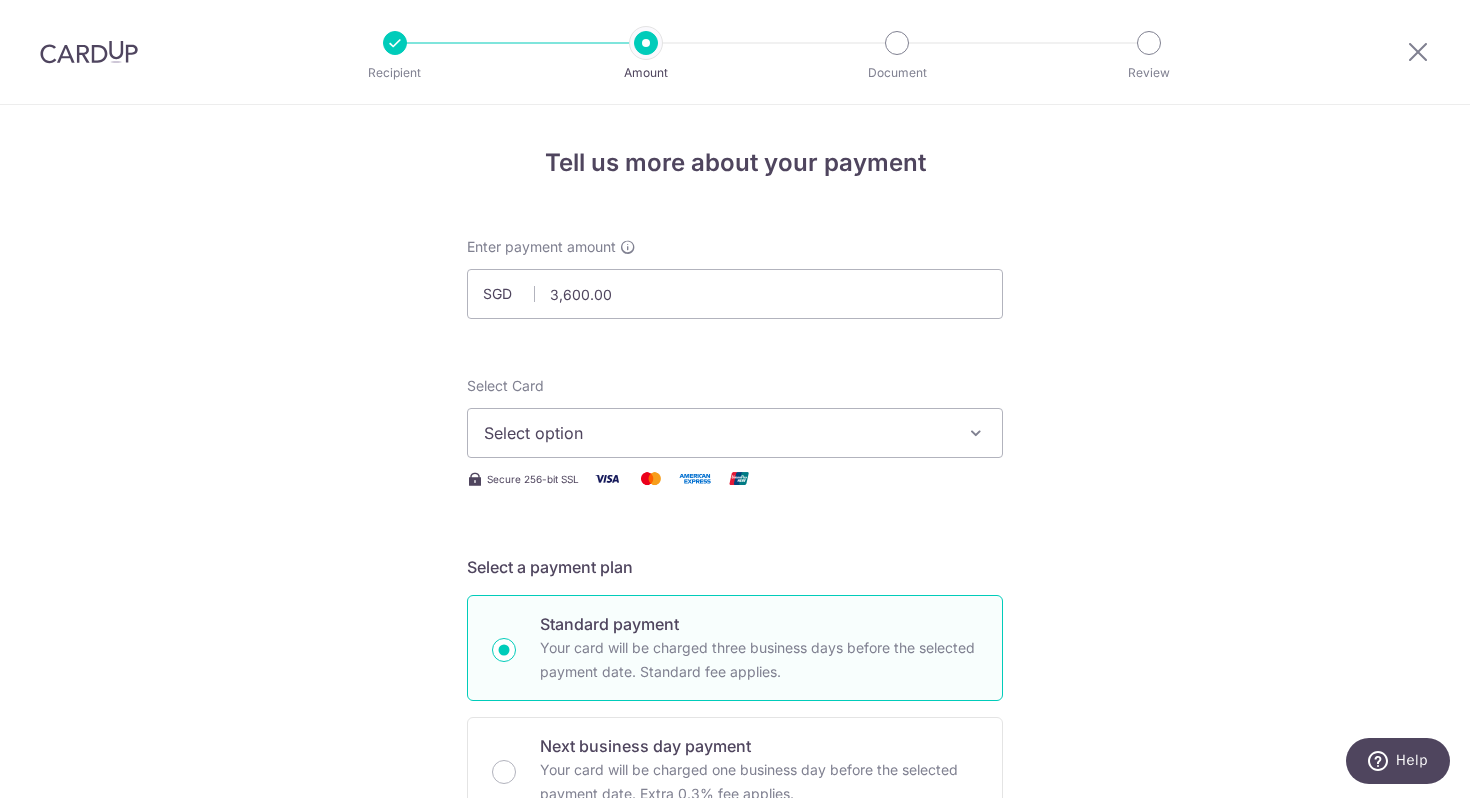 click on "Select option" at bounding box center (735, 433) 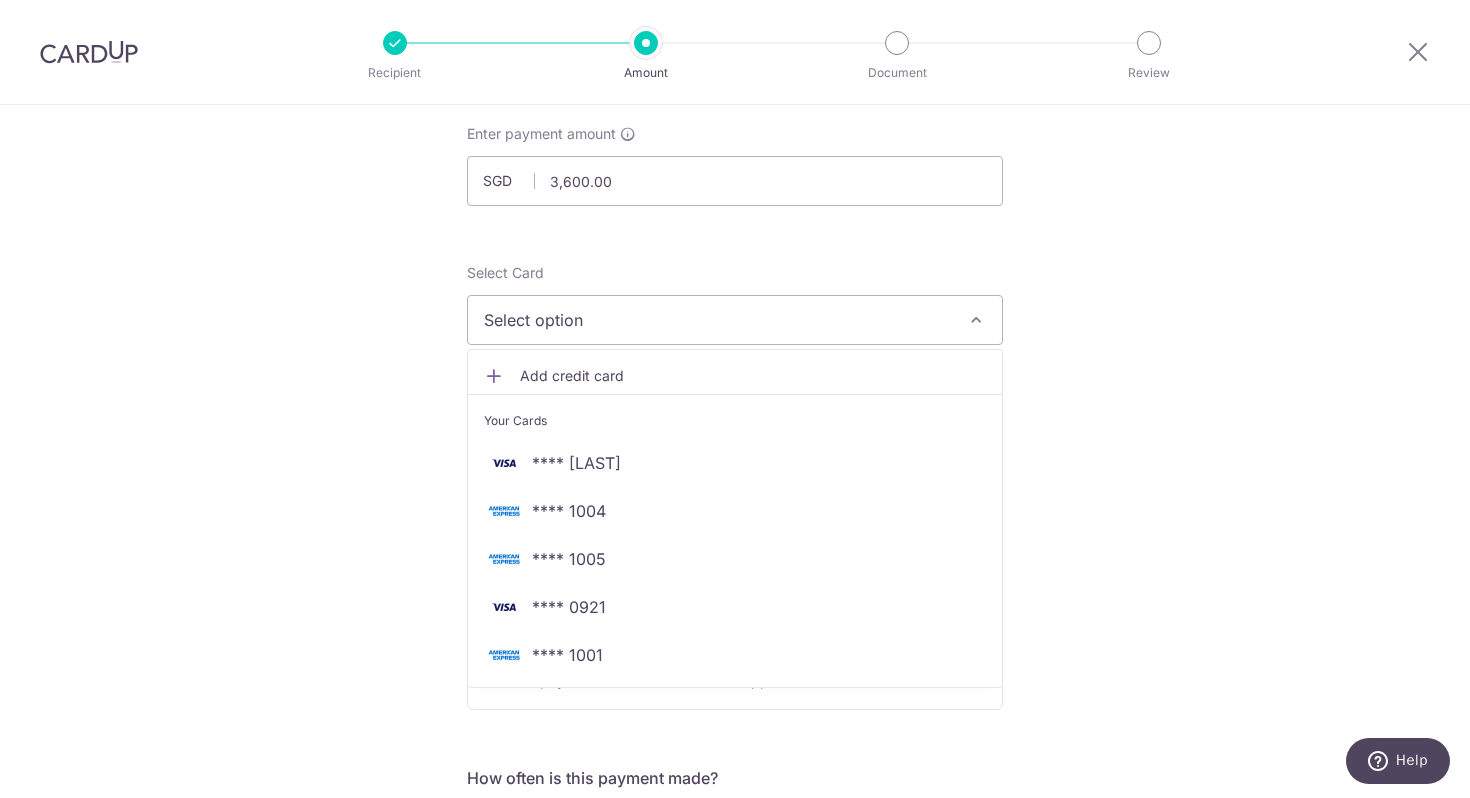 scroll, scrollTop: 141, scrollLeft: 0, axis: vertical 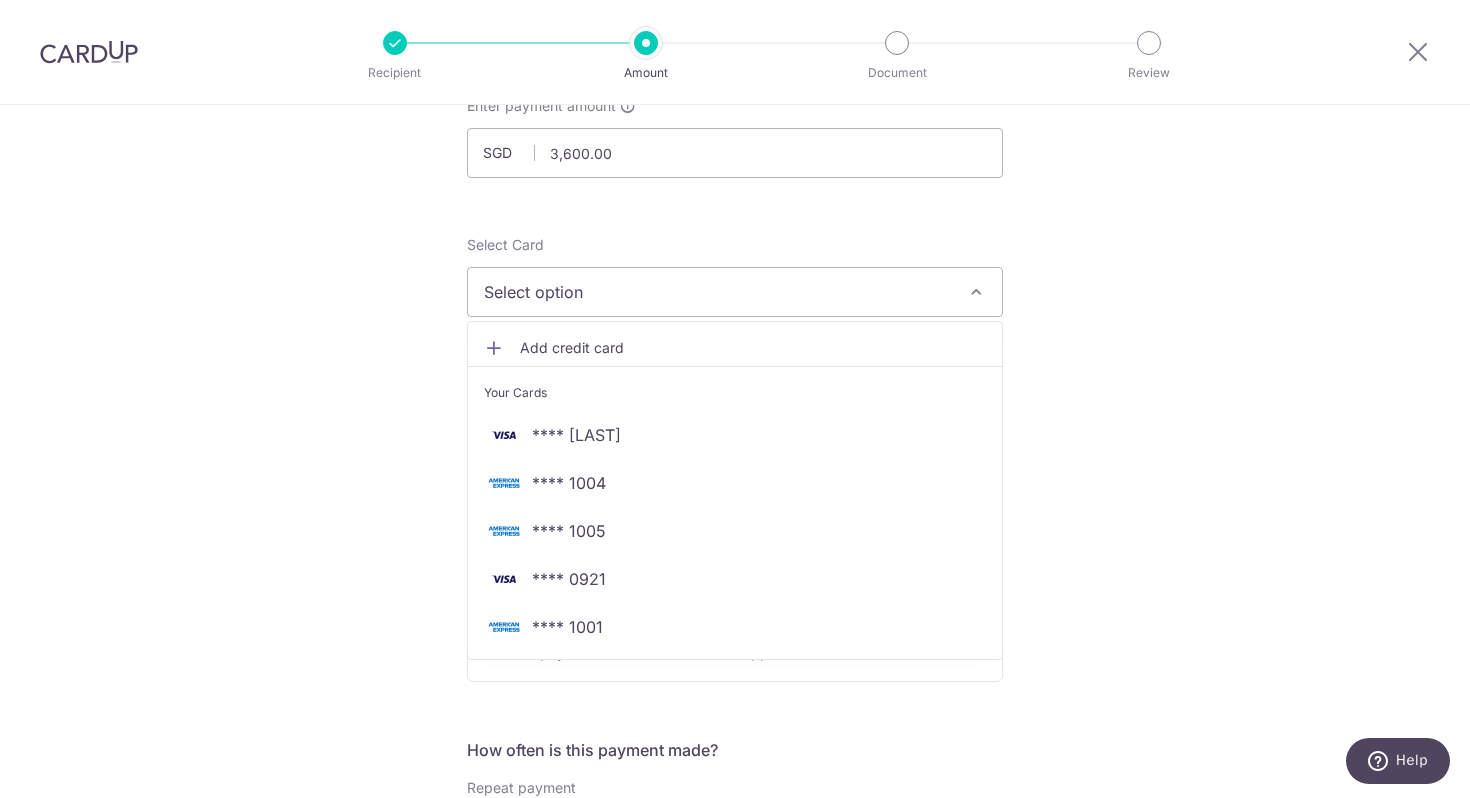 click on "Add credit card" at bounding box center (753, 348) 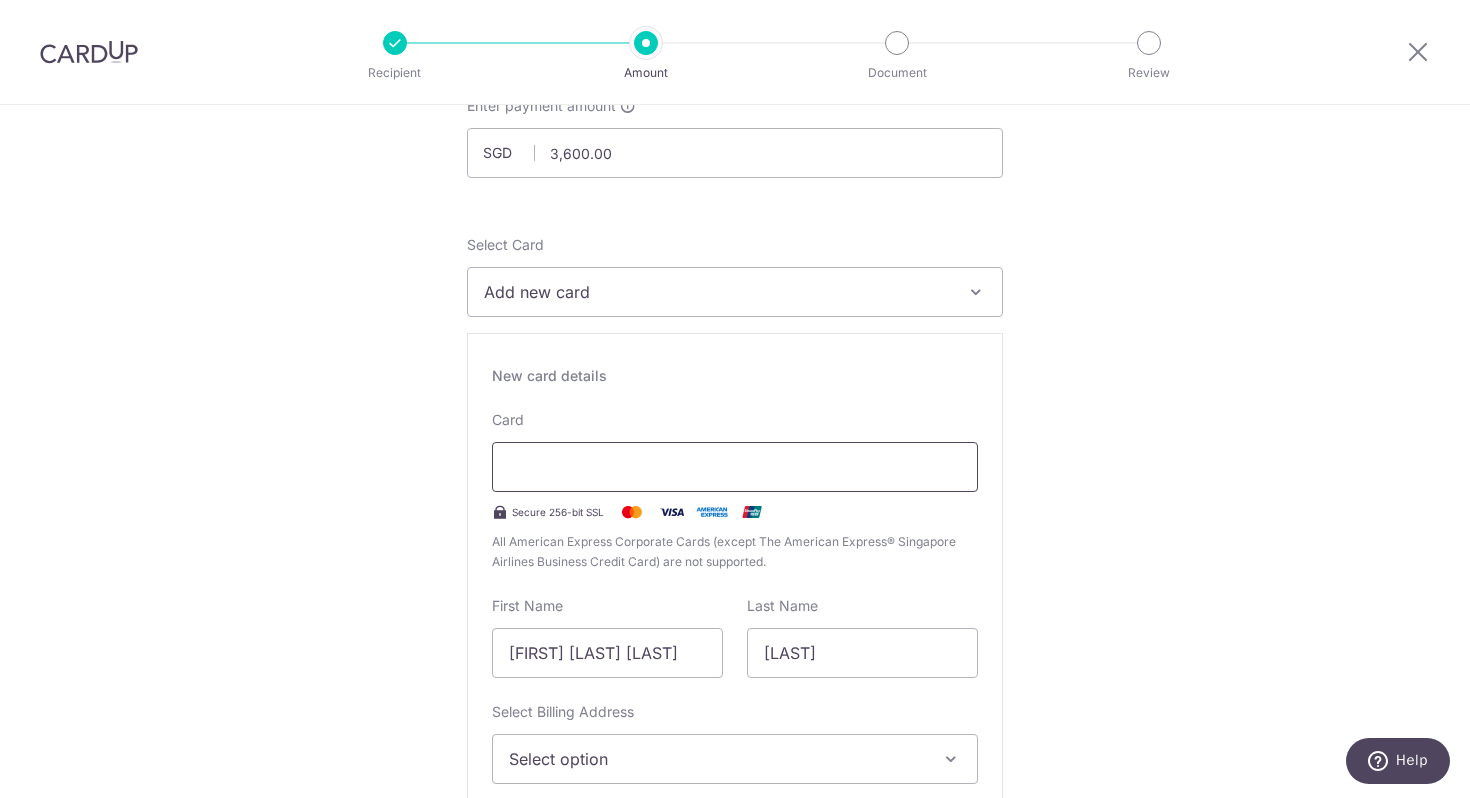 type on "[MM] / [YYYY]" 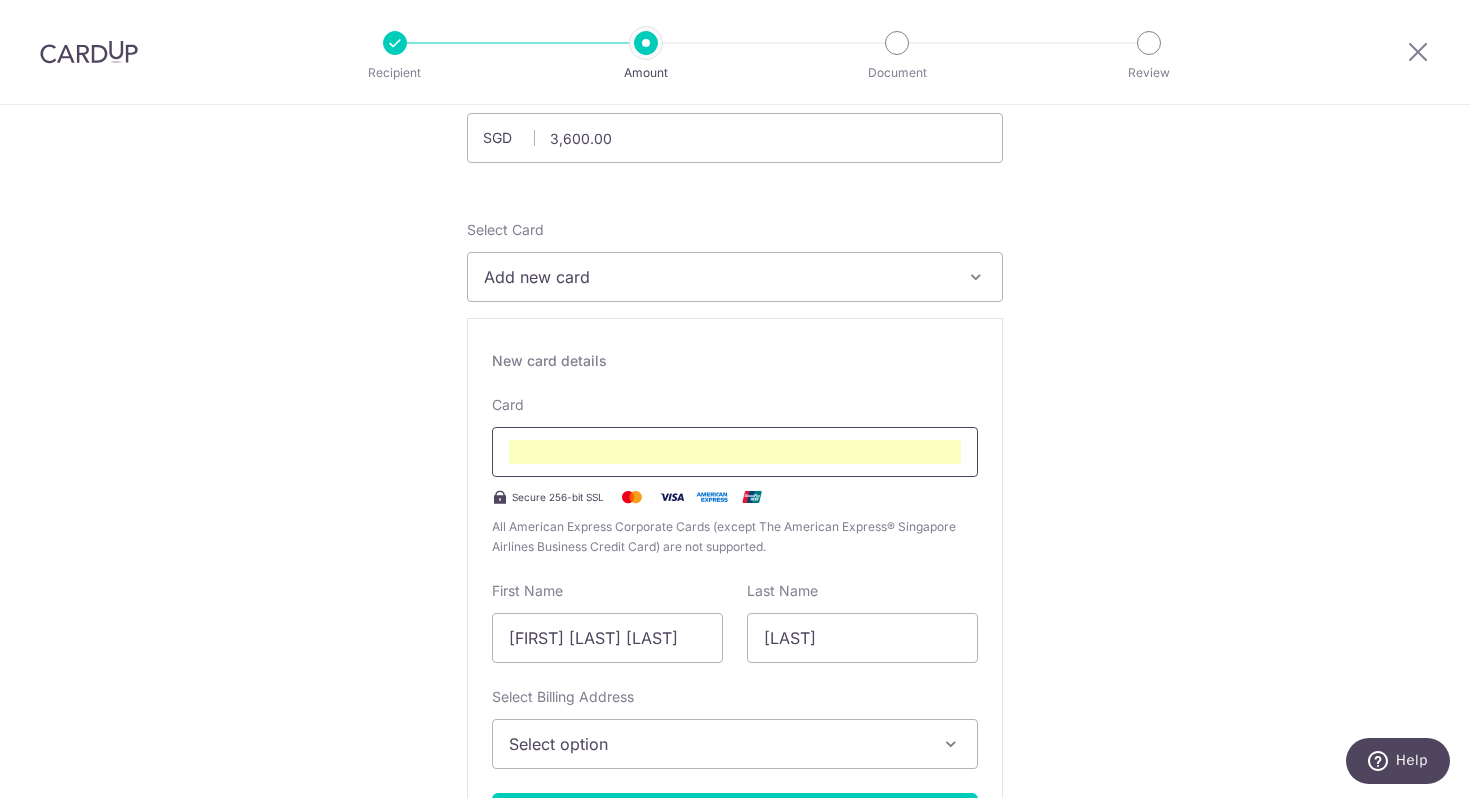 scroll, scrollTop: 179, scrollLeft: 0, axis: vertical 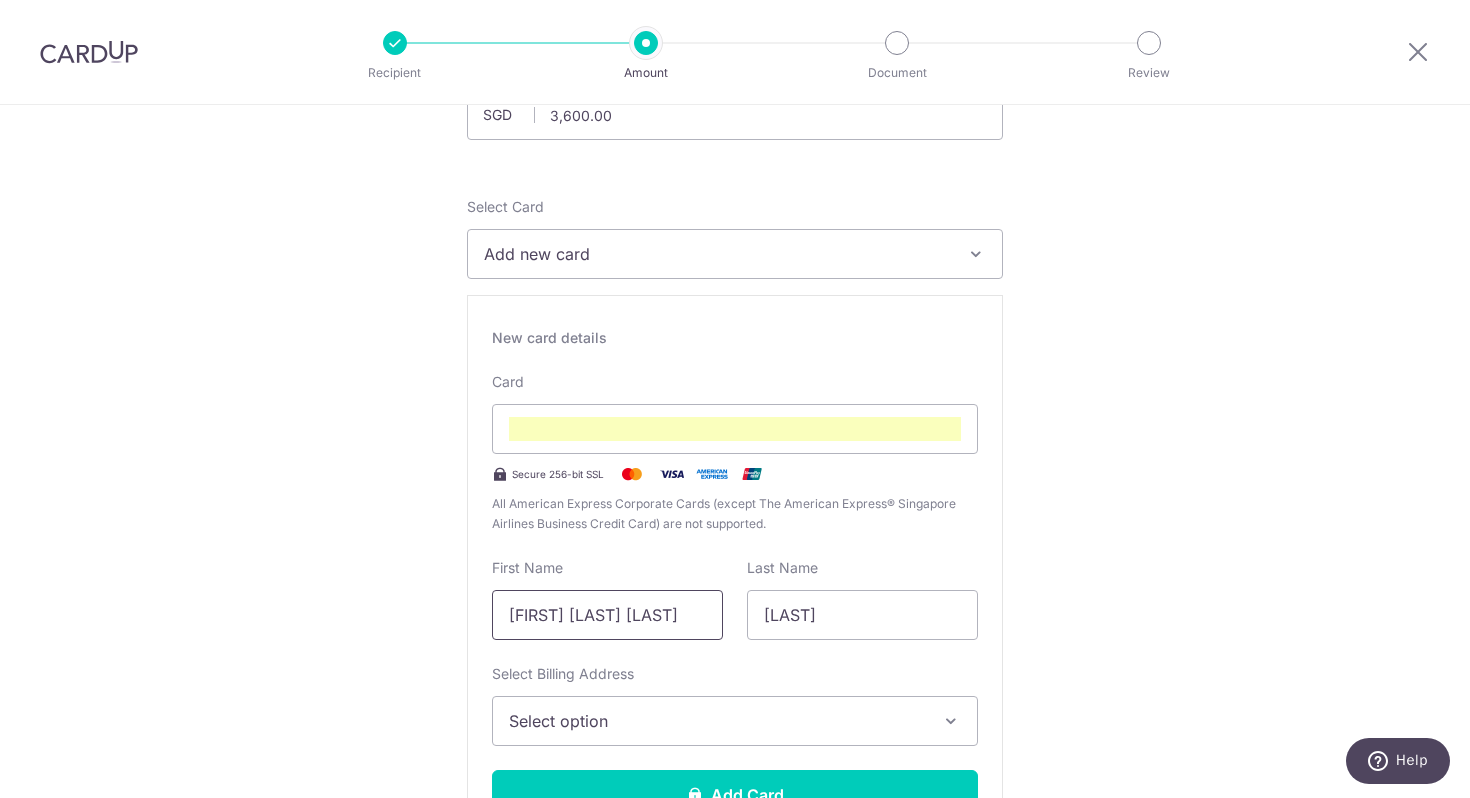click on "[FIRST] [LAST]" at bounding box center [607, 615] 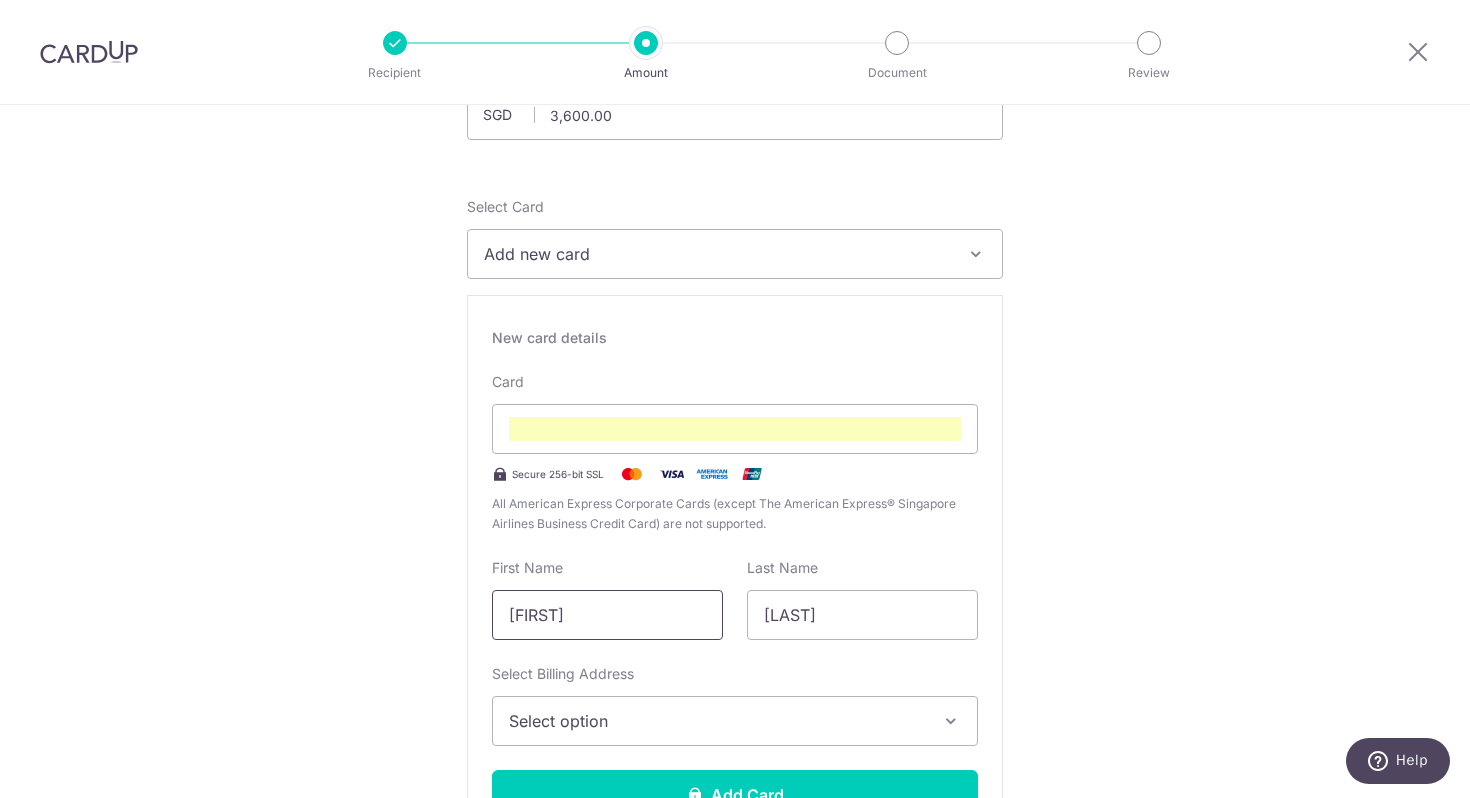 type on "Alex" 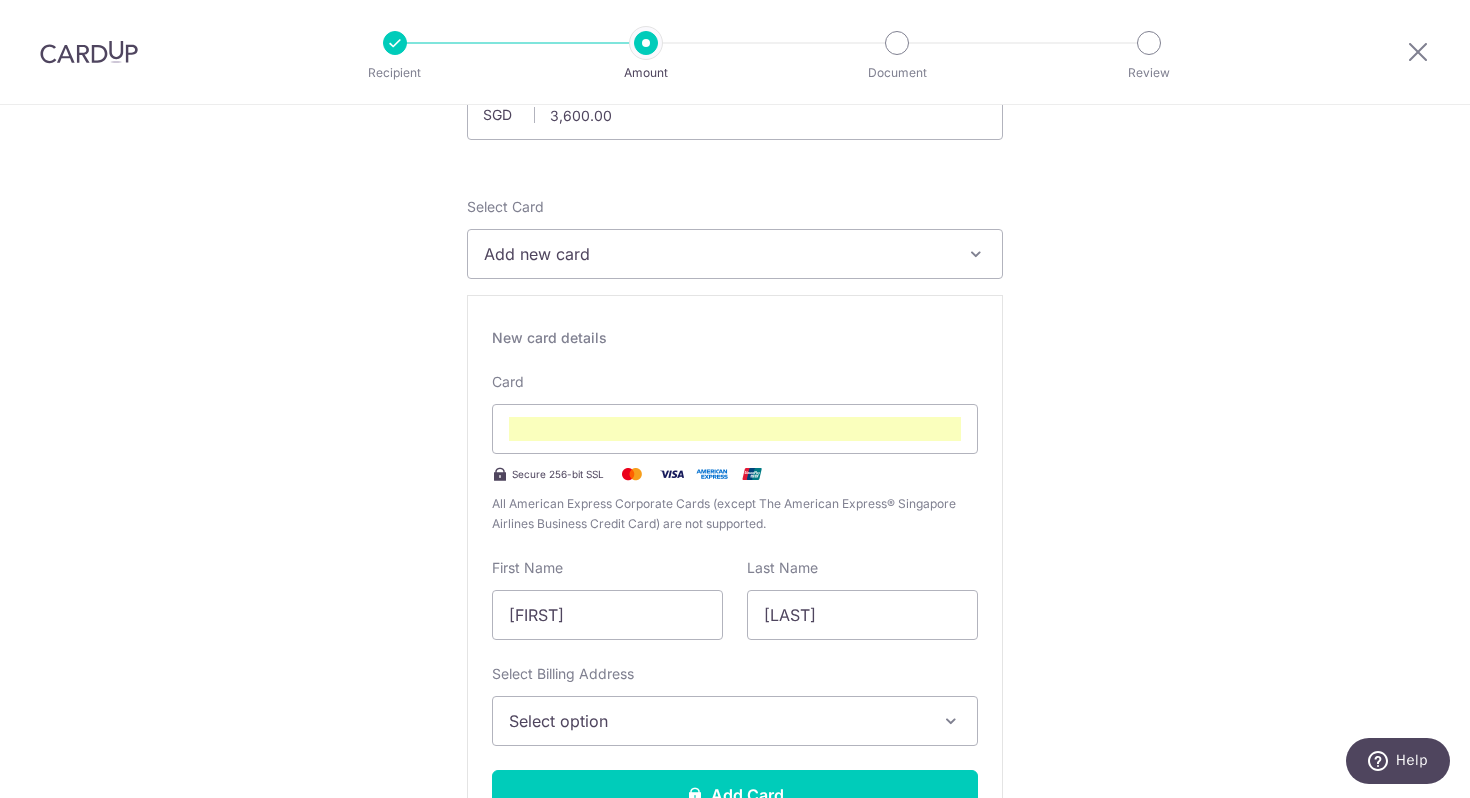 click on "Select option" at bounding box center (717, 721) 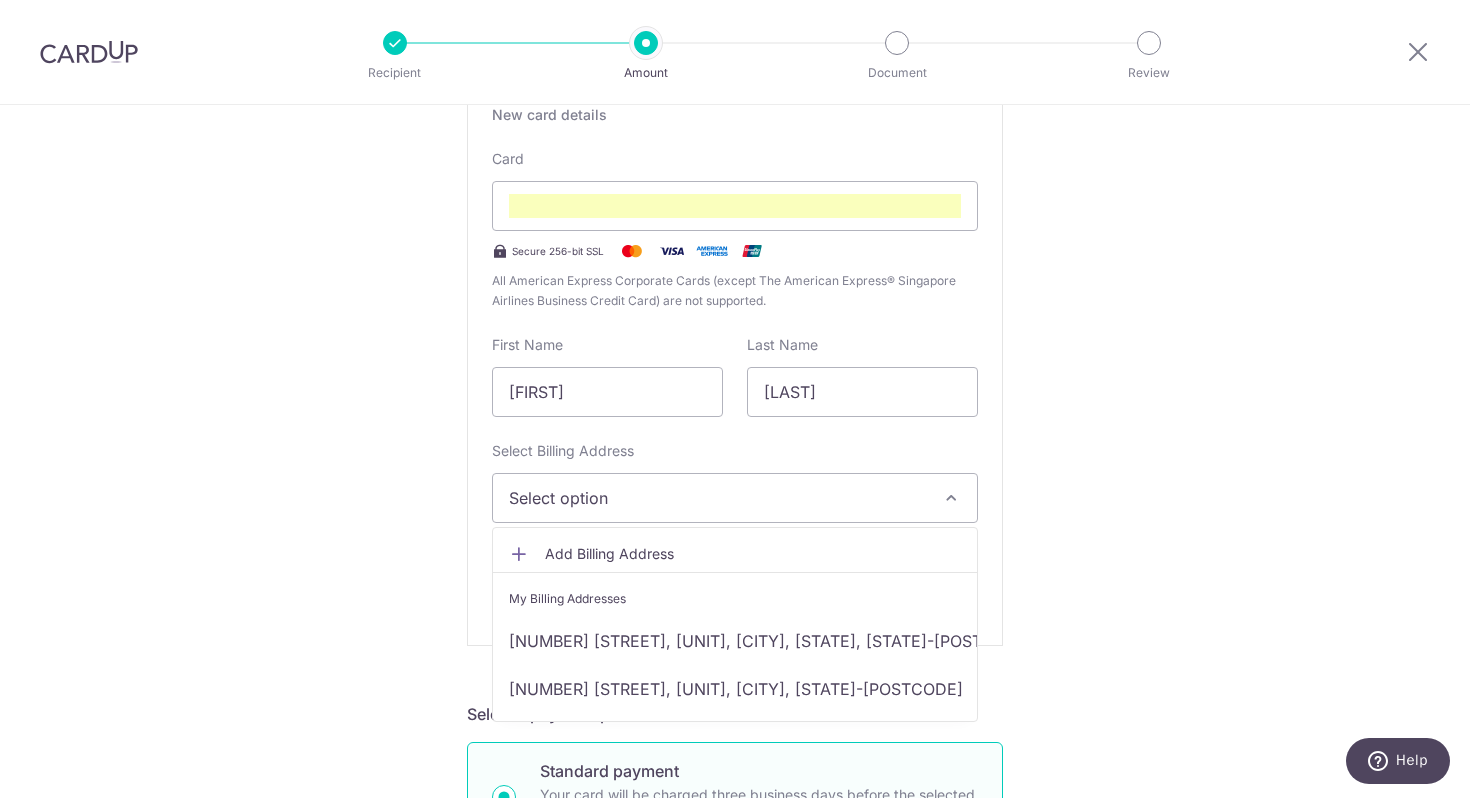 scroll, scrollTop: 403, scrollLeft: 0, axis: vertical 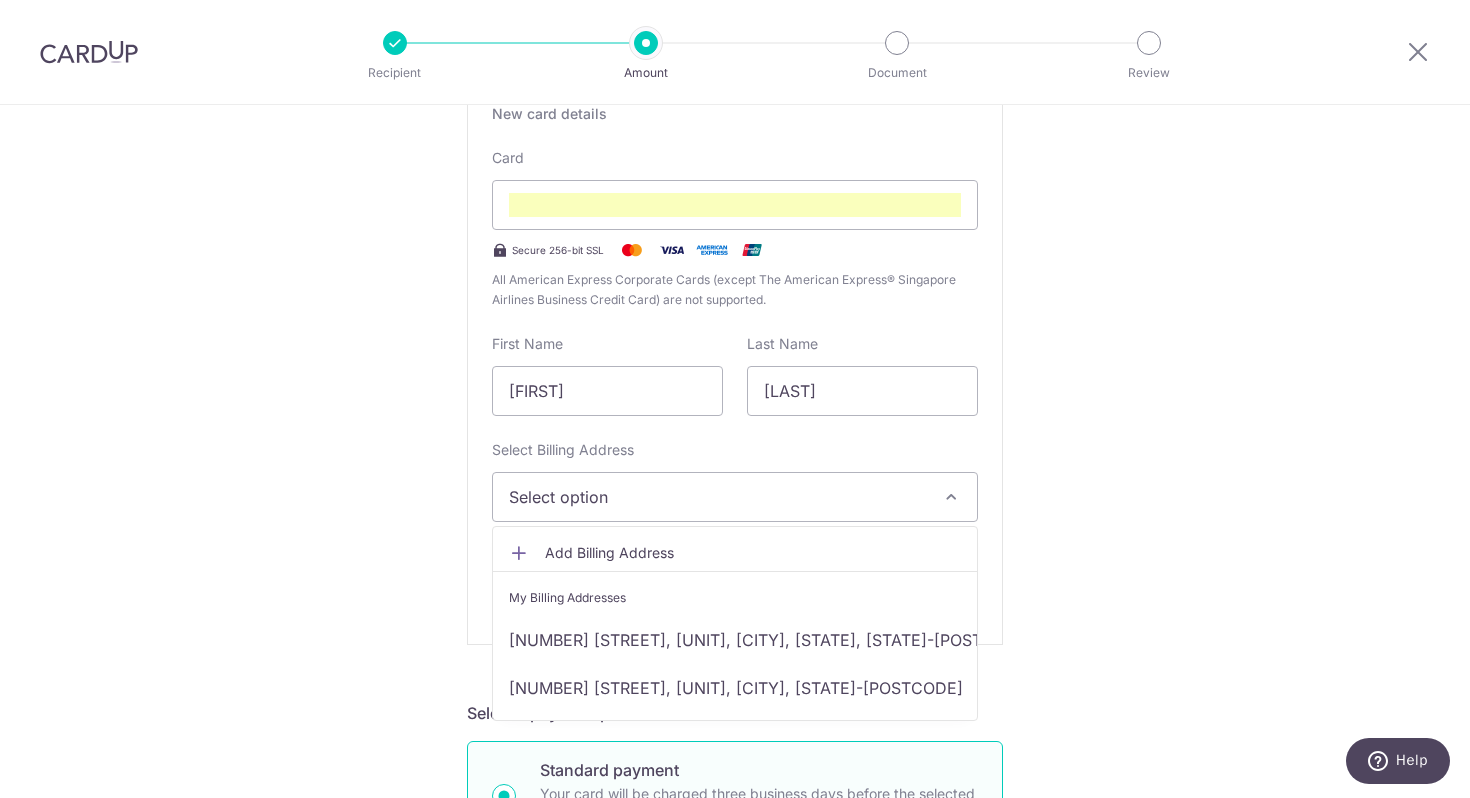 click on "Add Billing Address" at bounding box center (753, 553) 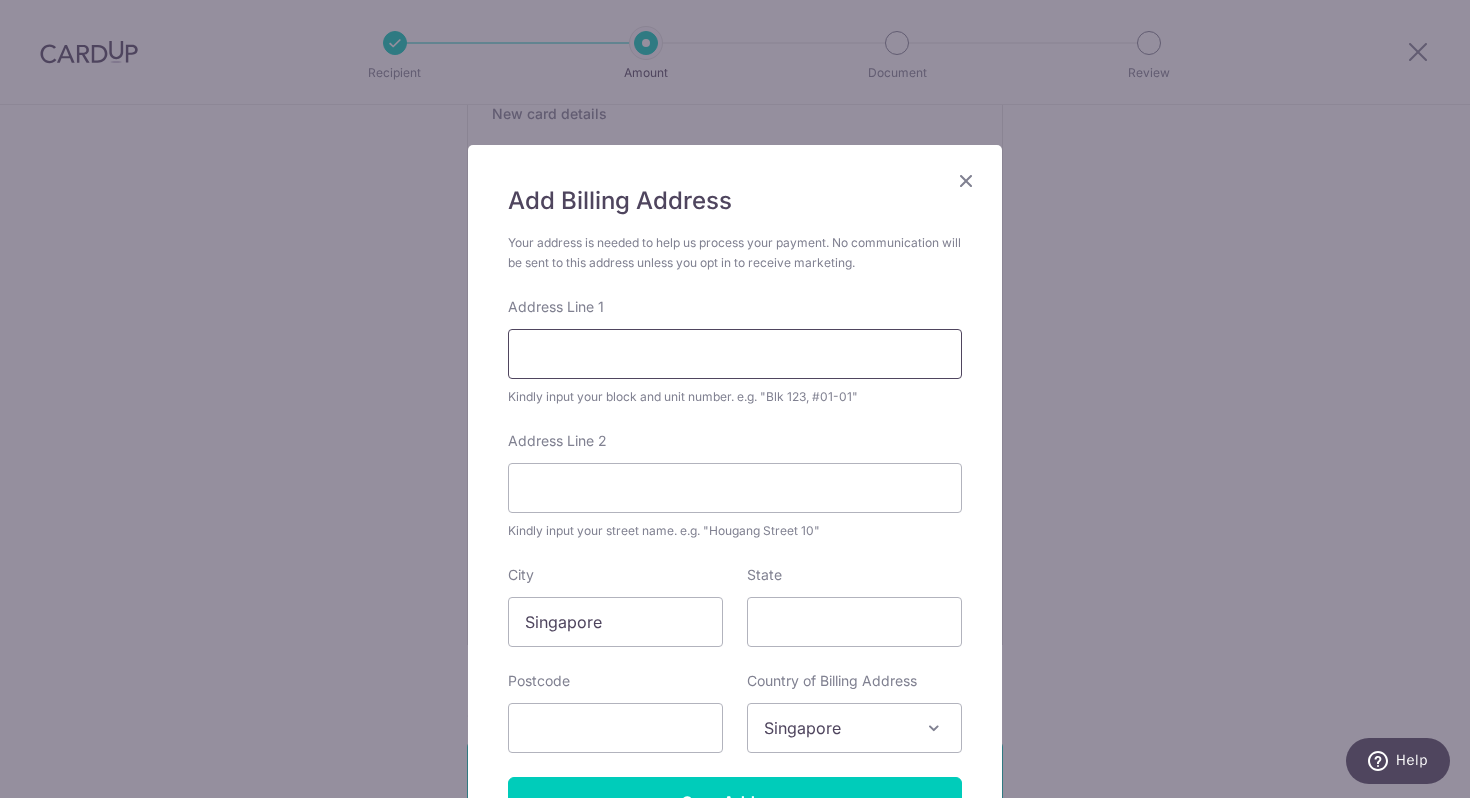 click on "Address Line 1" at bounding box center [735, 354] 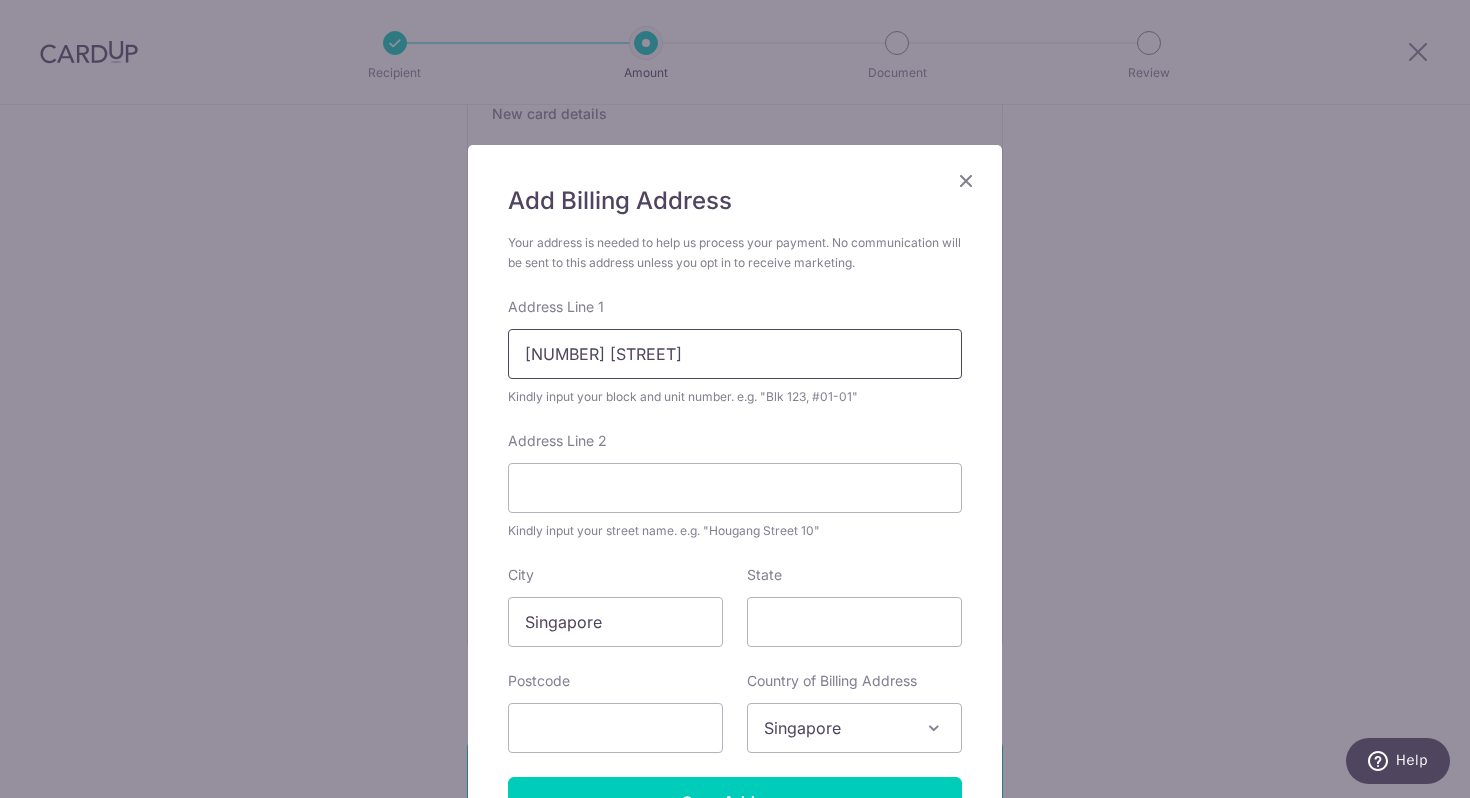 type on "278639" 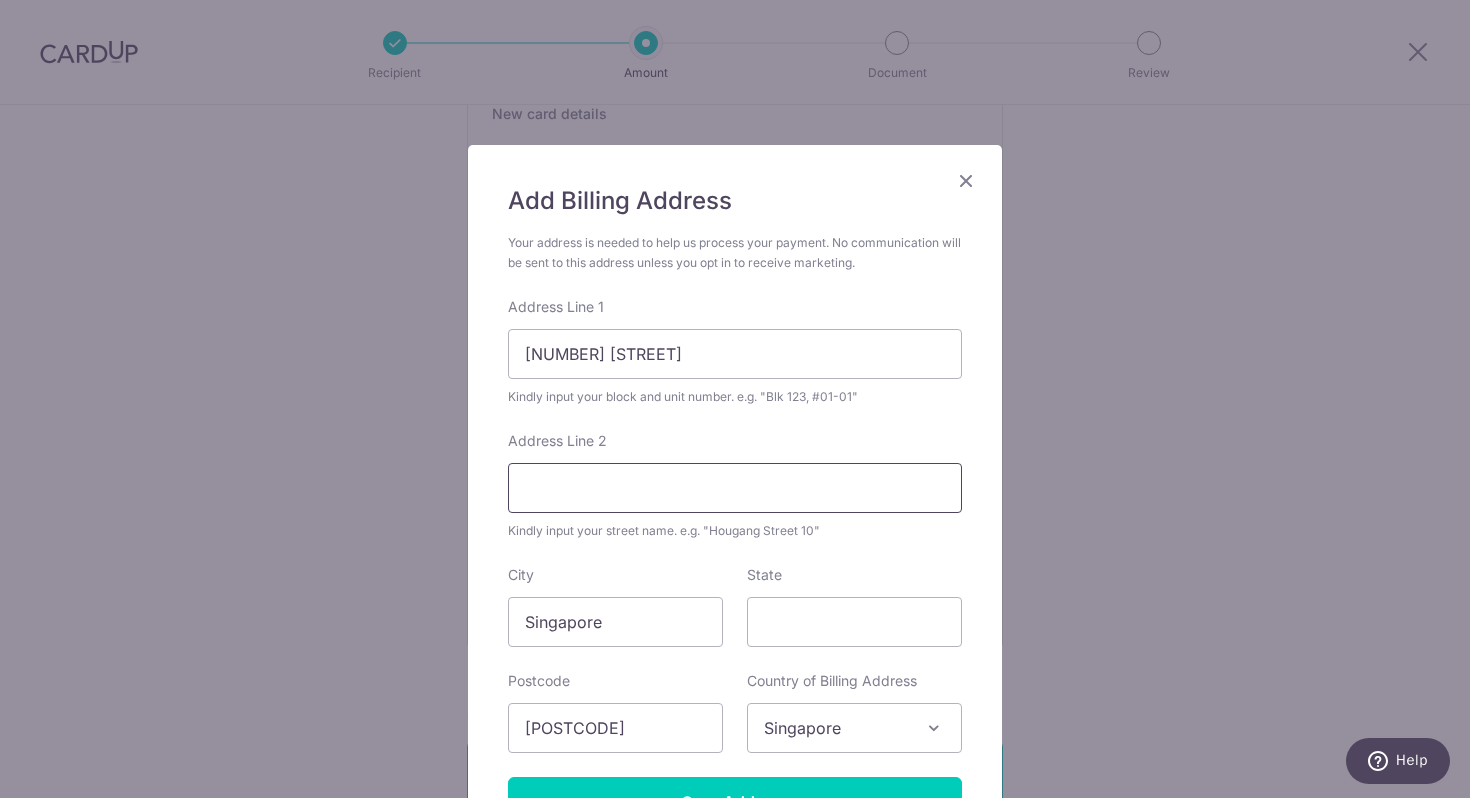 click on "Address Line 2" at bounding box center [735, 488] 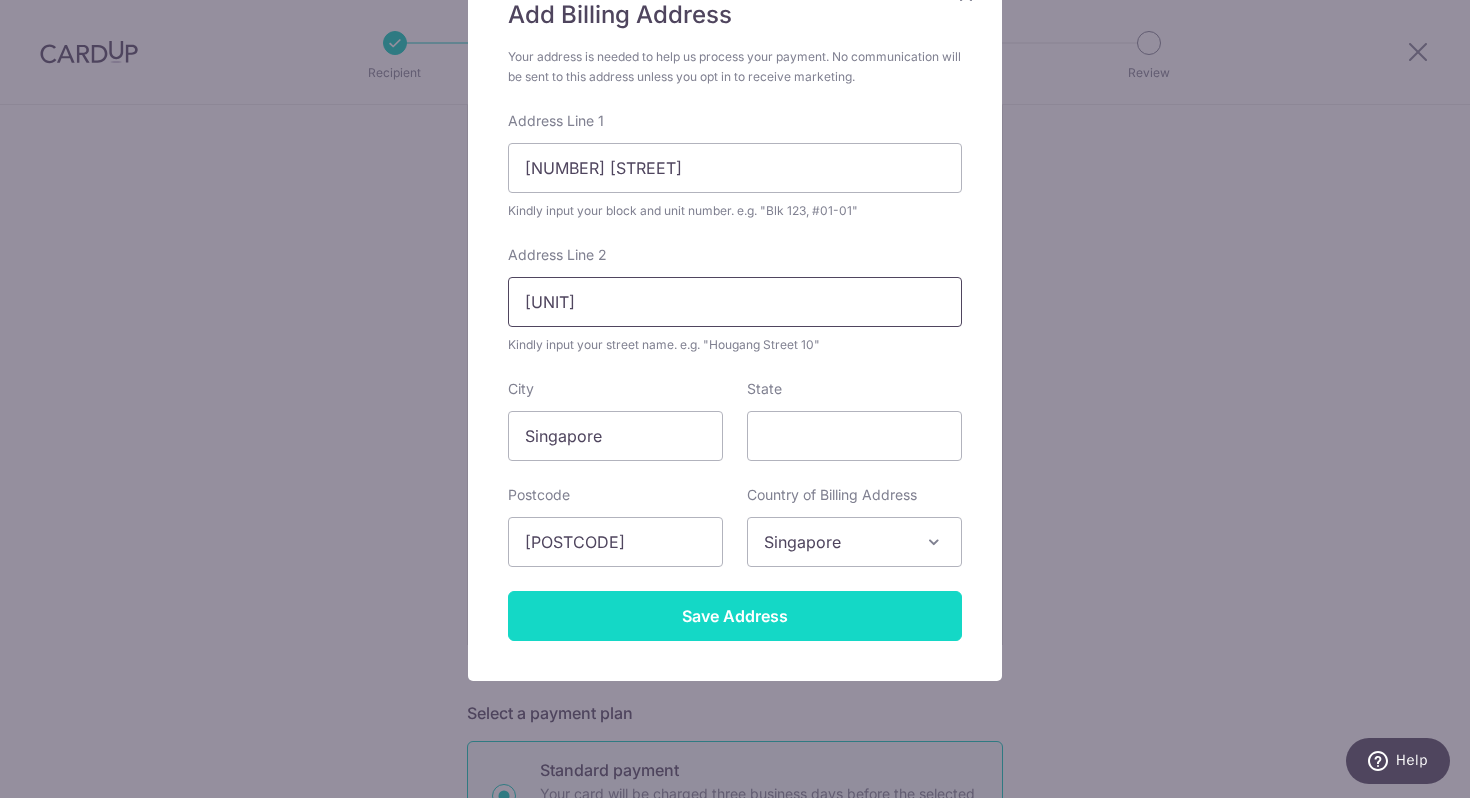 scroll, scrollTop: 190, scrollLeft: 0, axis: vertical 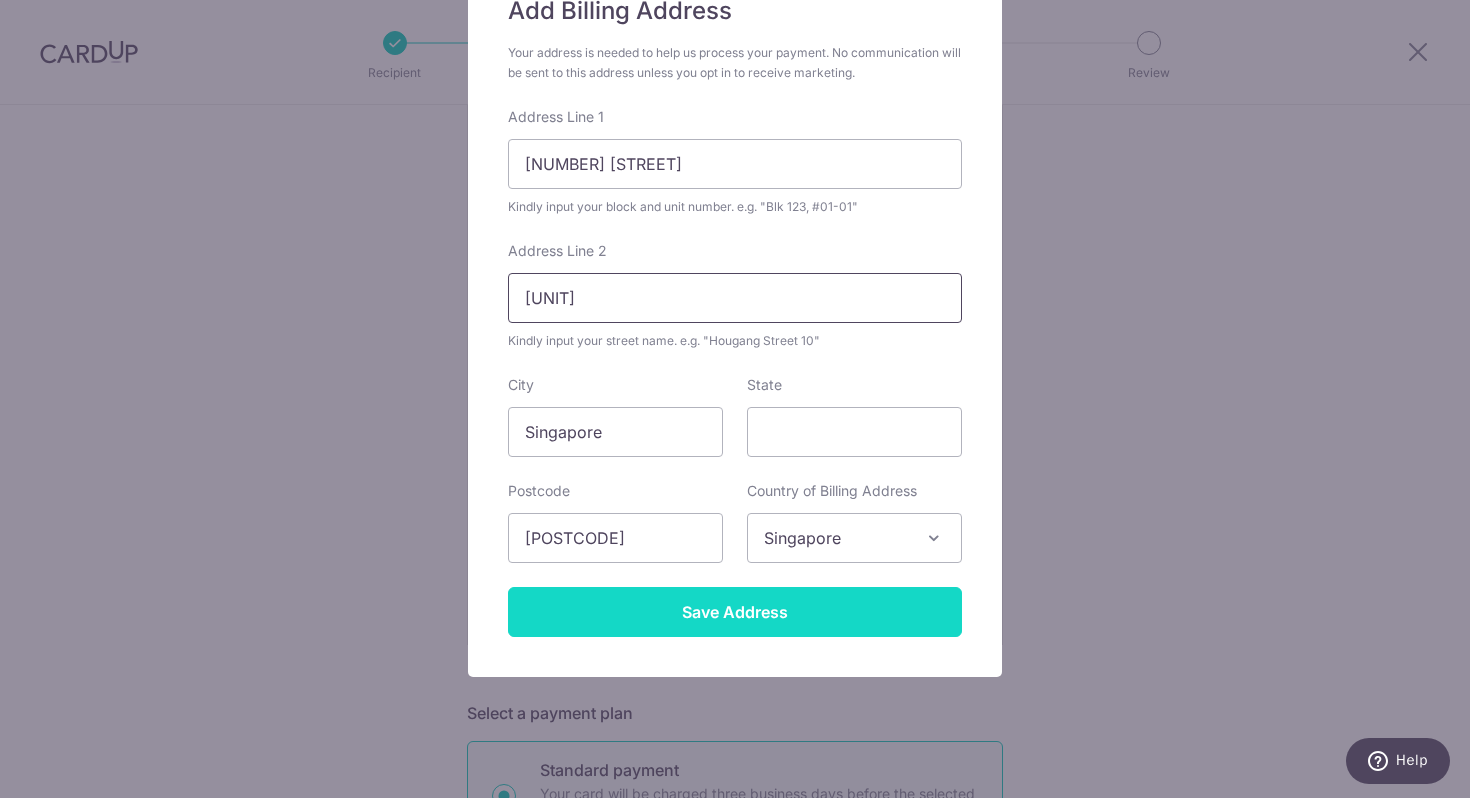 type on "02-02" 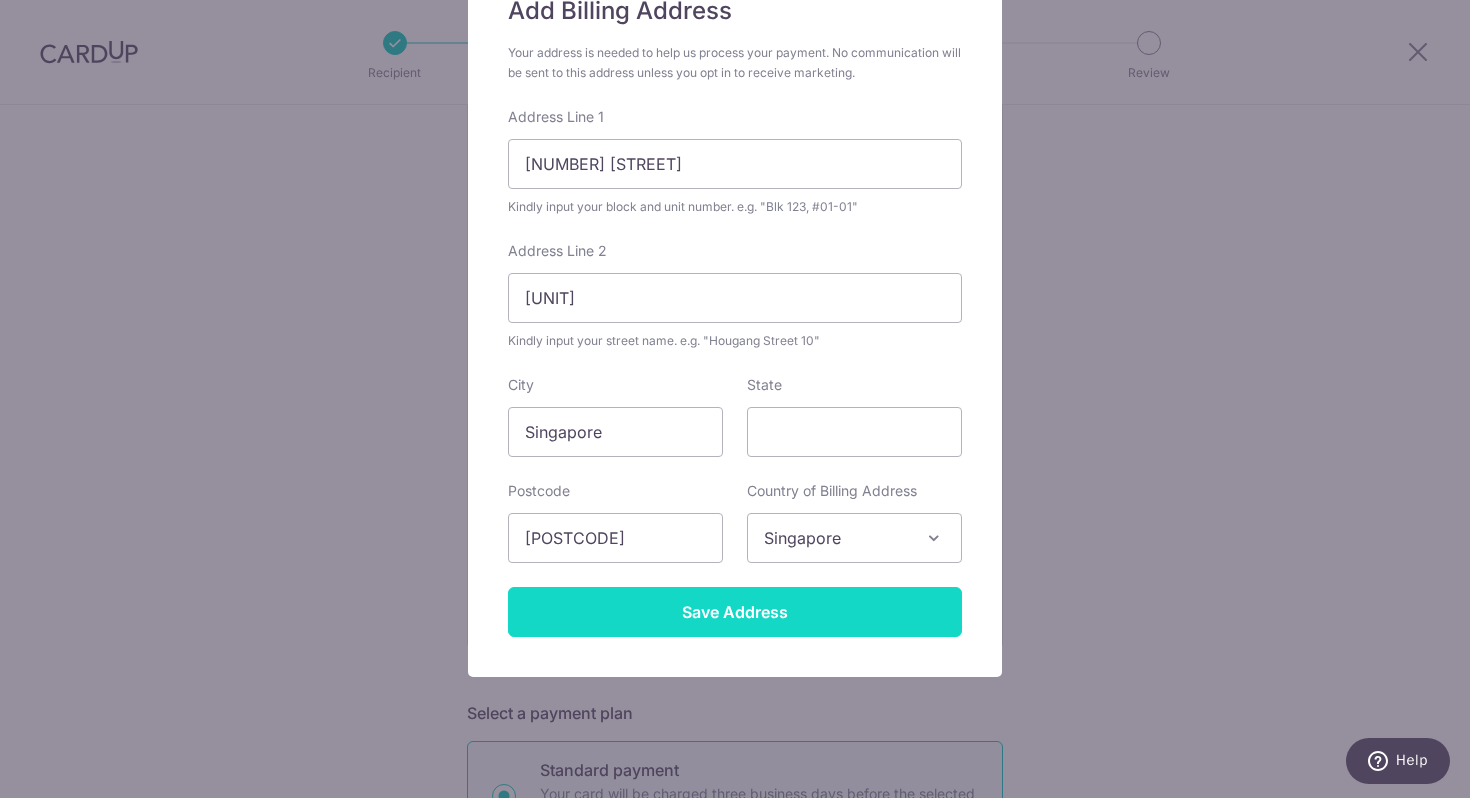 click on "Save Address" at bounding box center [735, 612] 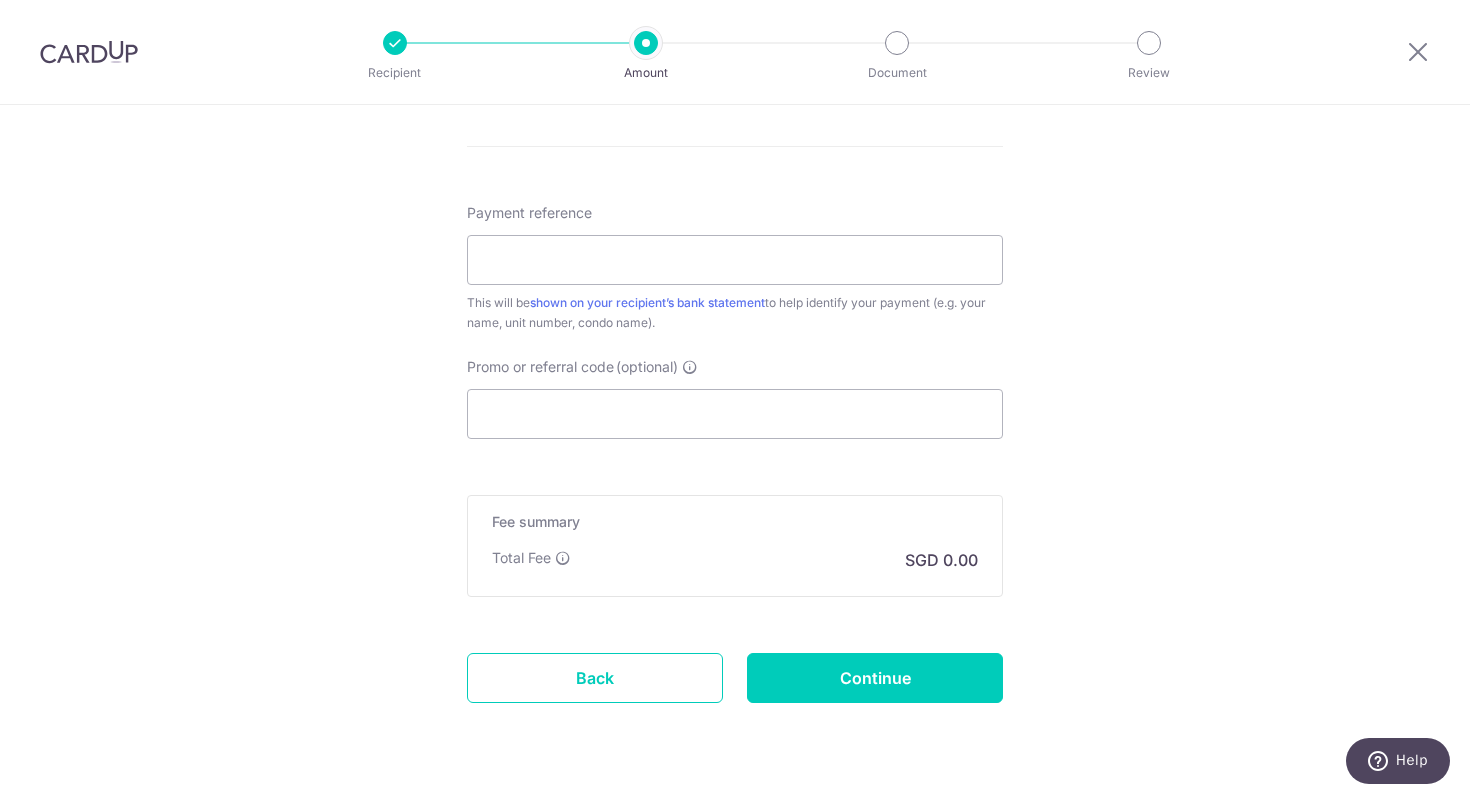 scroll, scrollTop: 1665, scrollLeft: 0, axis: vertical 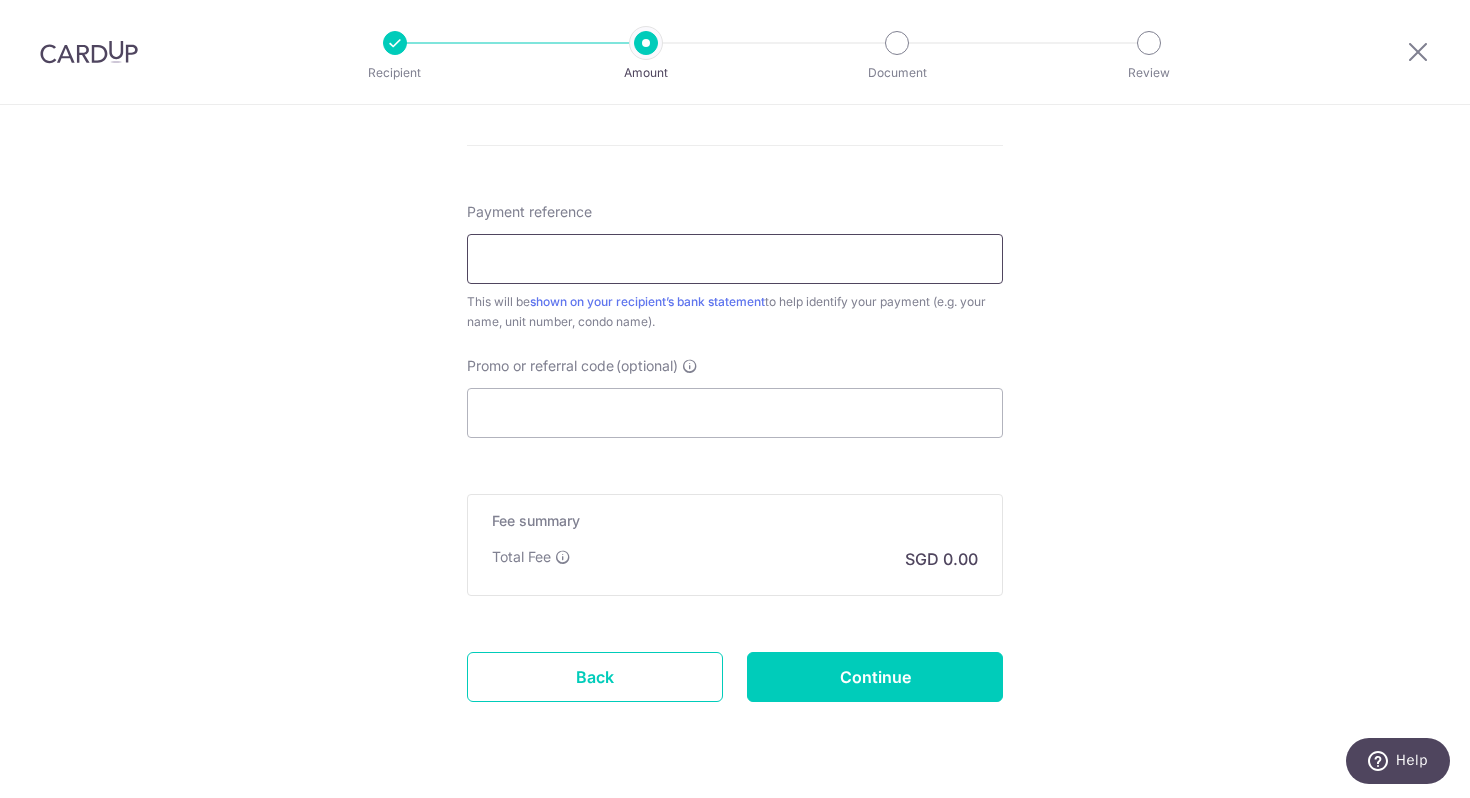 click on "Payment reference" at bounding box center (735, 259) 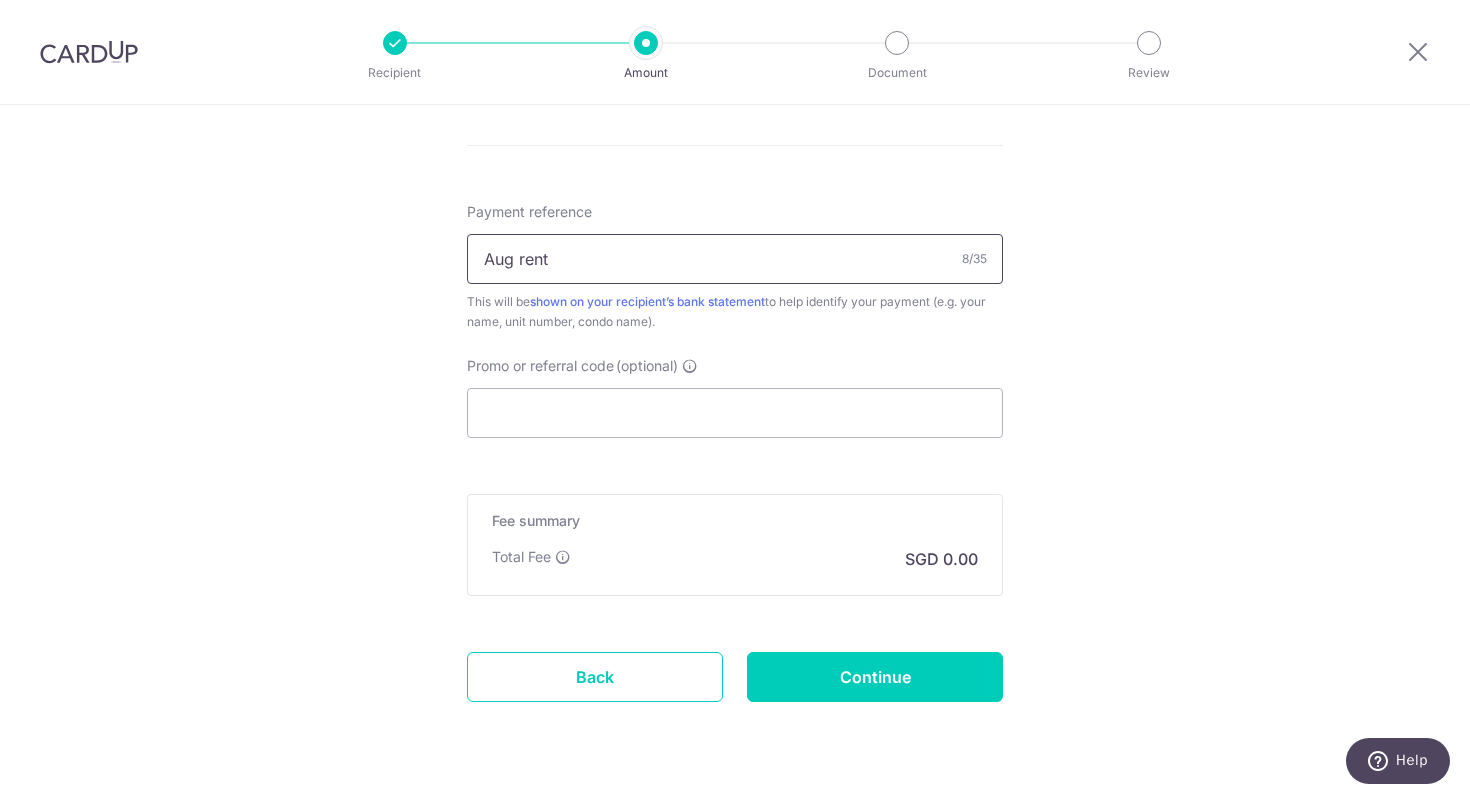 type on "Aug rent" 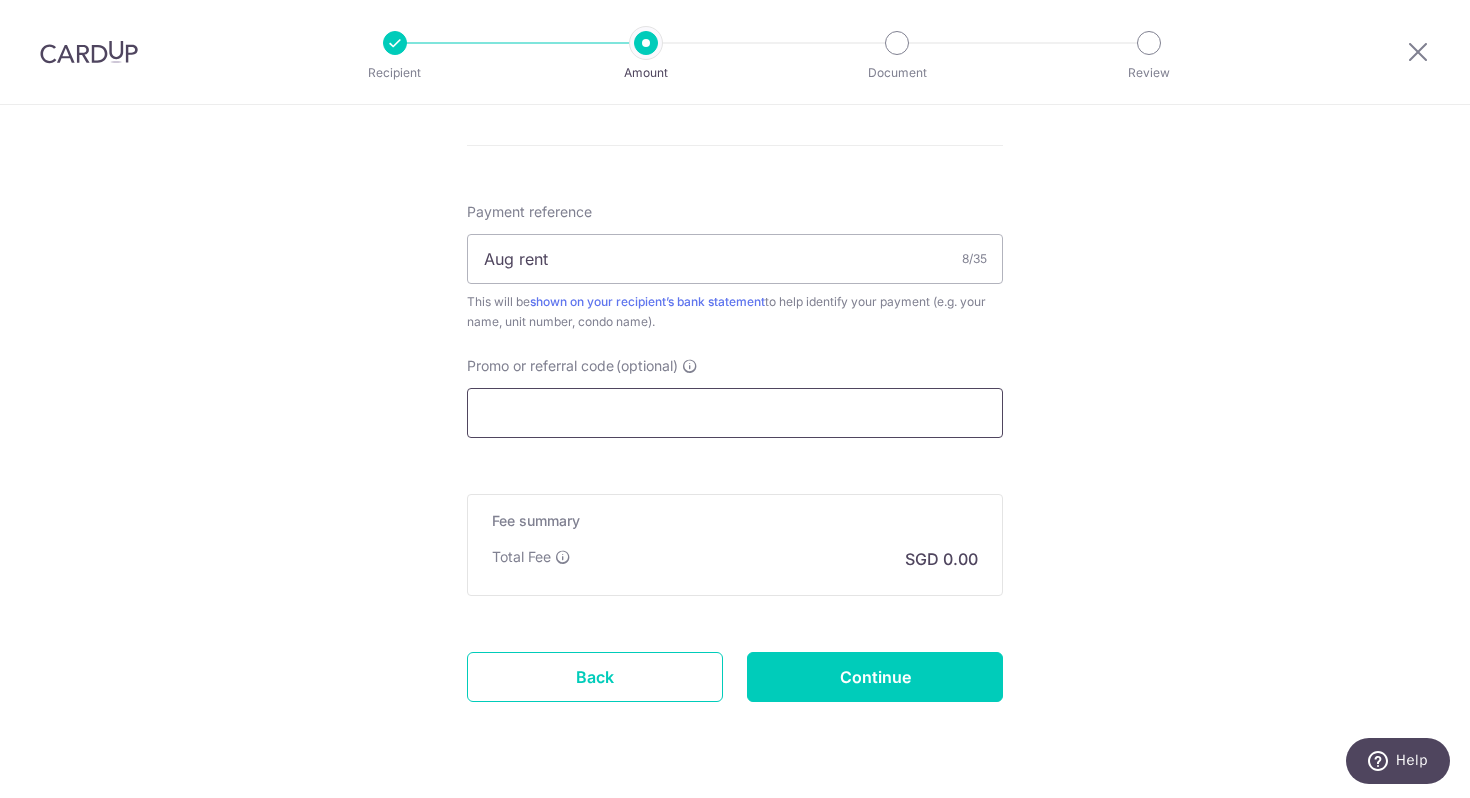 click on "Promo or referral code
(optional)" at bounding box center [735, 413] 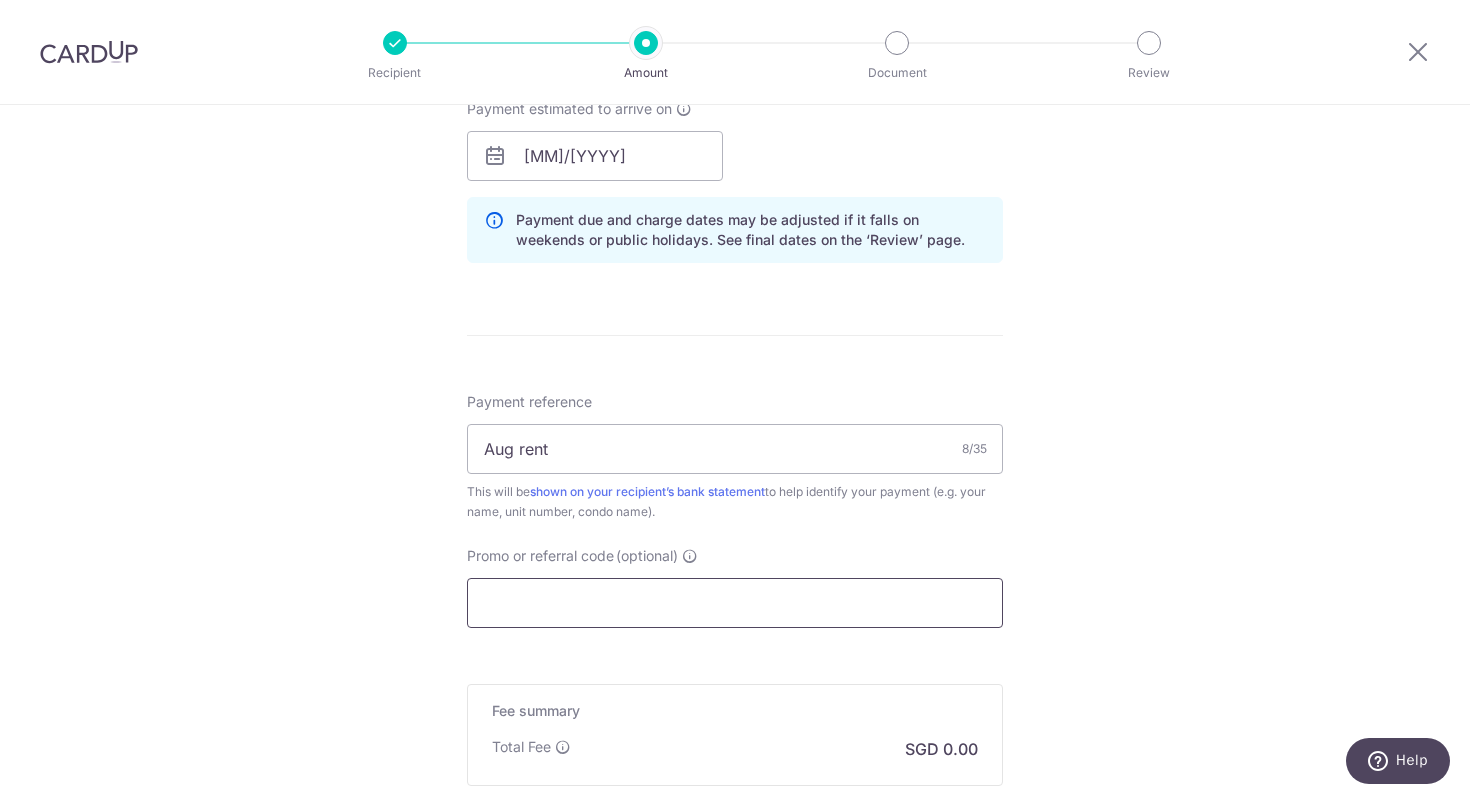 scroll, scrollTop: 1719, scrollLeft: 0, axis: vertical 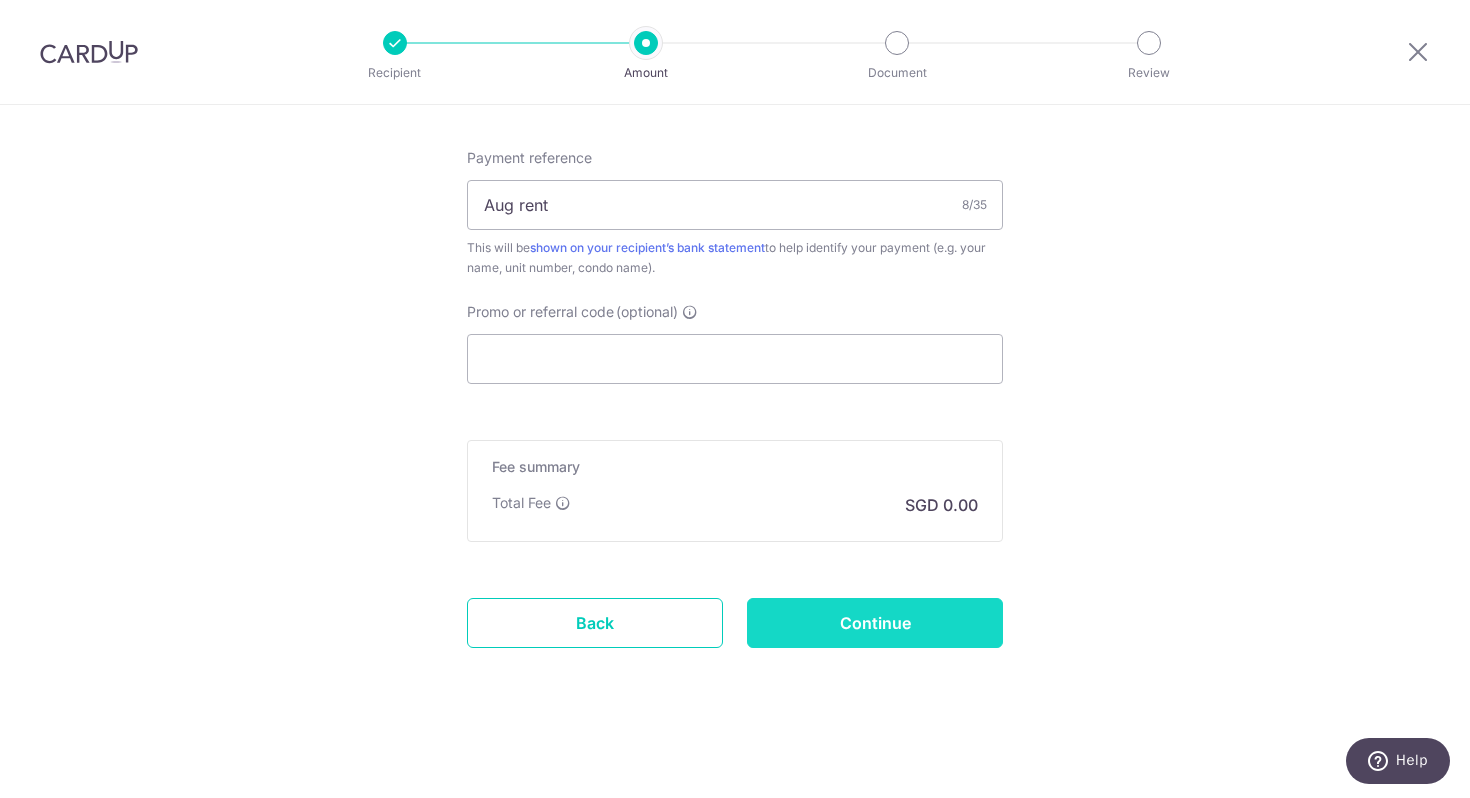 click on "Continue" at bounding box center [875, 623] 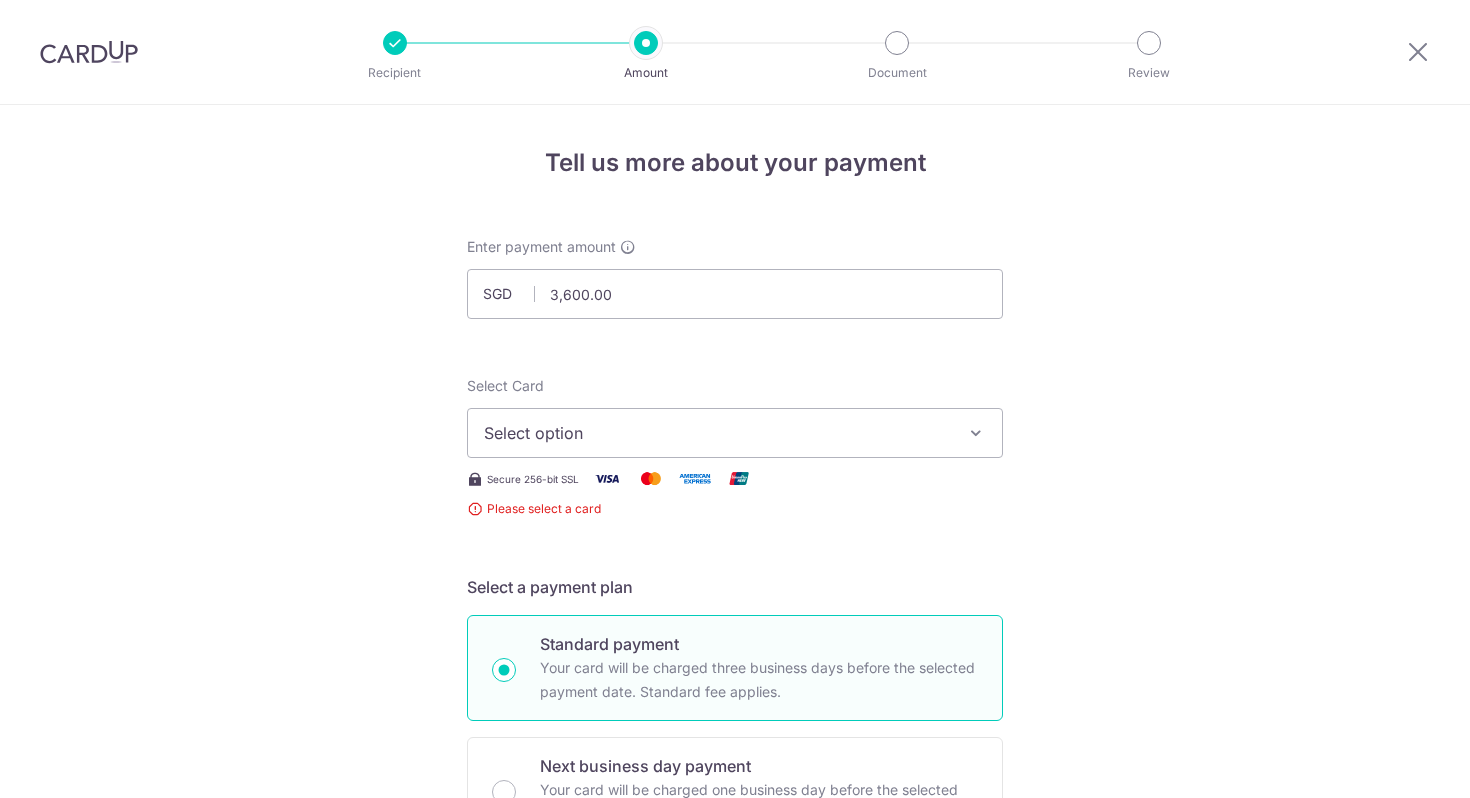scroll, scrollTop: 0, scrollLeft: 0, axis: both 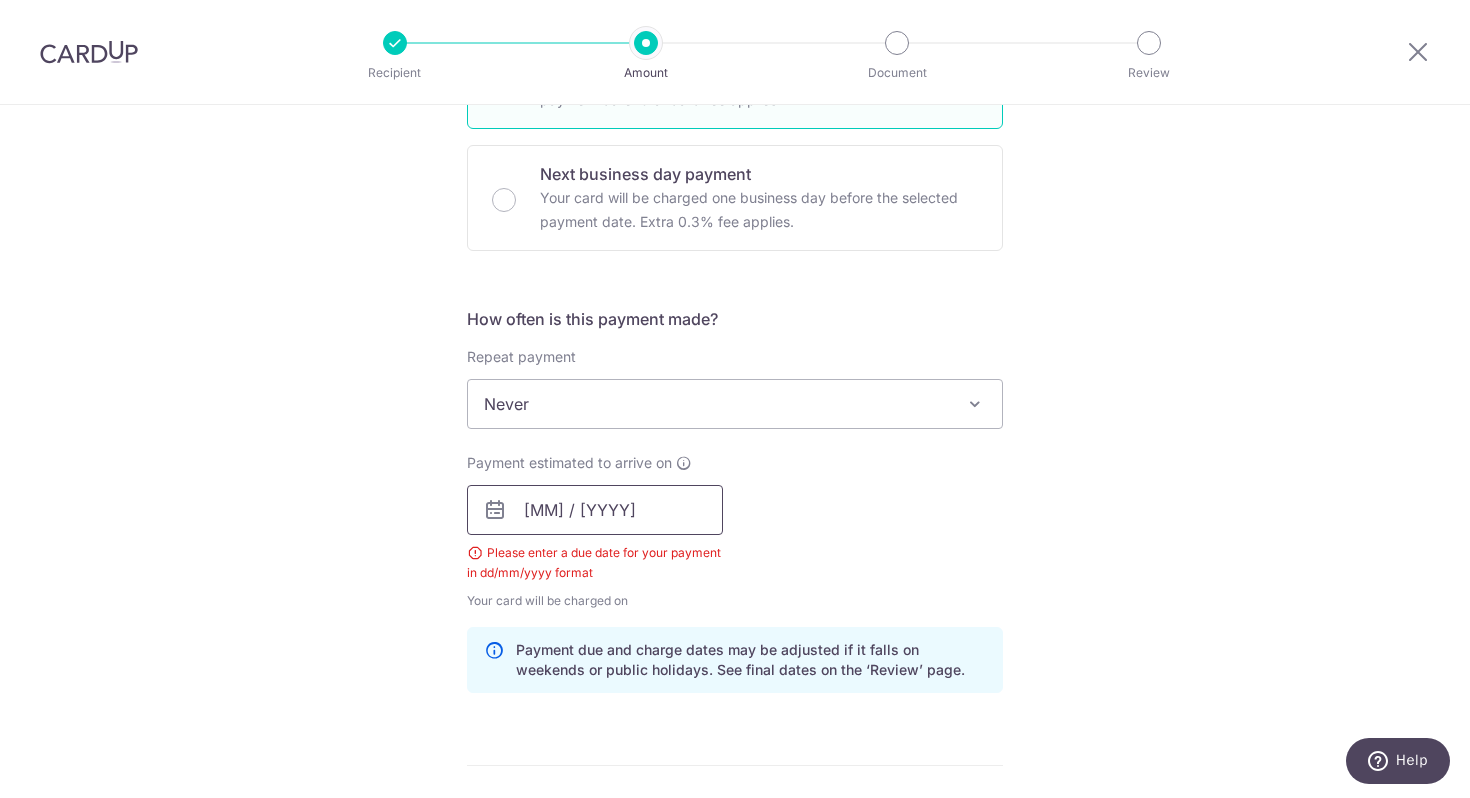 click on "[MM] / [YYYY]" at bounding box center (595, 510) 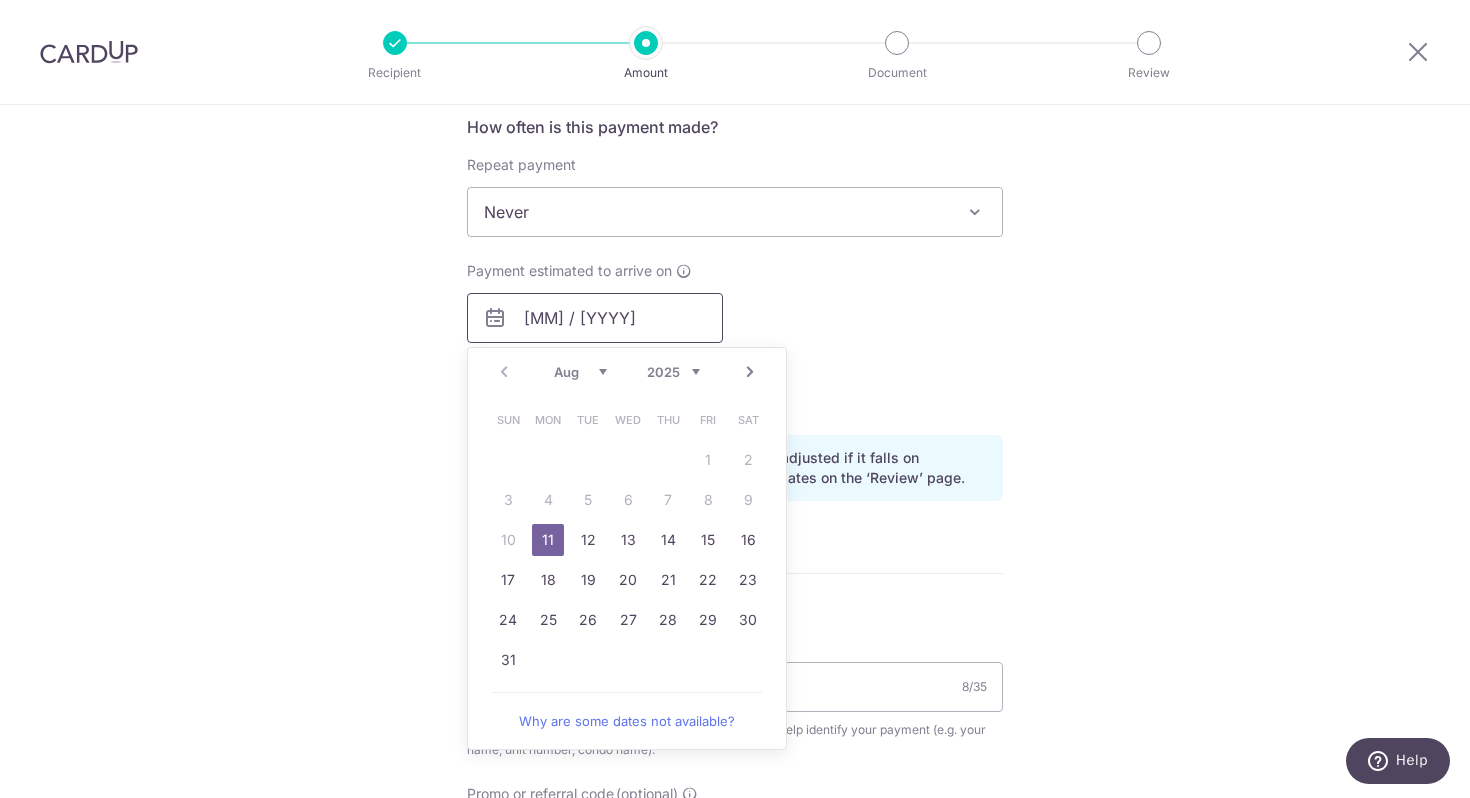 scroll, scrollTop: 785, scrollLeft: 0, axis: vertical 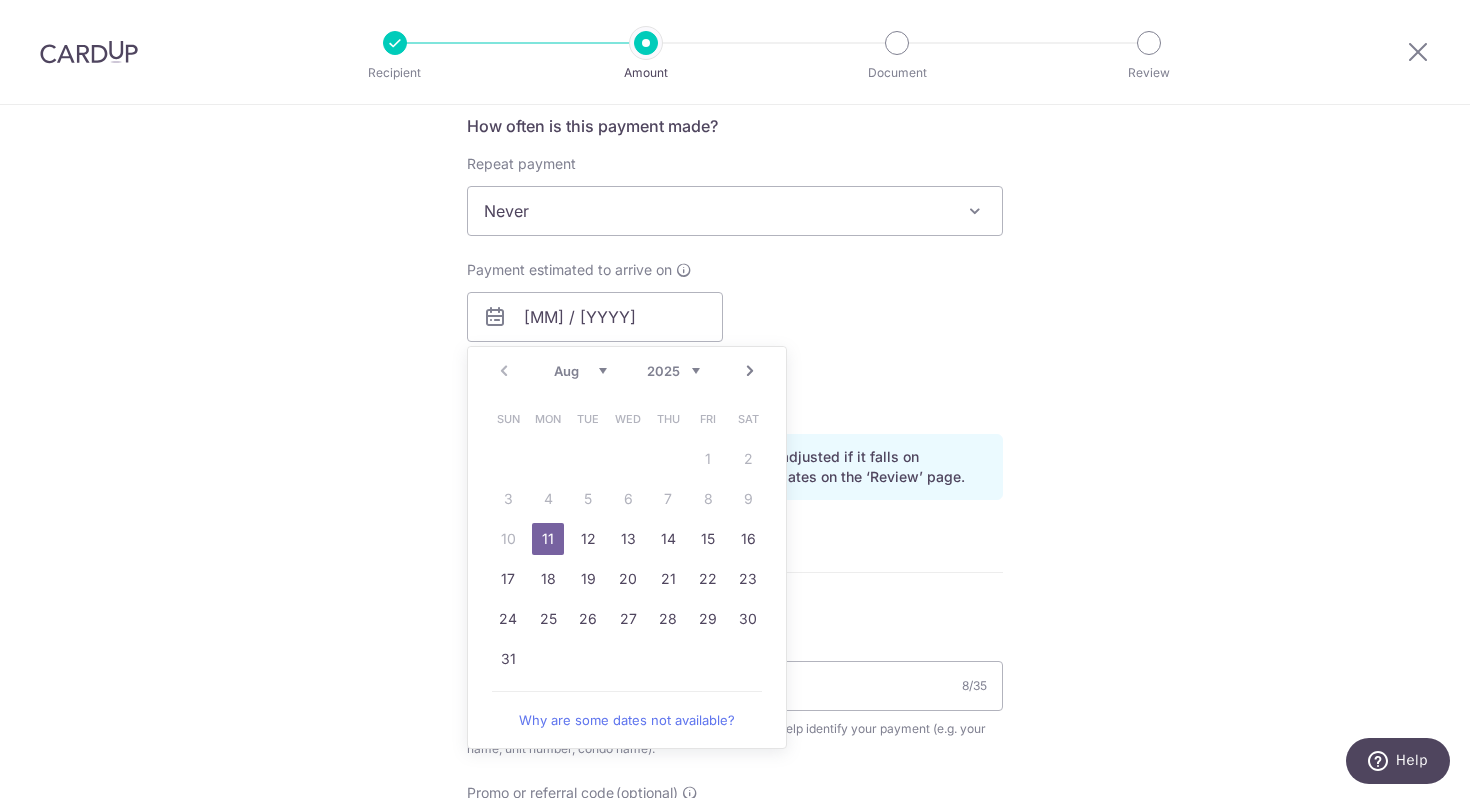 click on "11" at bounding box center (548, 539) 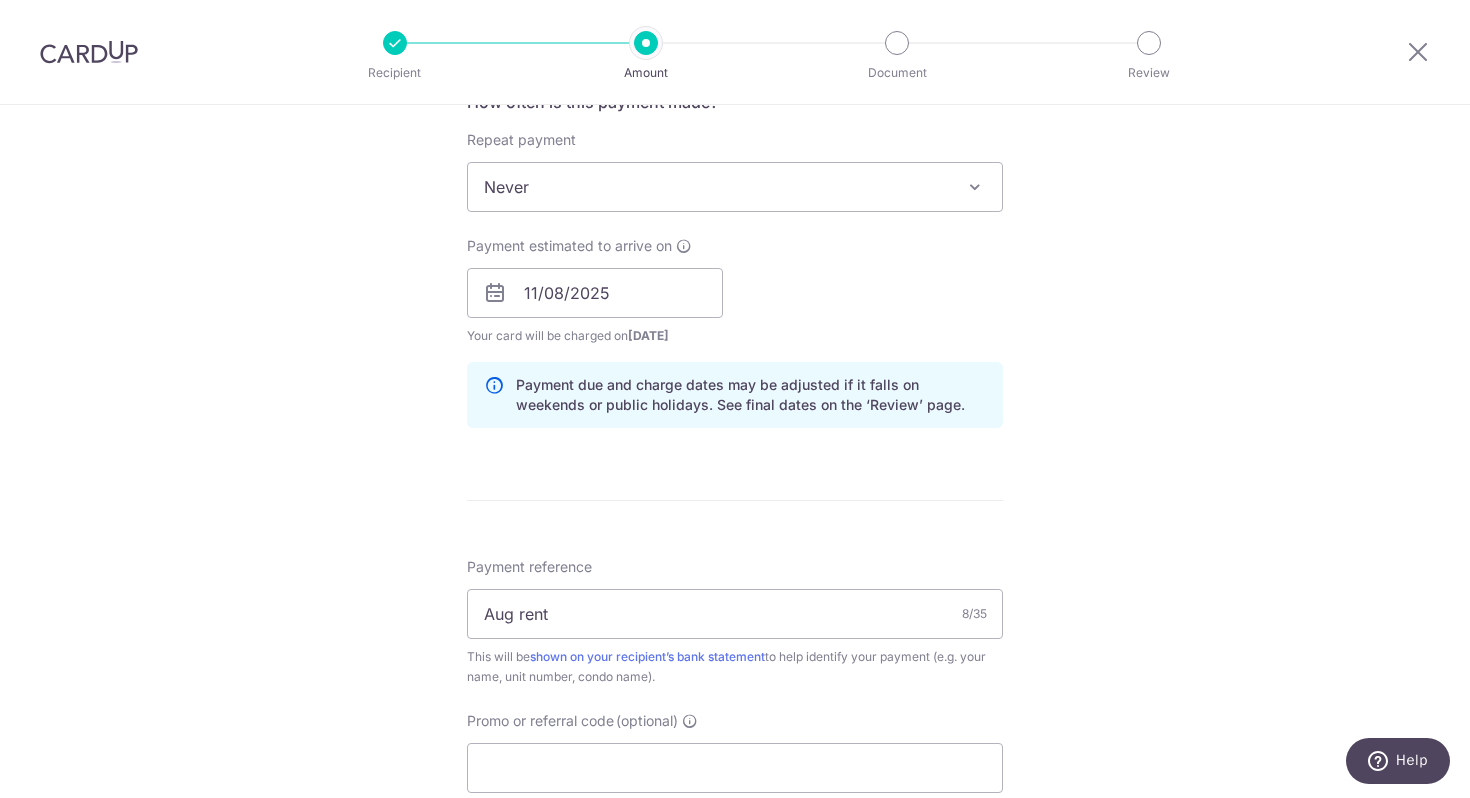 scroll, scrollTop: 1218, scrollLeft: 0, axis: vertical 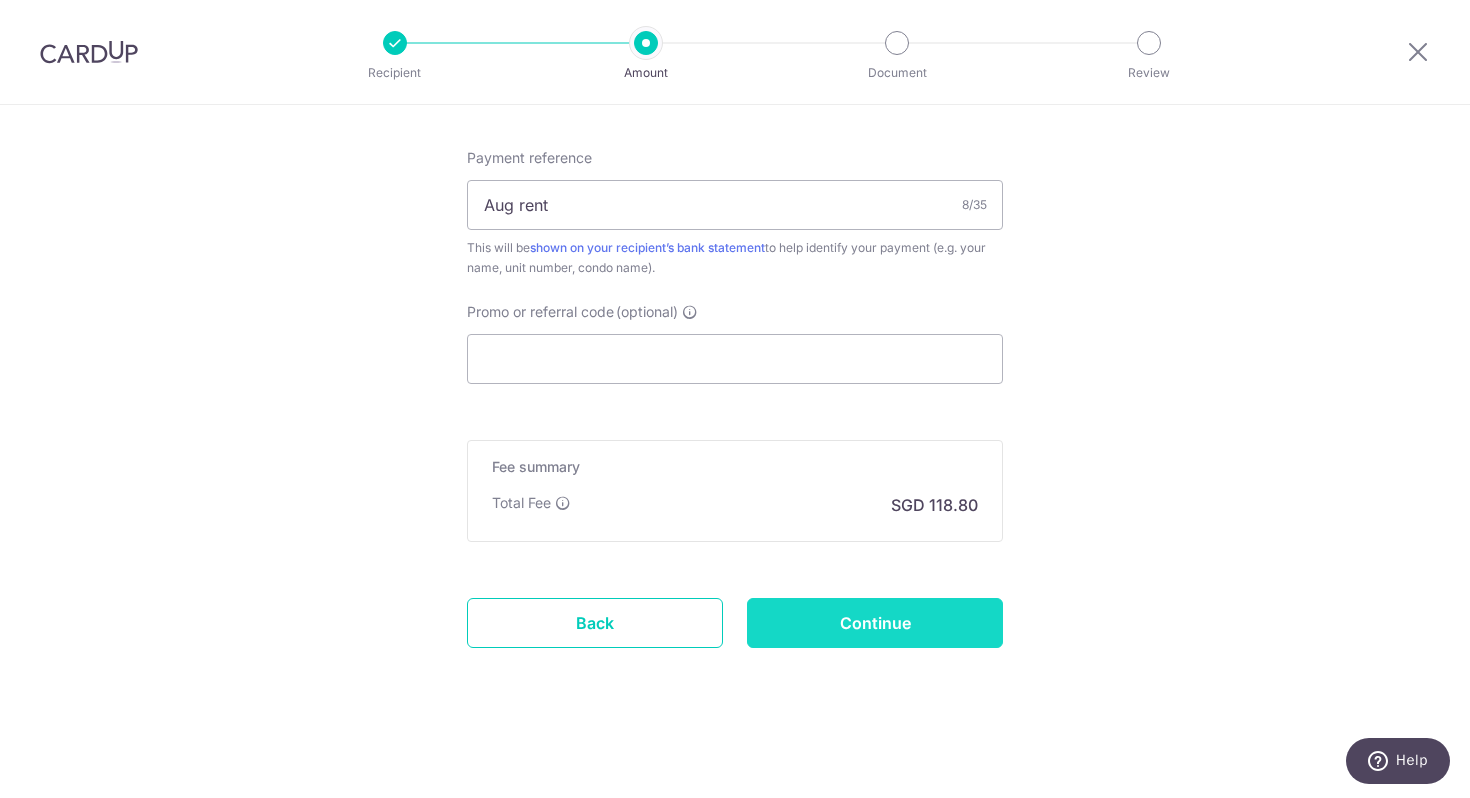click on "Continue" at bounding box center [875, 623] 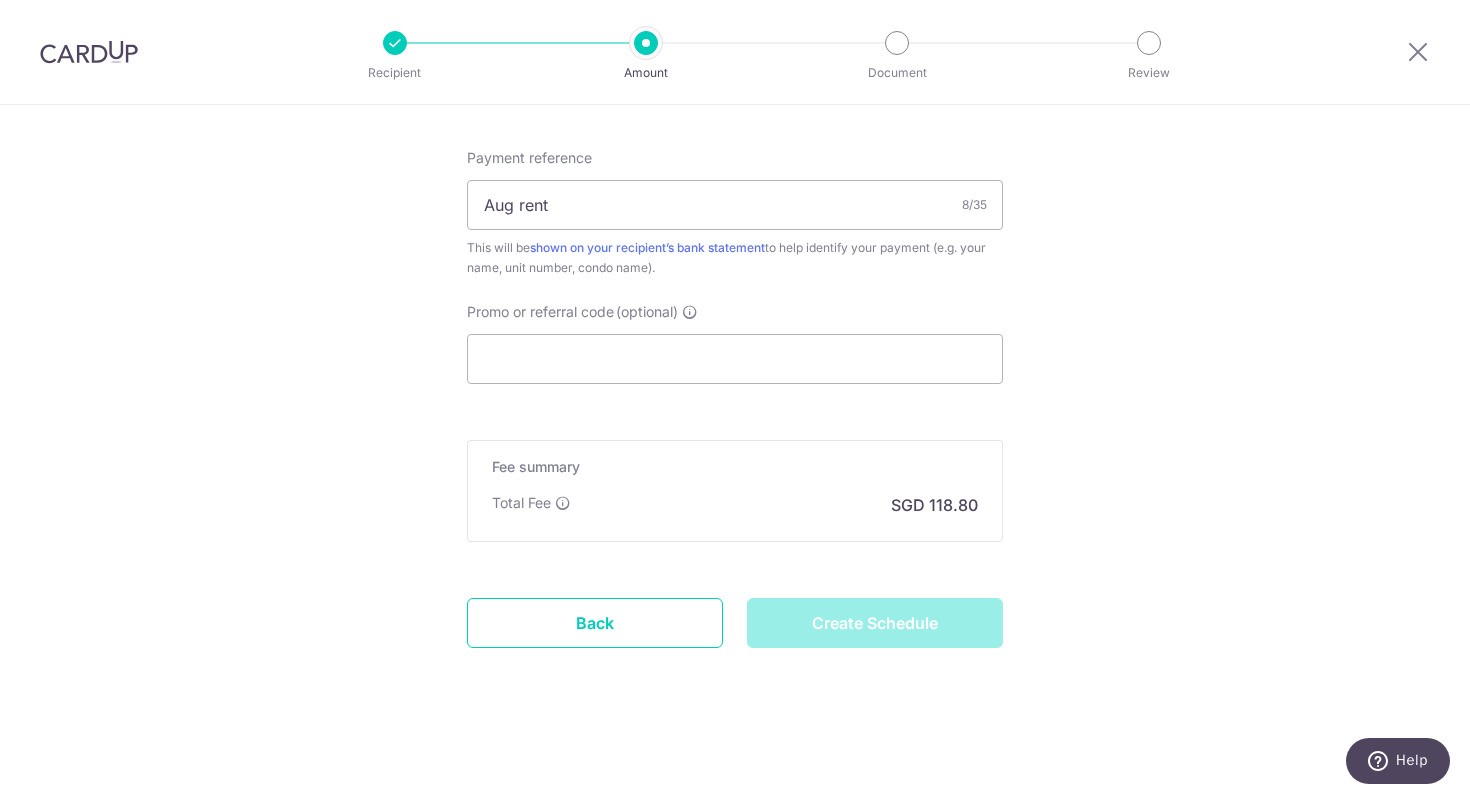 type on "Create Schedule" 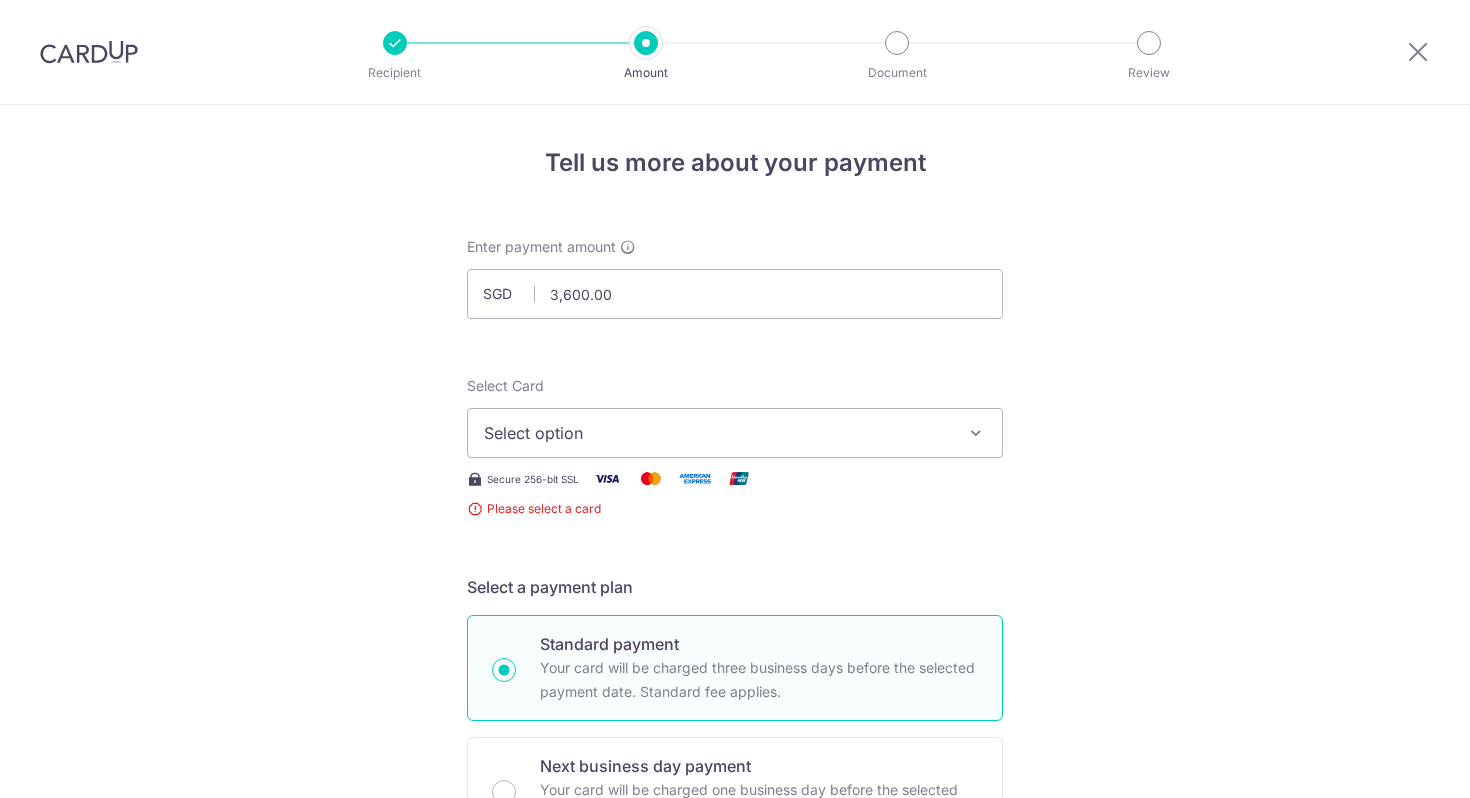 scroll, scrollTop: 0, scrollLeft: 0, axis: both 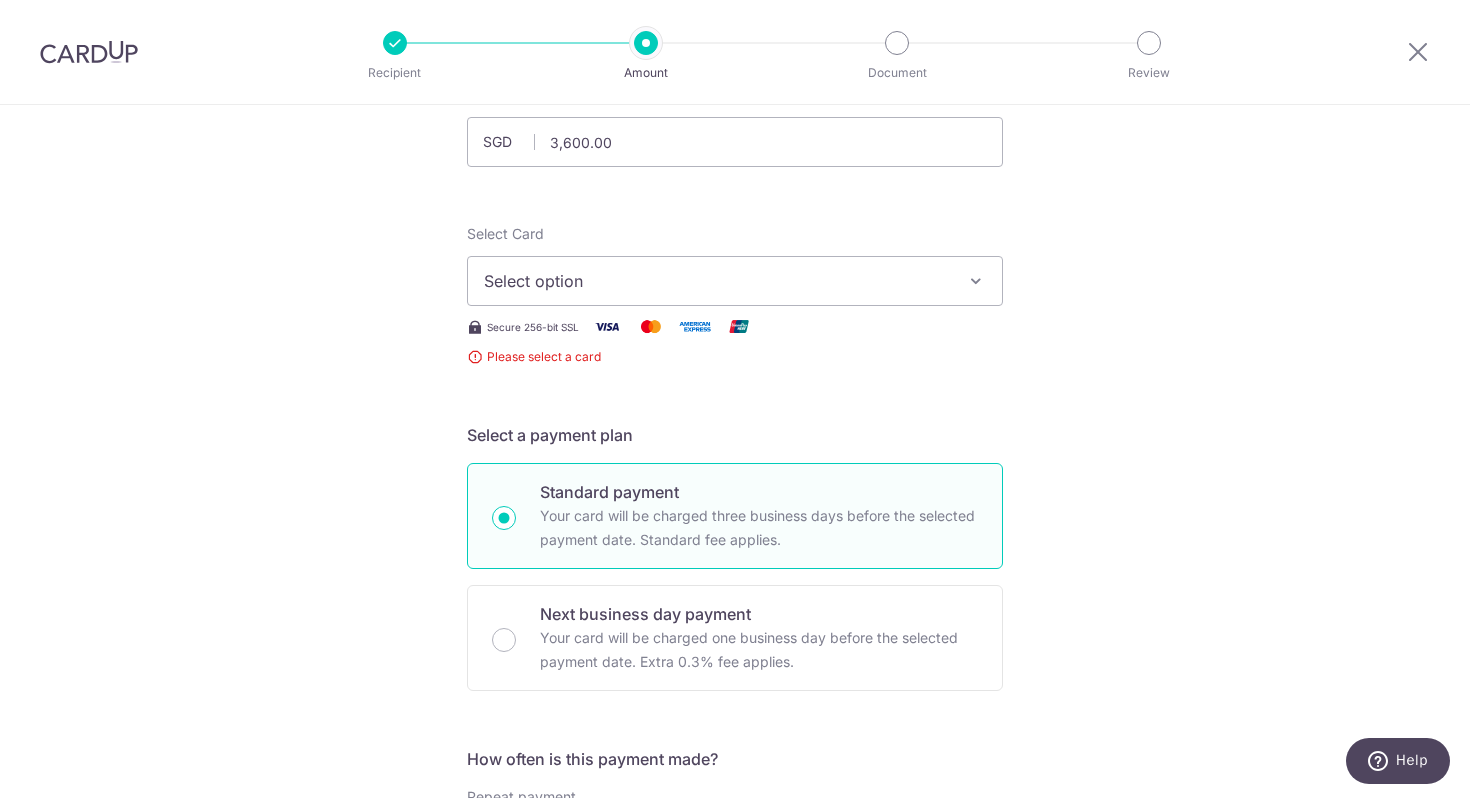 click on "Select option" at bounding box center (717, 281) 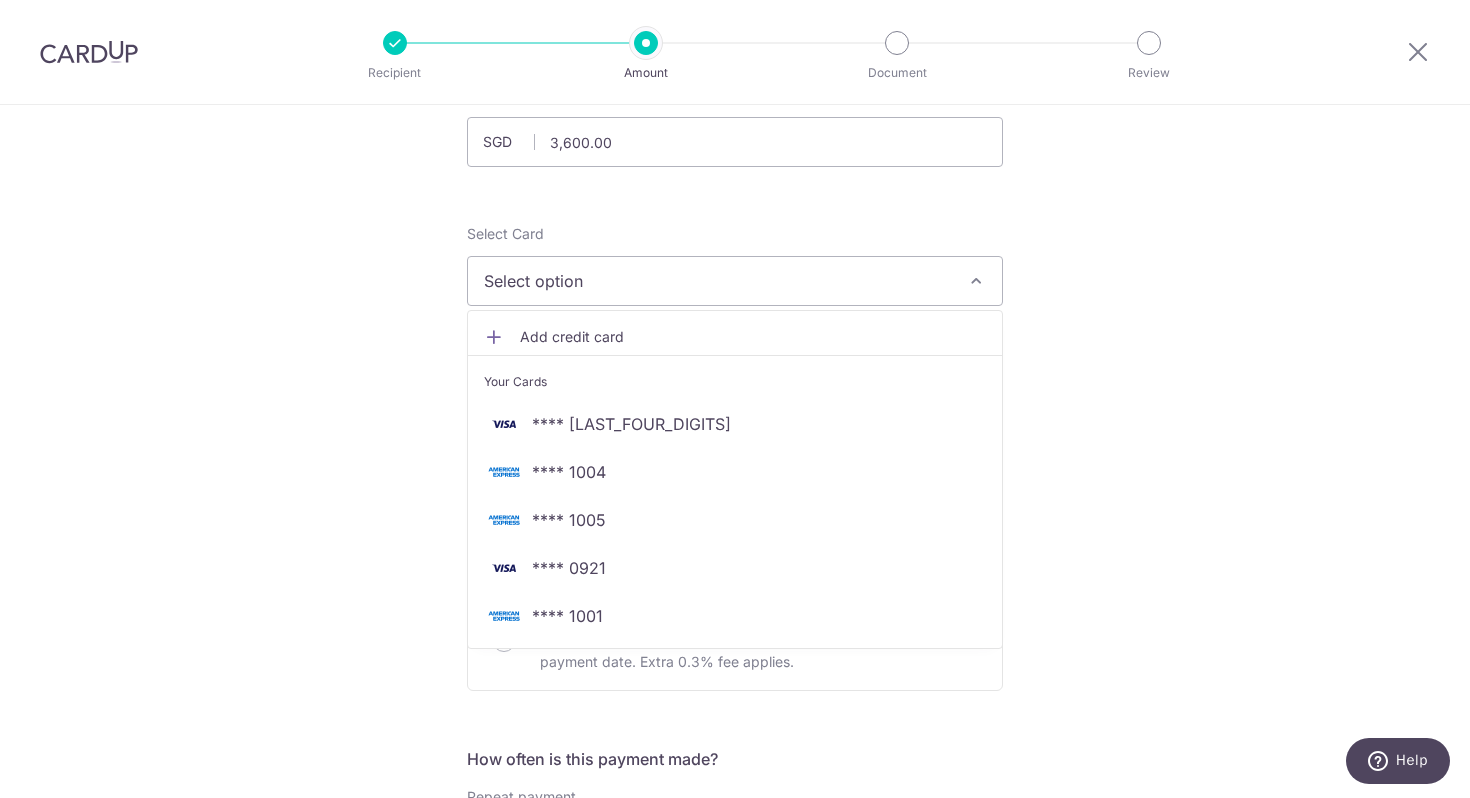 click on "Add credit card" at bounding box center (753, 337) 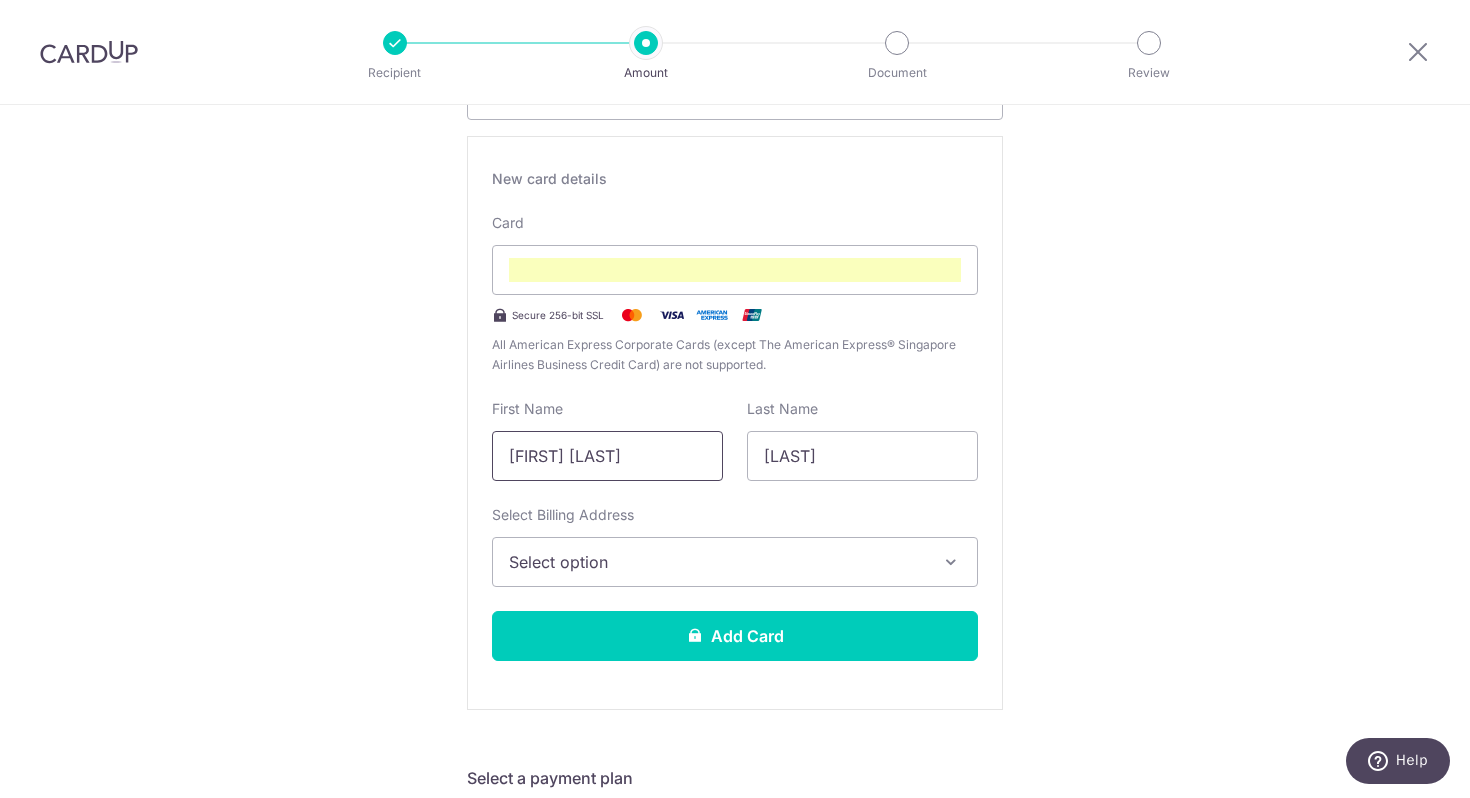 scroll, scrollTop: 339, scrollLeft: 0, axis: vertical 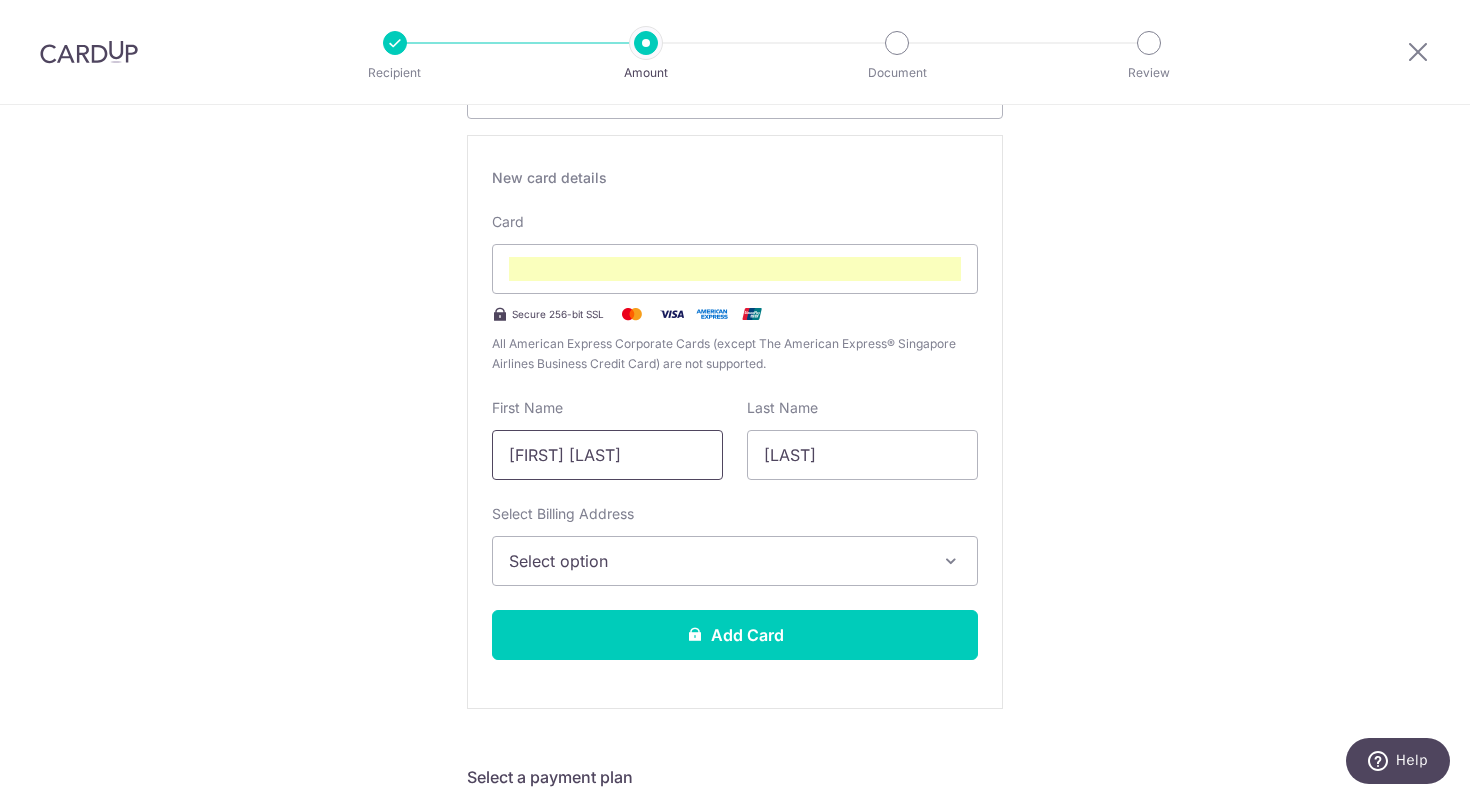 click on "[FIRST] [LAST]" at bounding box center [607, 455] 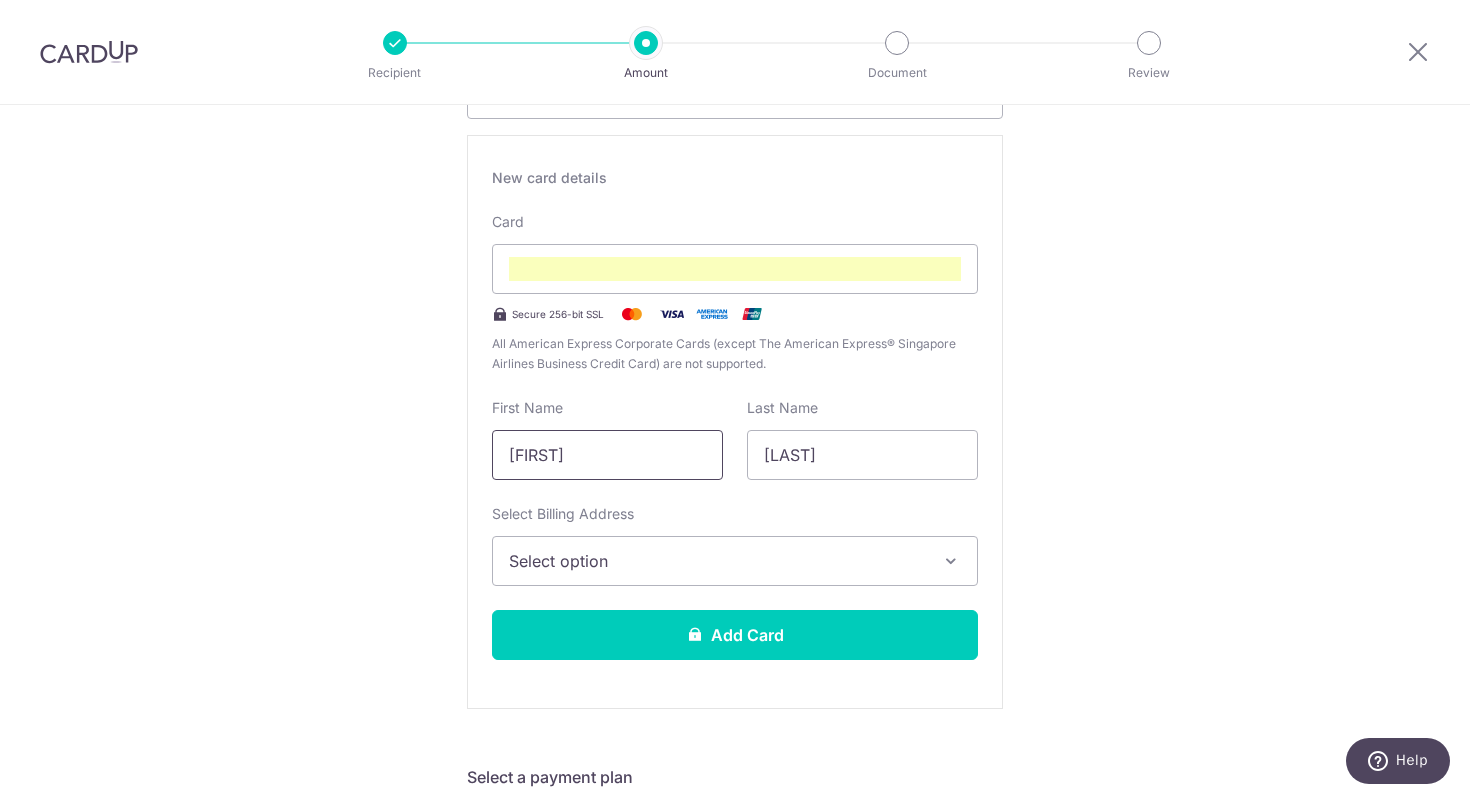 type on "Alex" 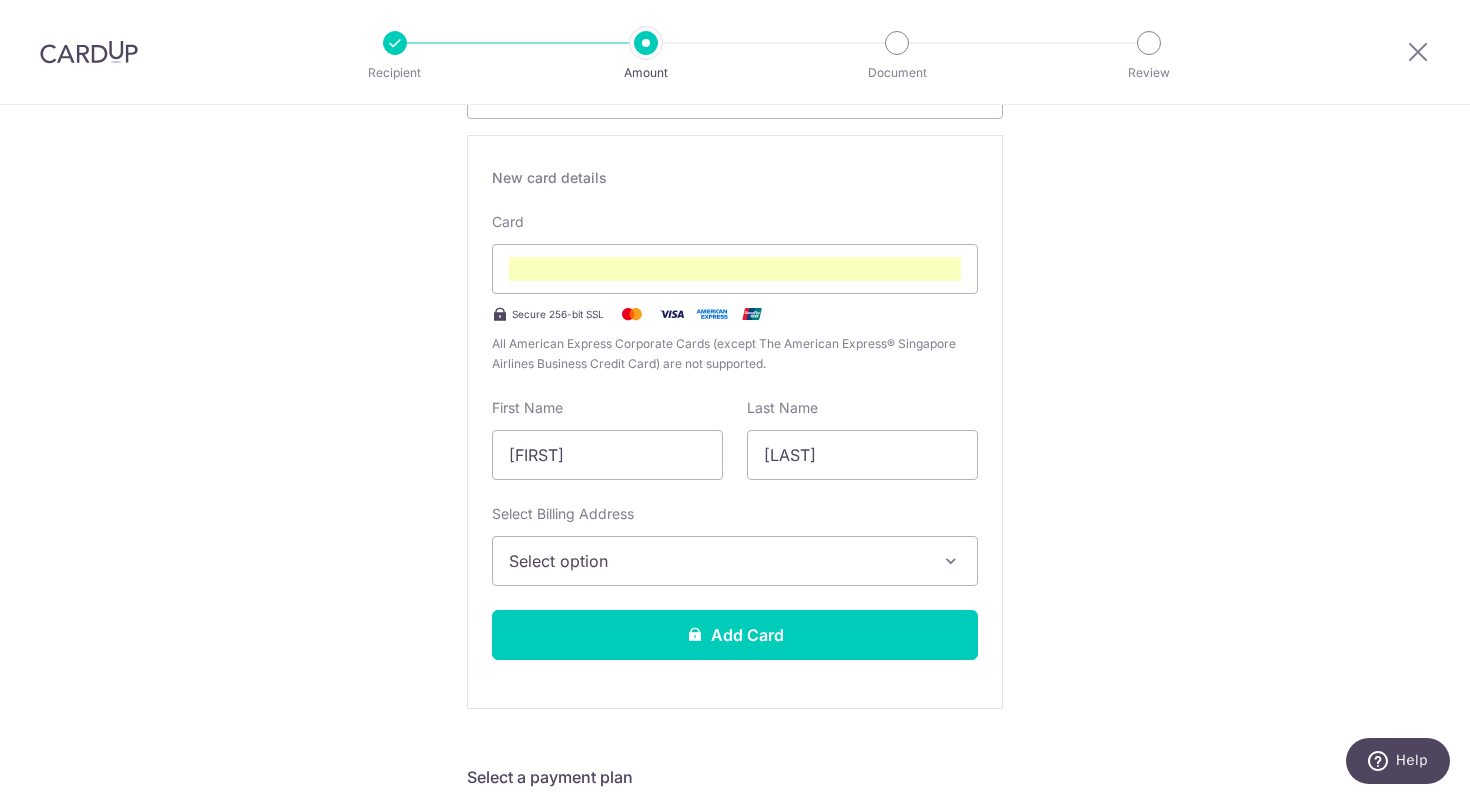 click on "Select option" at bounding box center (735, 561) 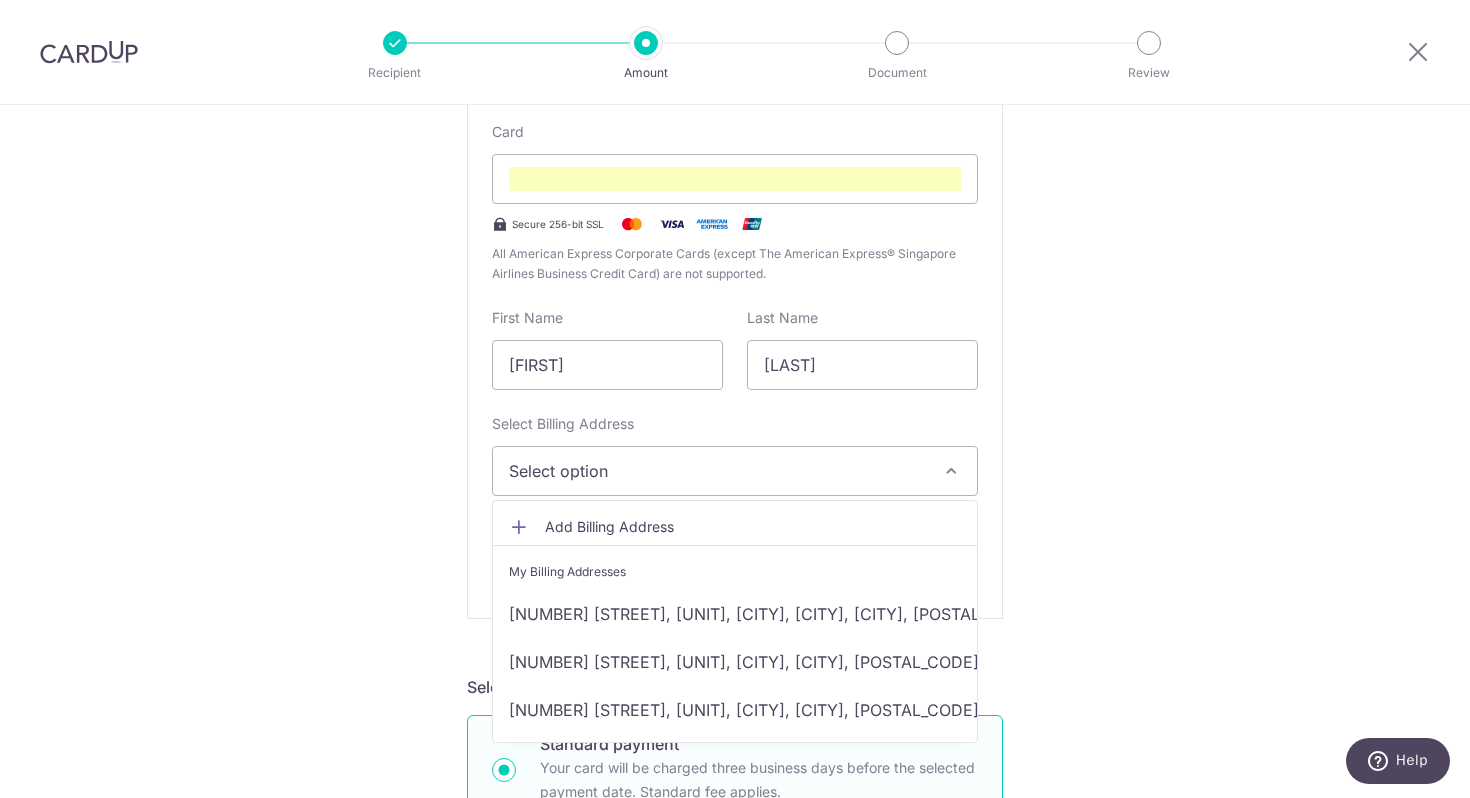 scroll, scrollTop: 430, scrollLeft: 0, axis: vertical 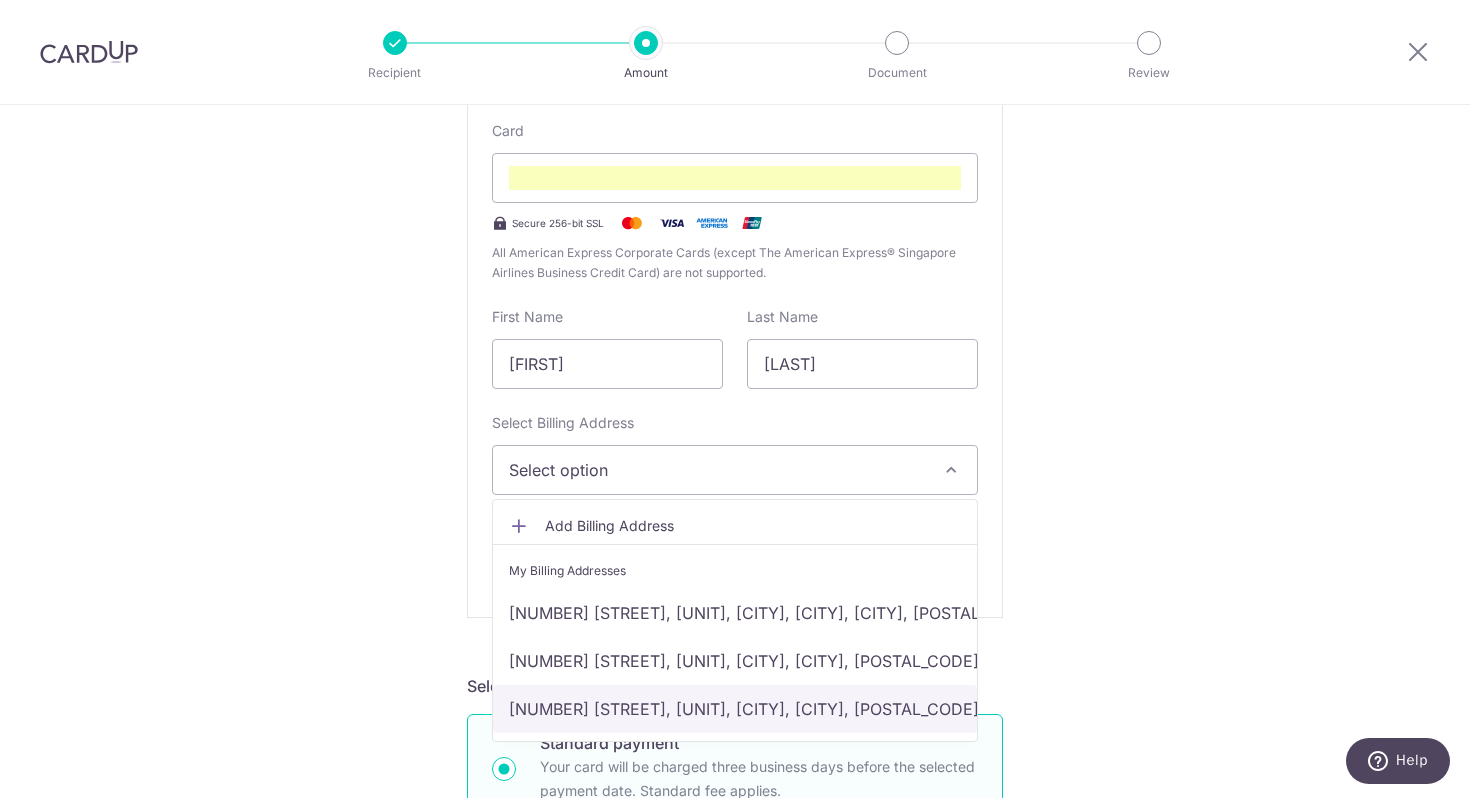 click on "[NUMBER] [STREET], [POSTAL_CODE], [CITY], [STATE]-[POSTAL_CODE]" at bounding box center [735, 709] 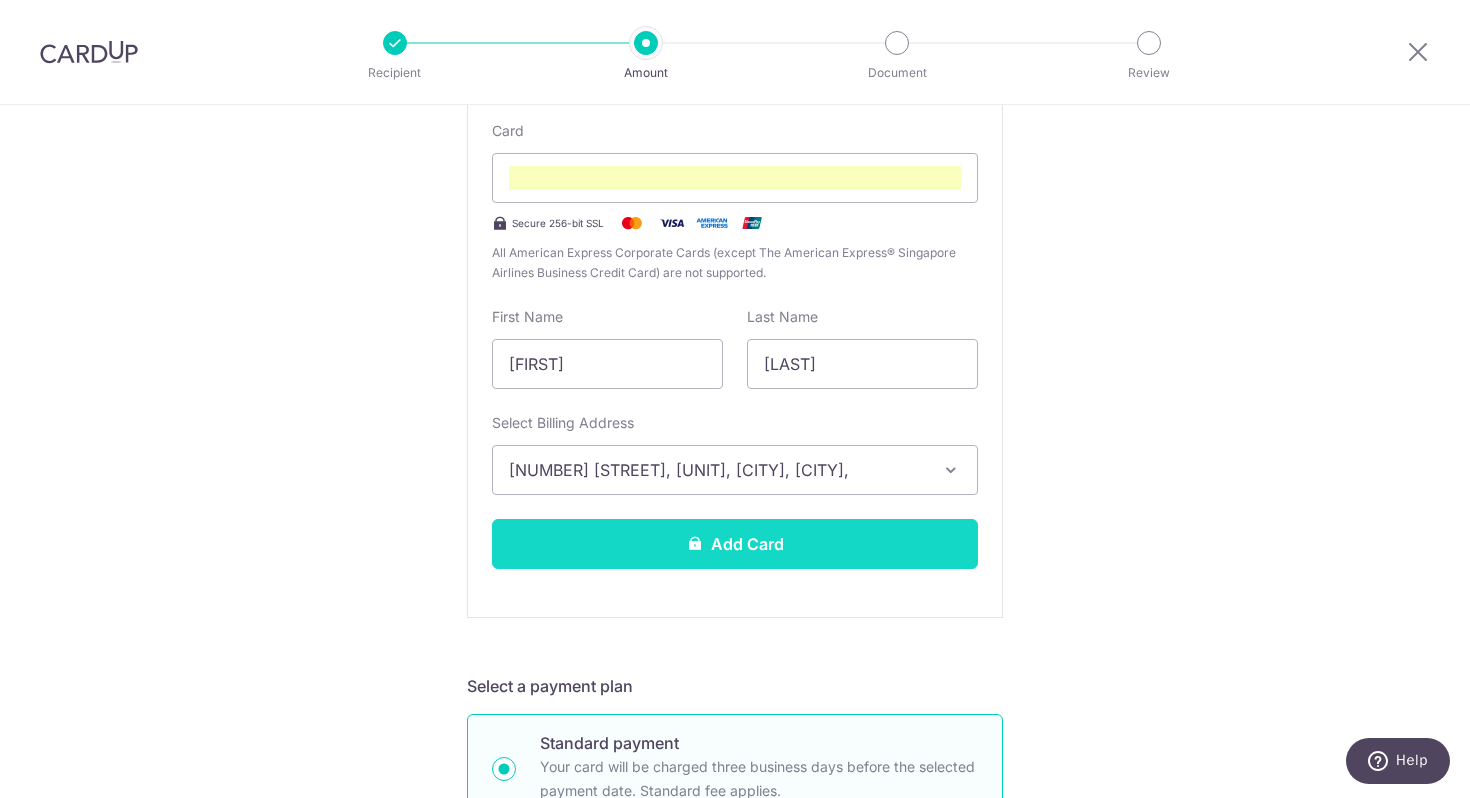 click on "Add Card" at bounding box center [735, 544] 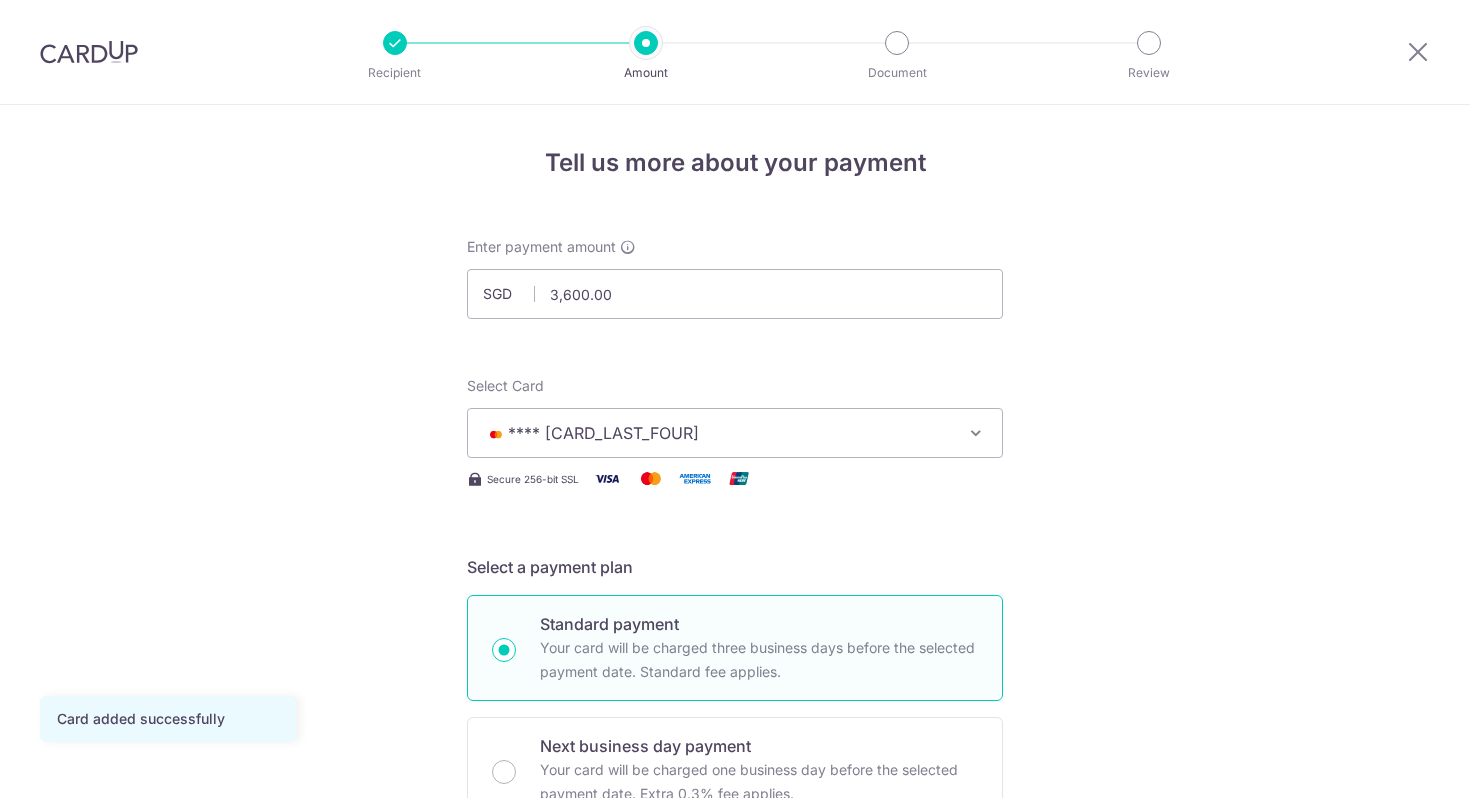 scroll, scrollTop: 0, scrollLeft: 0, axis: both 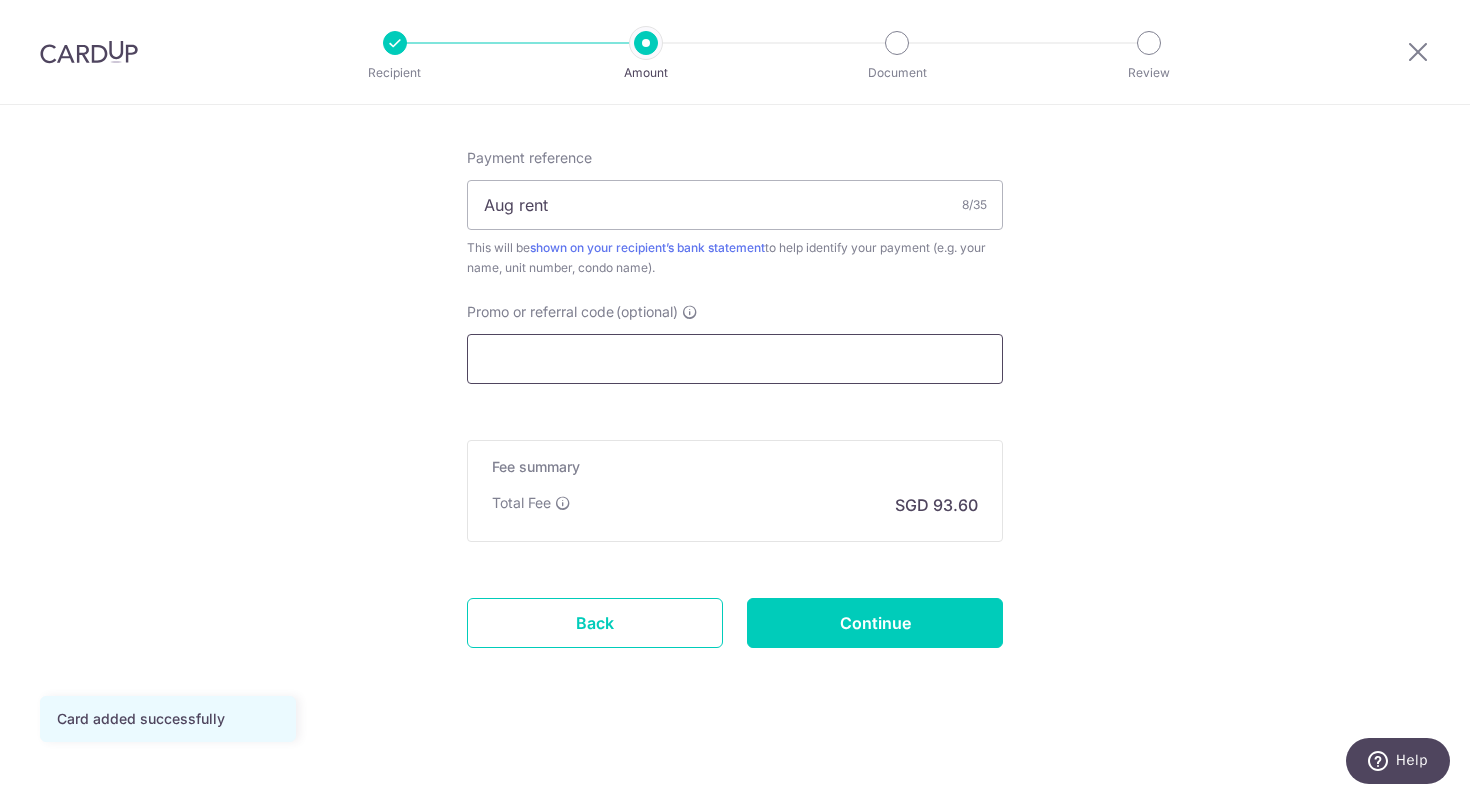 click on "Promo or referral code
(optional)" at bounding box center (735, 359) 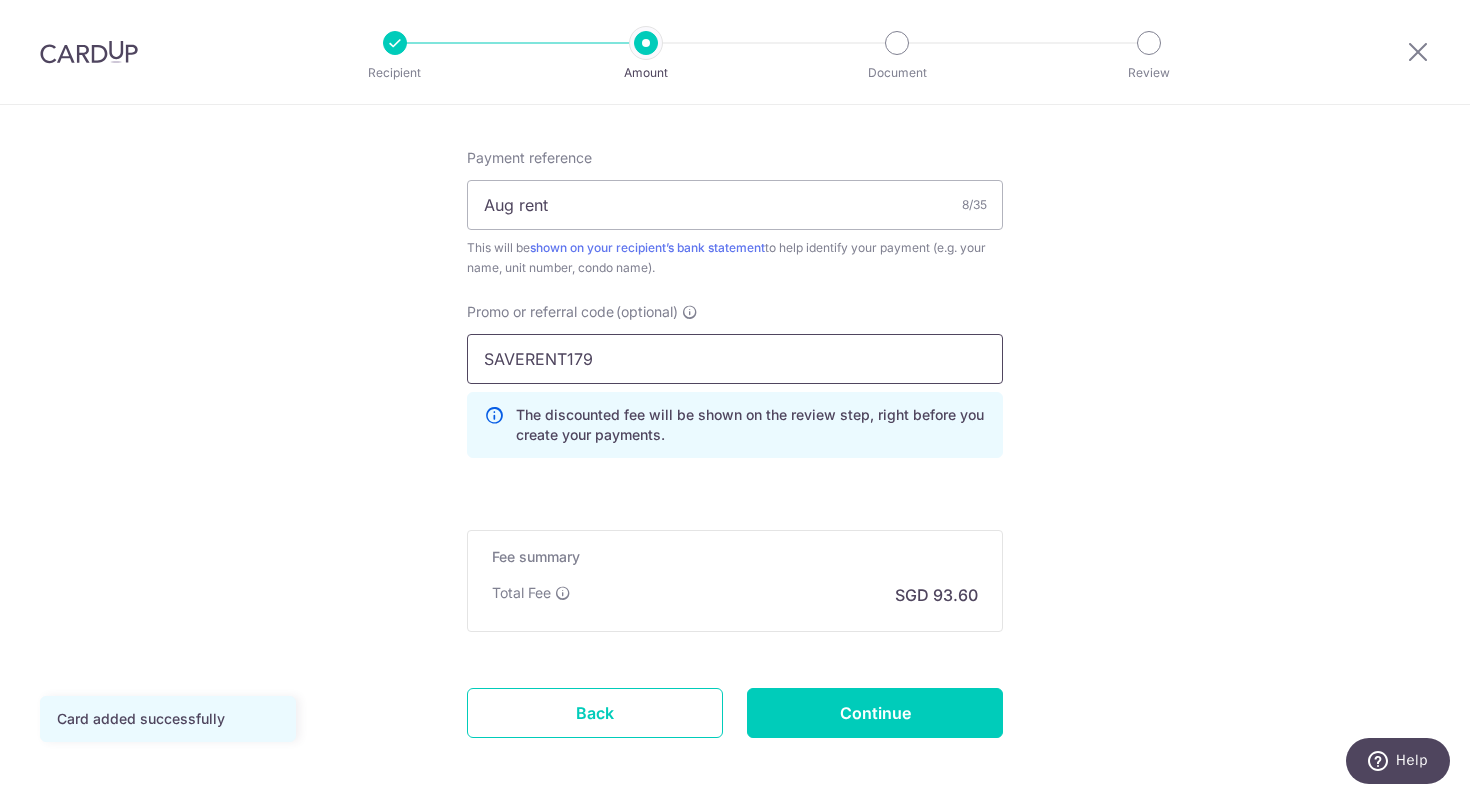 type on "SAVERENT179" 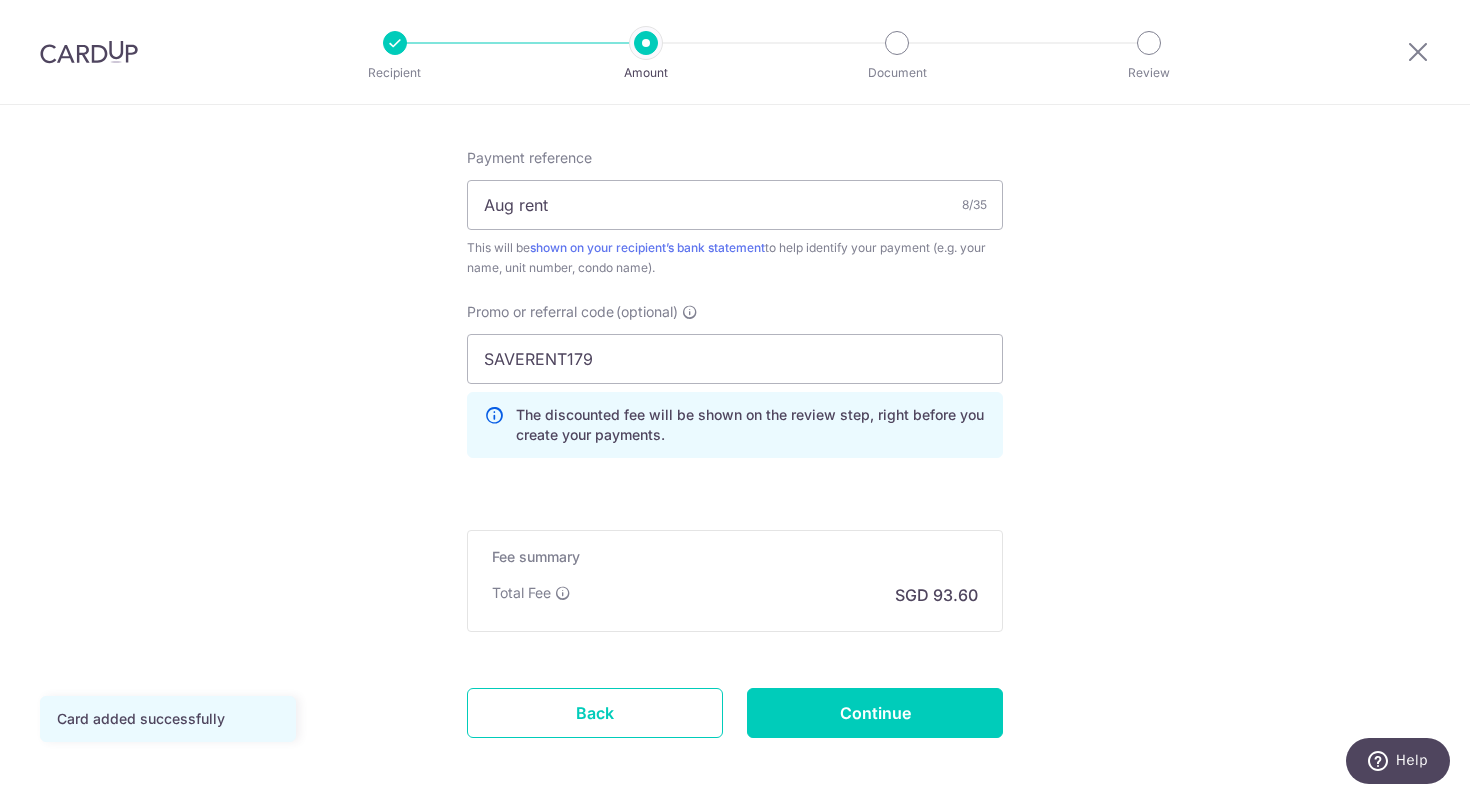click on "SGD
3,600.00
3600.00
Card added successfully
Select Card
**** 9333
Add credit card
Your Cards
**** 3654
**** 1004
**** 1005
**** 0921
**** 1001
**** 9333
Secure 256-bit SSL
Text" at bounding box center [735, -103] 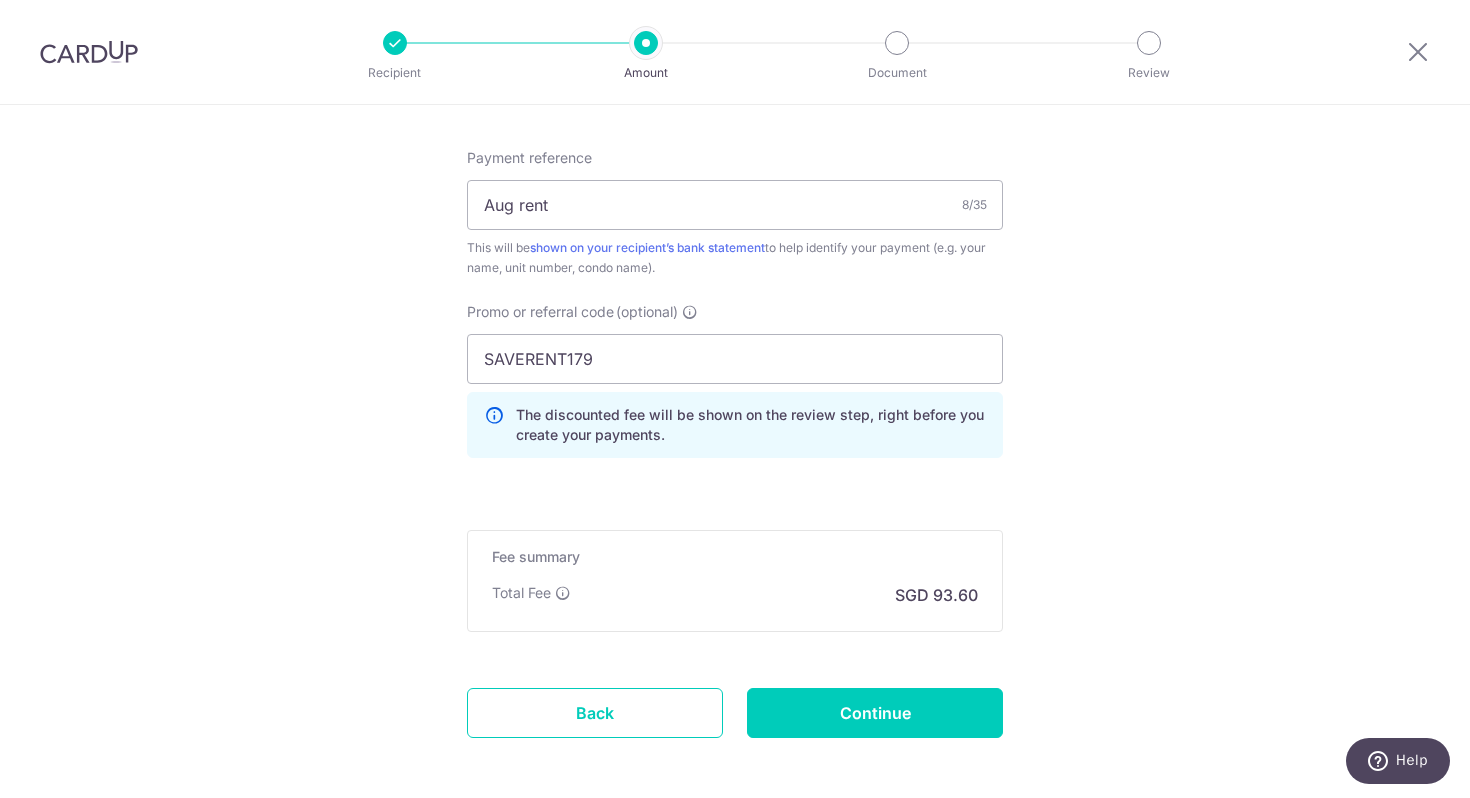 click on "The discounted fee will be shown on the review step, right before you create your payments." at bounding box center (751, 425) 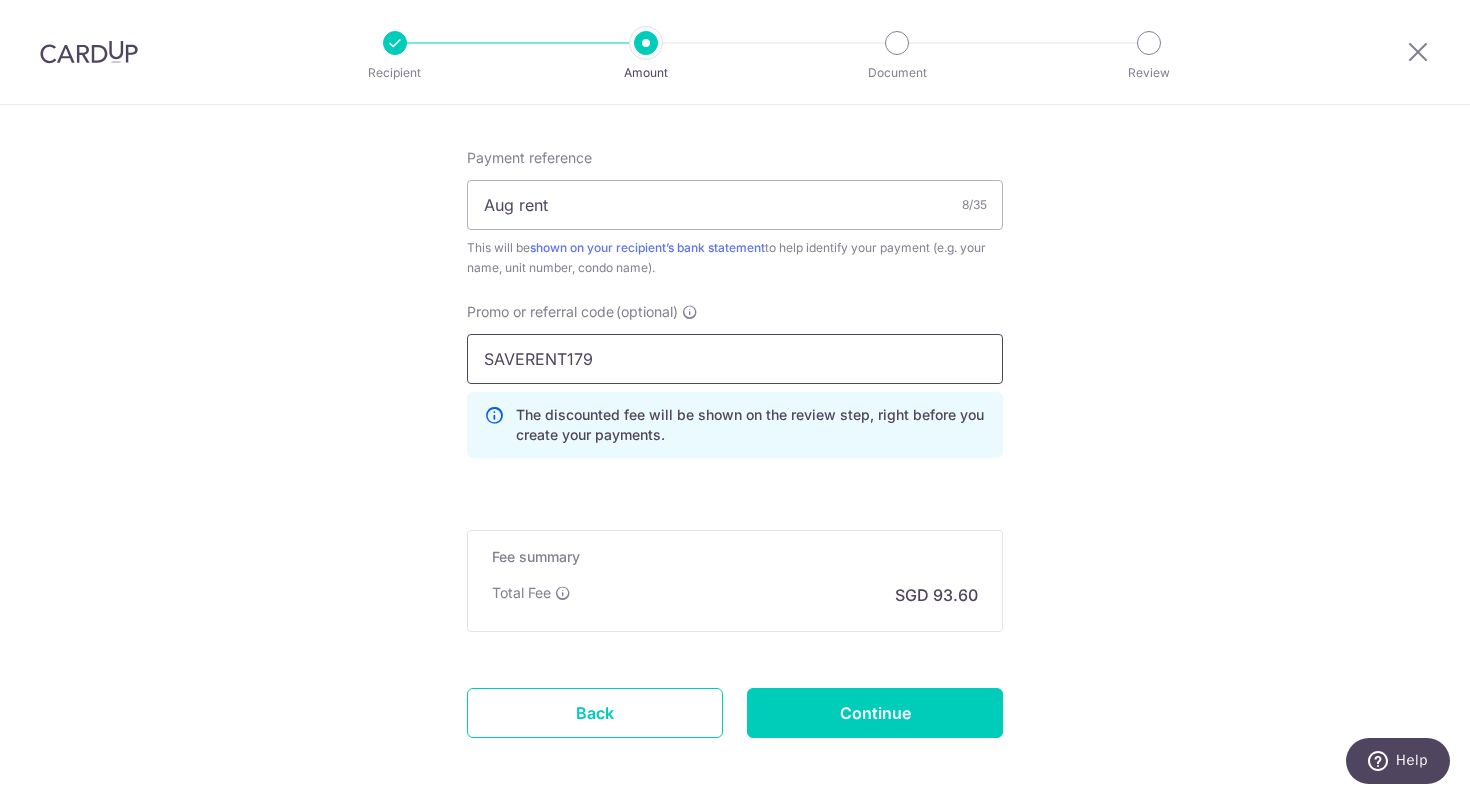 click on "SAVERENT179" at bounding box center (735, 359) 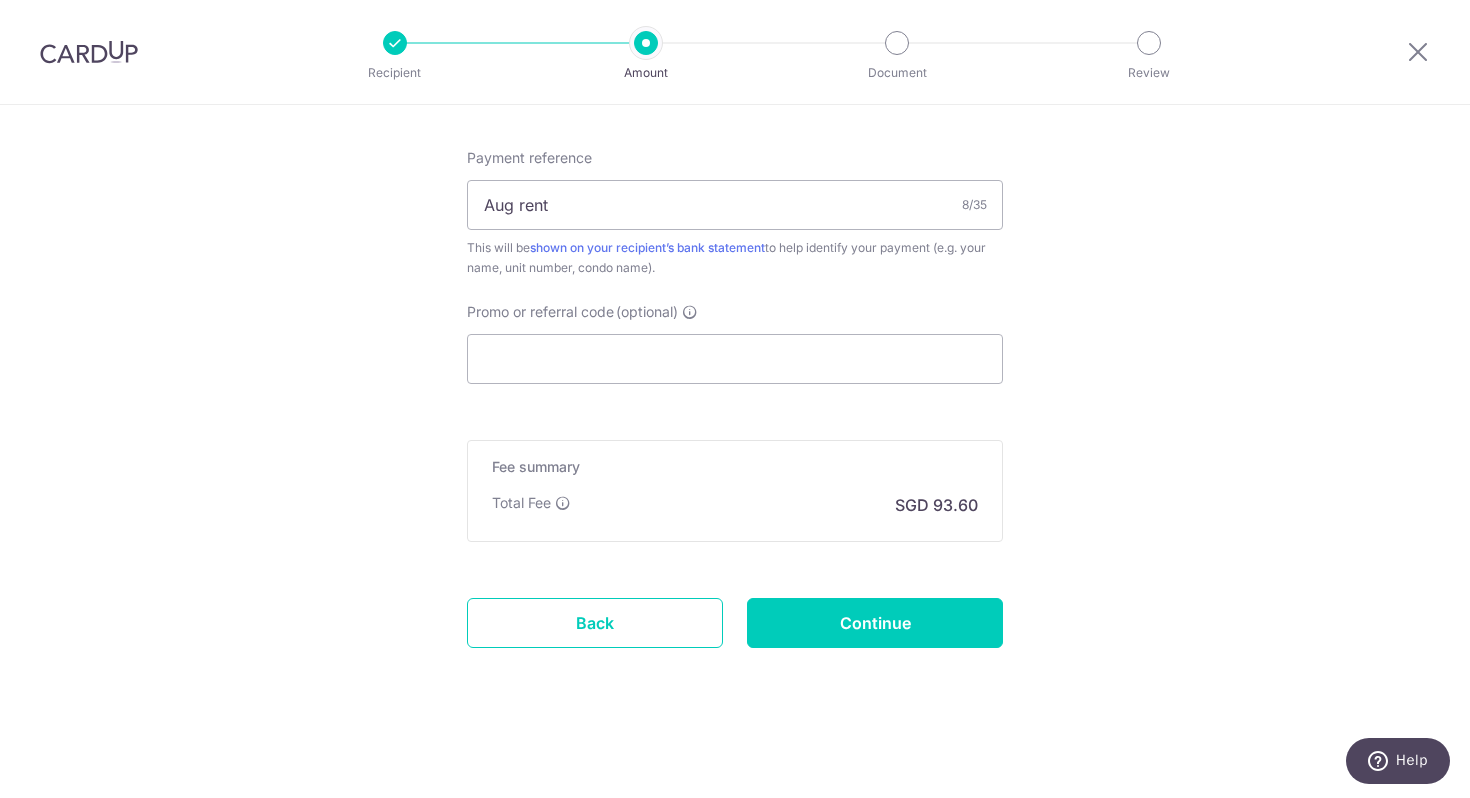 click on "SGD
3,600.00
3600.00
Card added successfully
Select Card
**** 9333
Add credit card
Your Cards
**** 3654
**** 1004
**** 1005
**** 0921
**** 1001
**** 9333
Secure 256-bit SSL
Text" at bounding box center [735, -148] 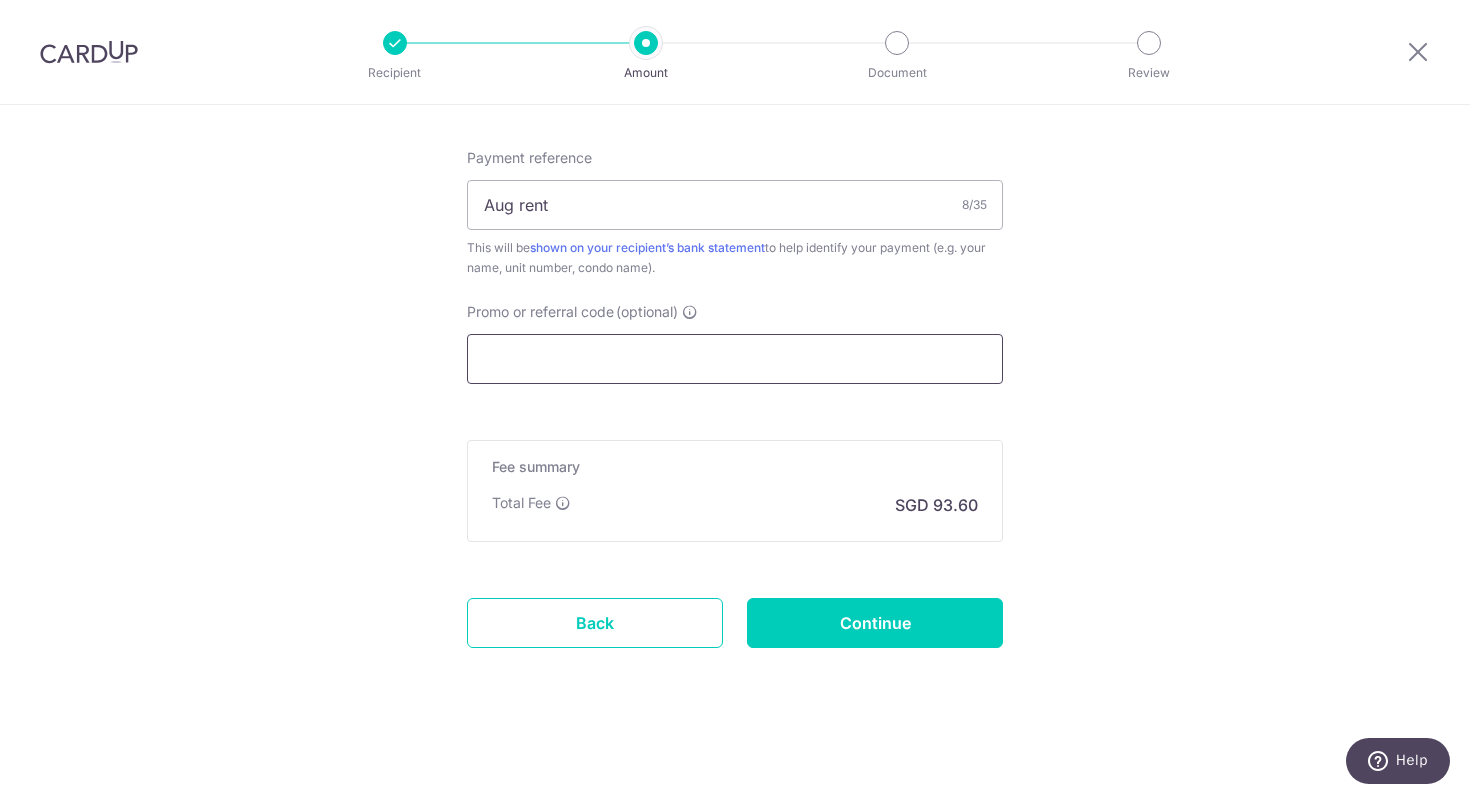 click on "Promo or referral code
(optional)" at bounding box center (735, 359) 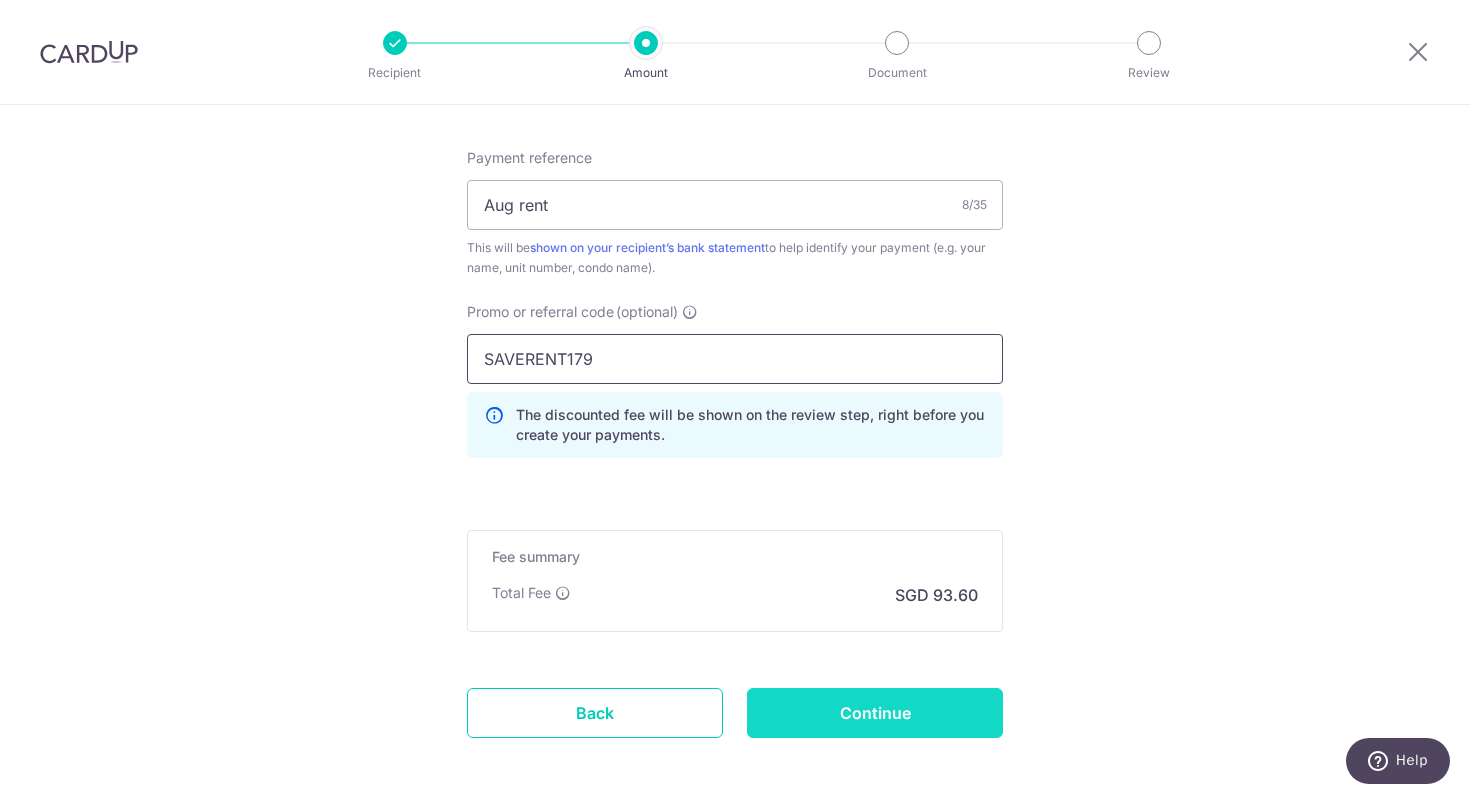 type on "SAVERENT179" 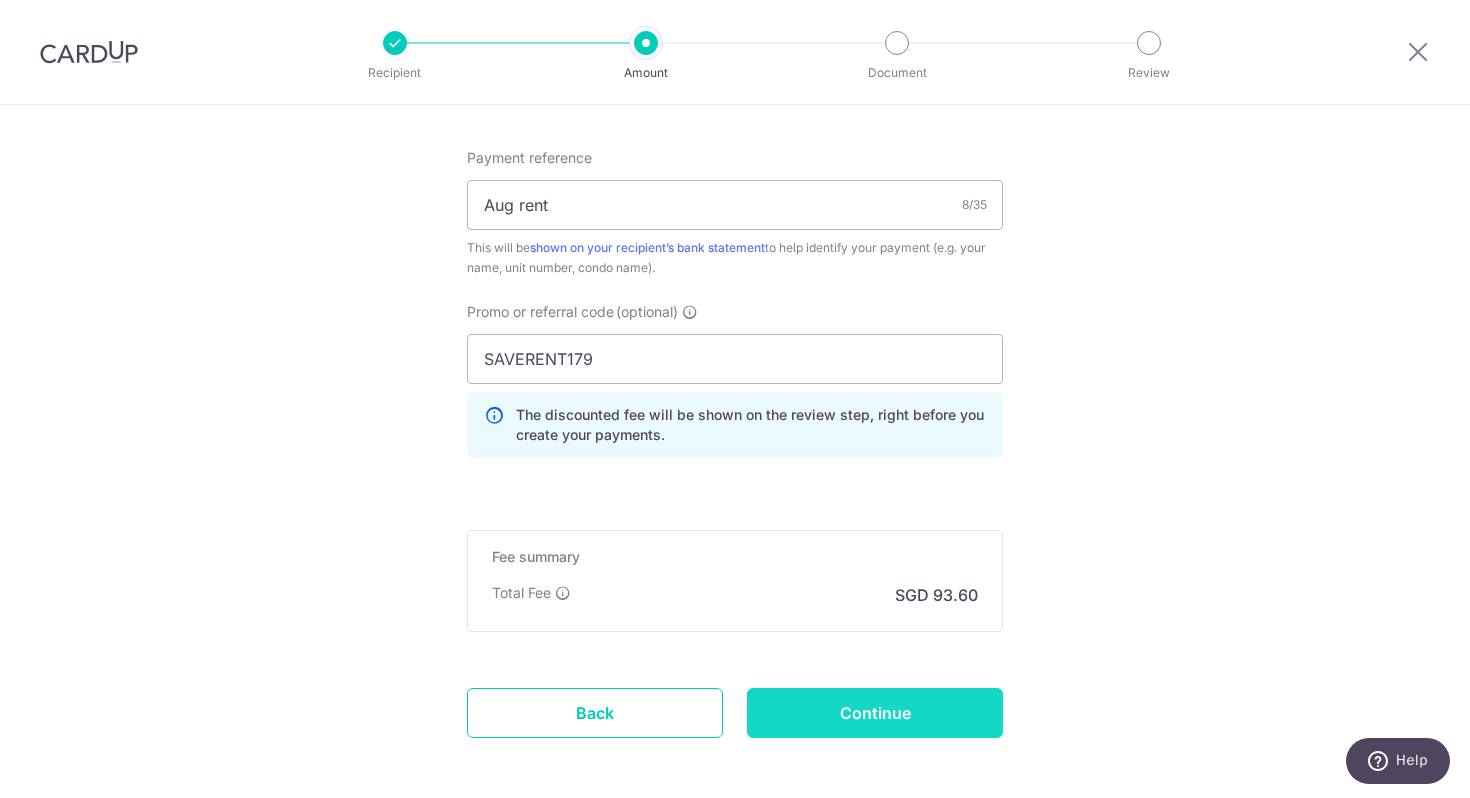 click on "Continue" at bounding box center (875, 713) 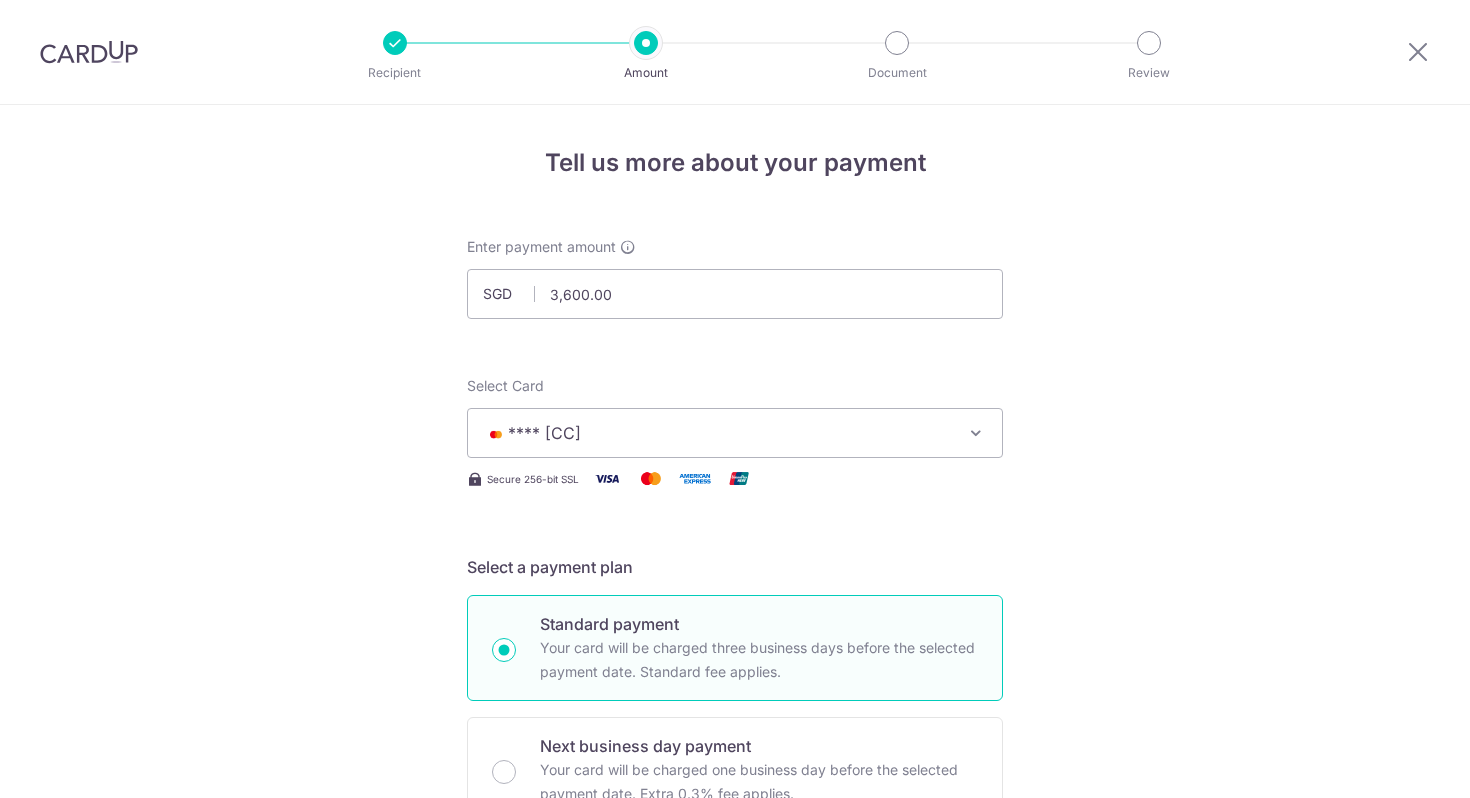 scroll, scrollTop: 0, scrollLeft: 0, axis: both 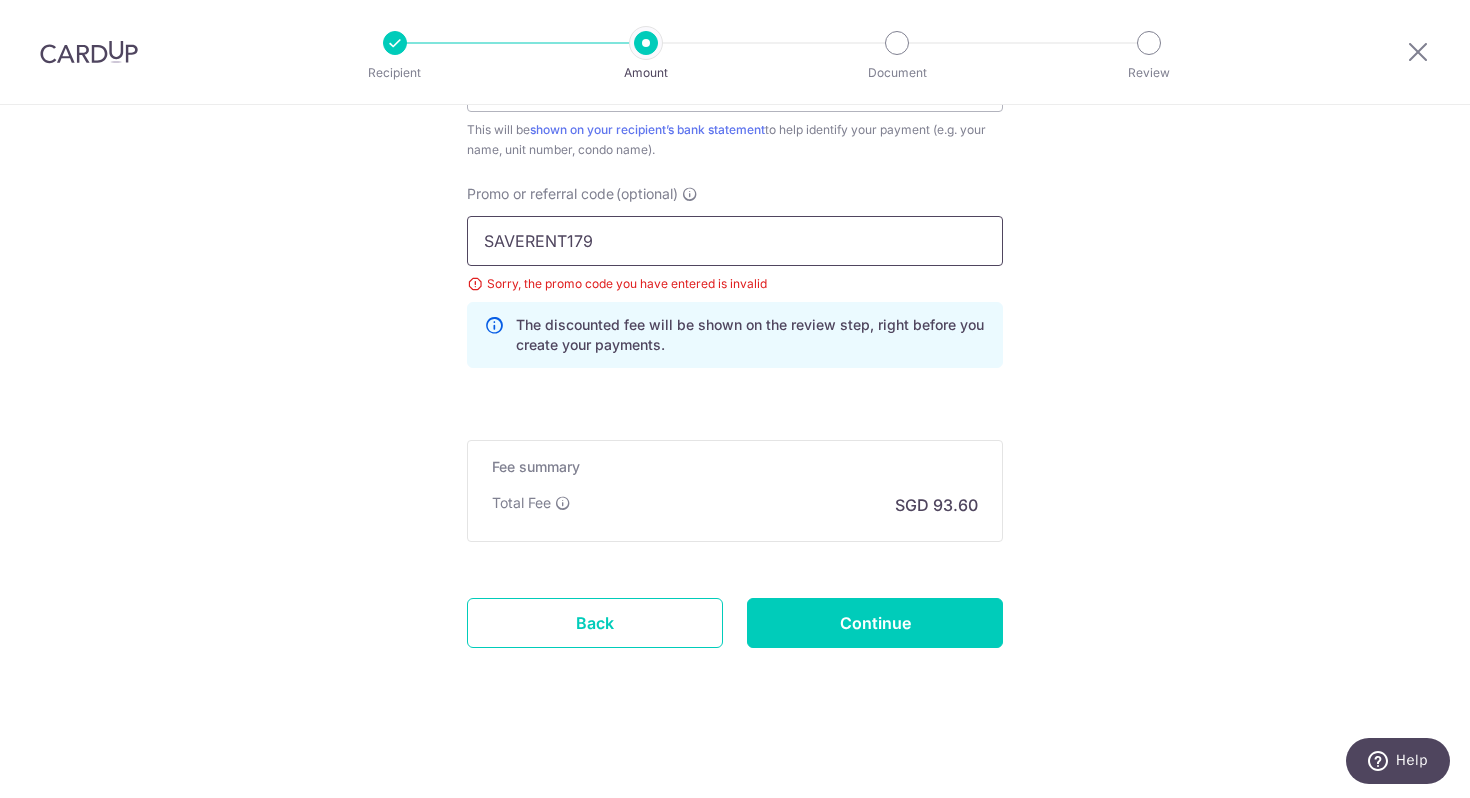click on "SAVERENT179" at bounding box center [735, 241] 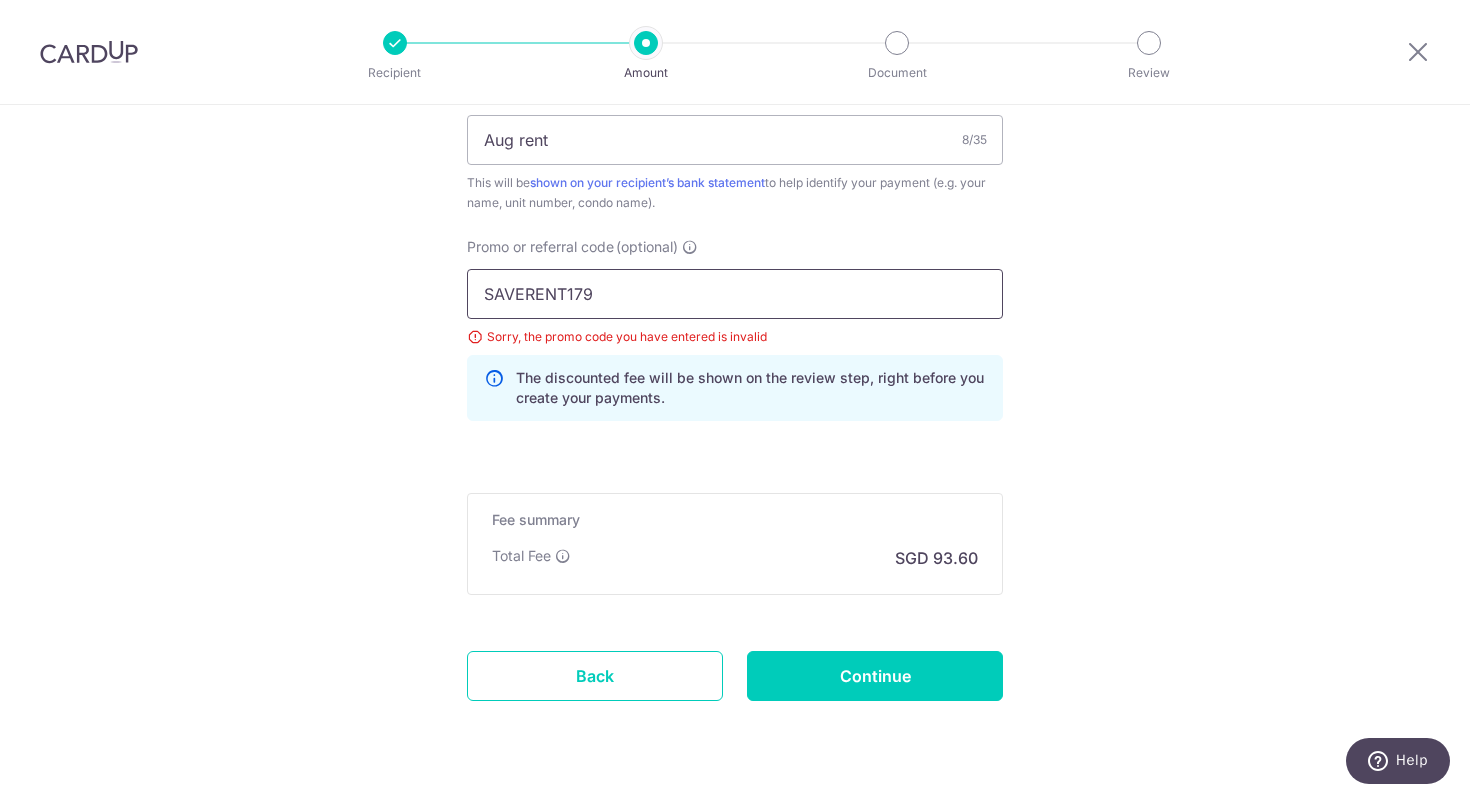 scroll, scrollTop: 1260, scrollLeft: 0, axis: vertical 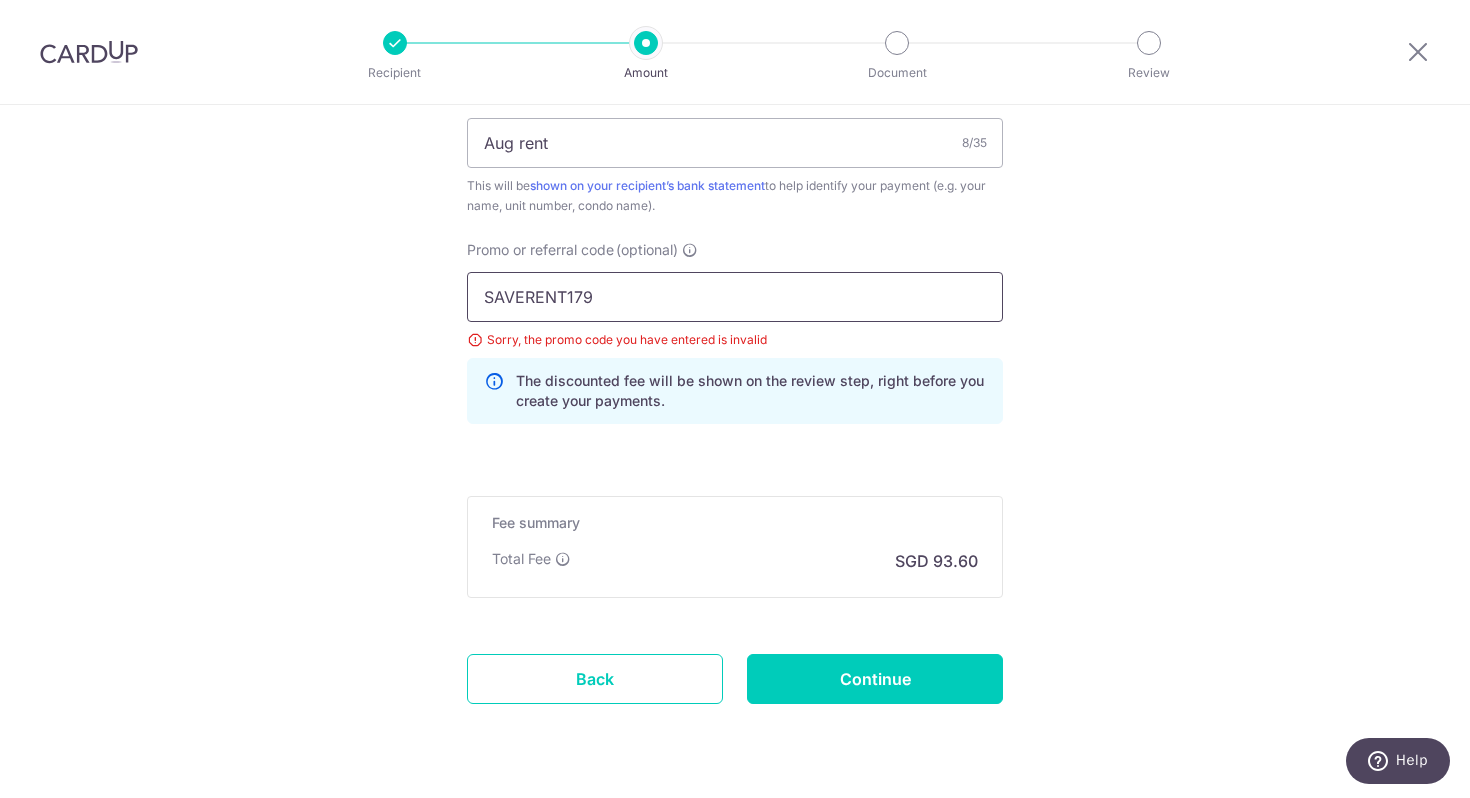 paste 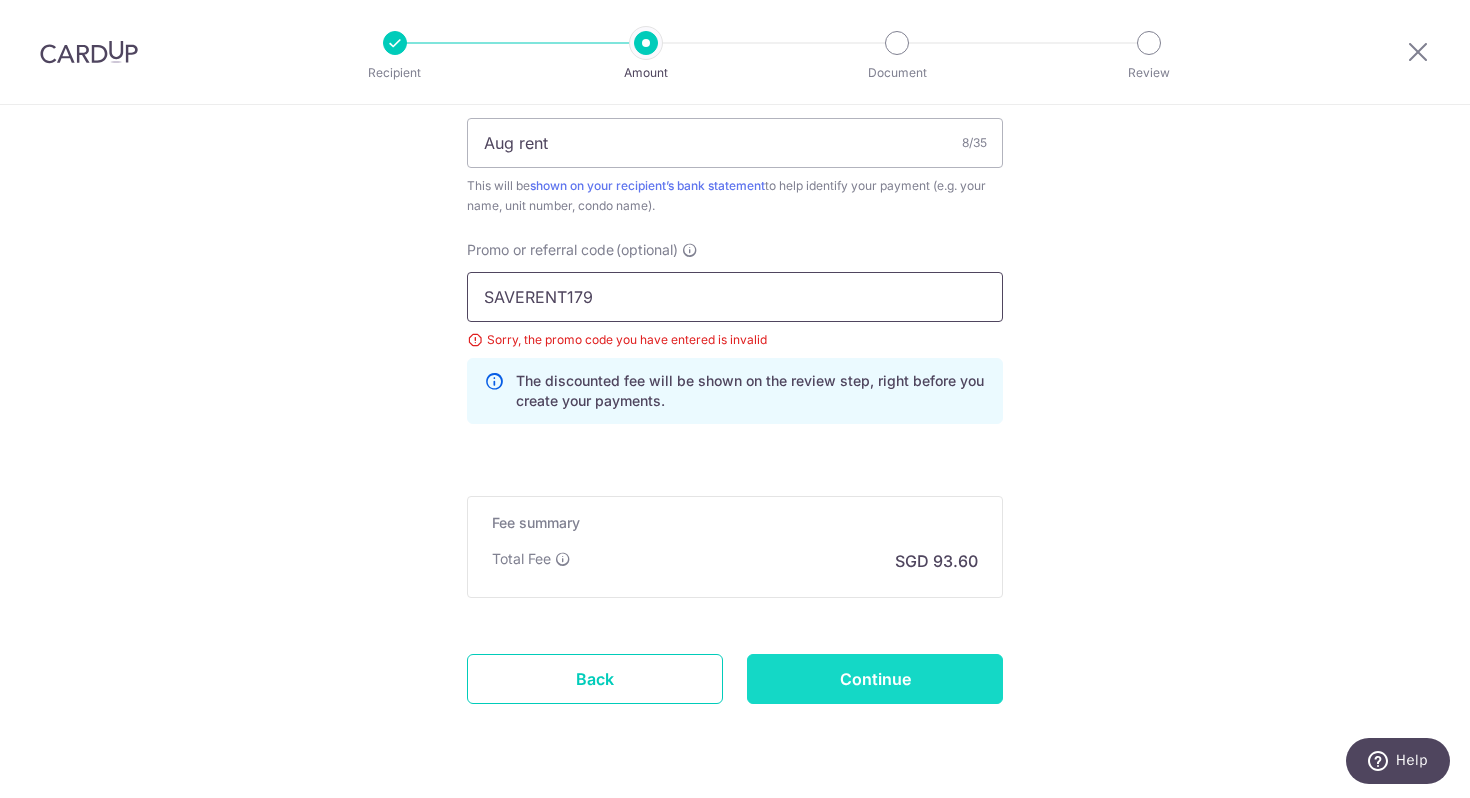 type on "SAVERENT179" 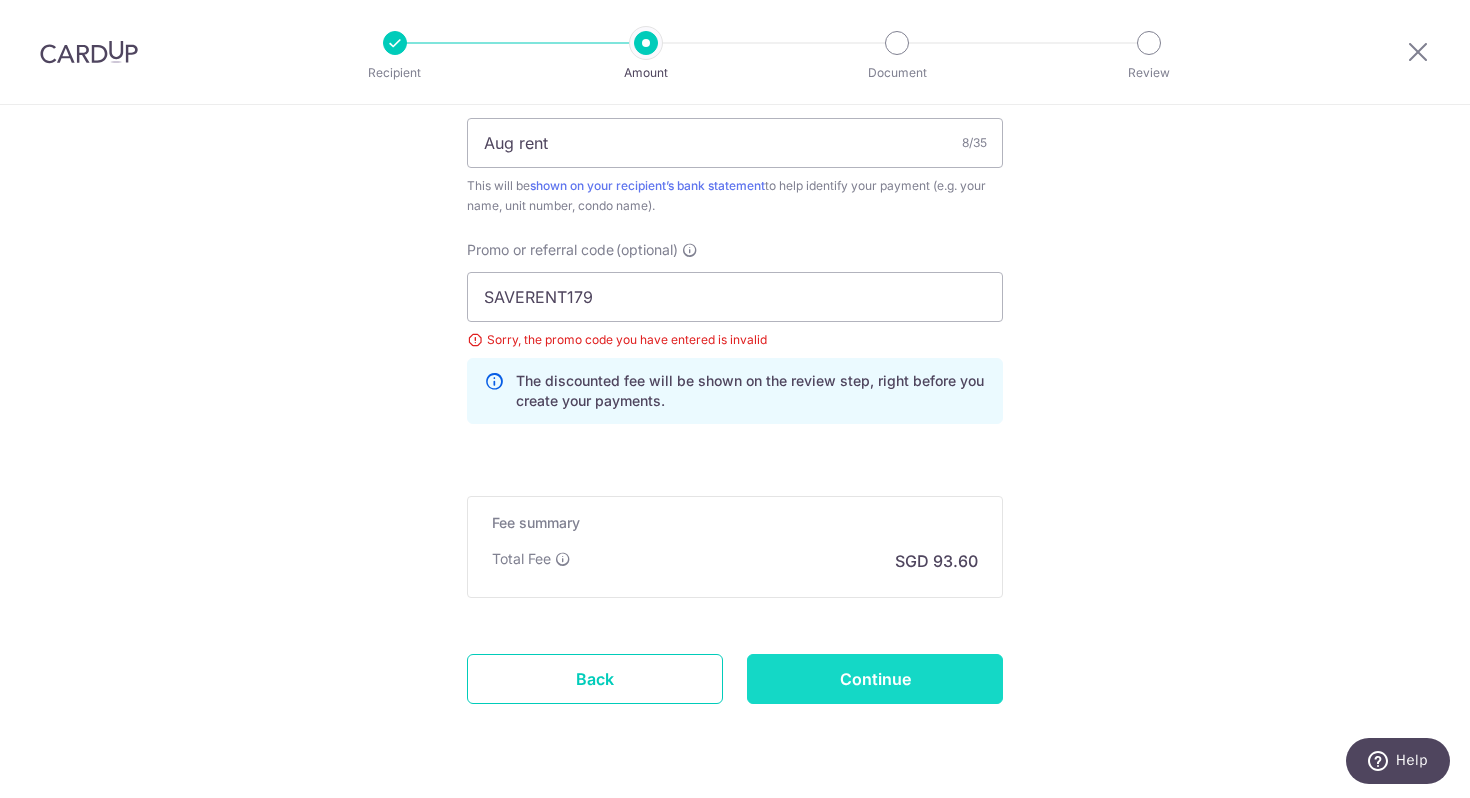 click on "Continue" at bounding box center [875, 679] 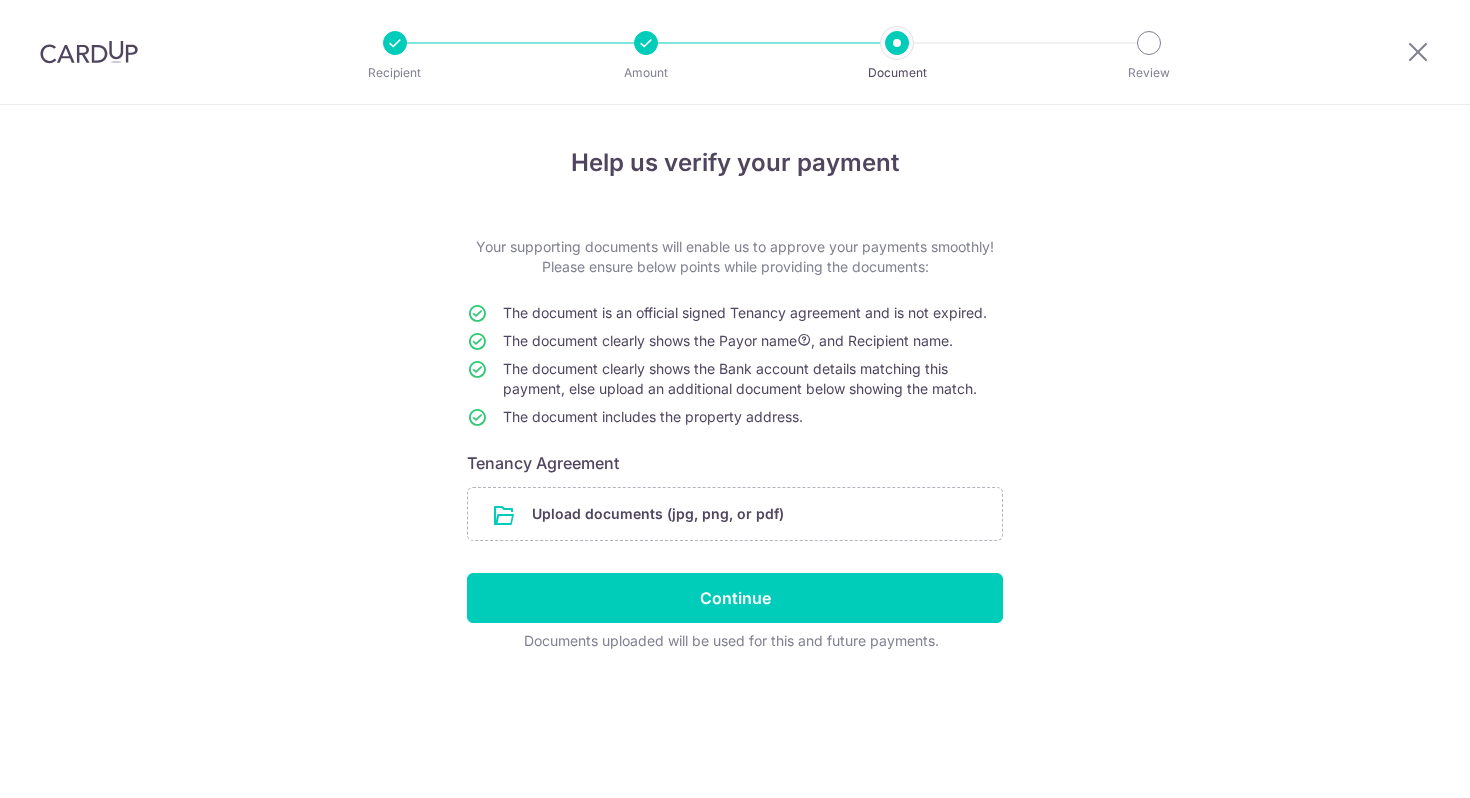 scroll, scrollTop: 0, scrollLeft: 0, axis: both 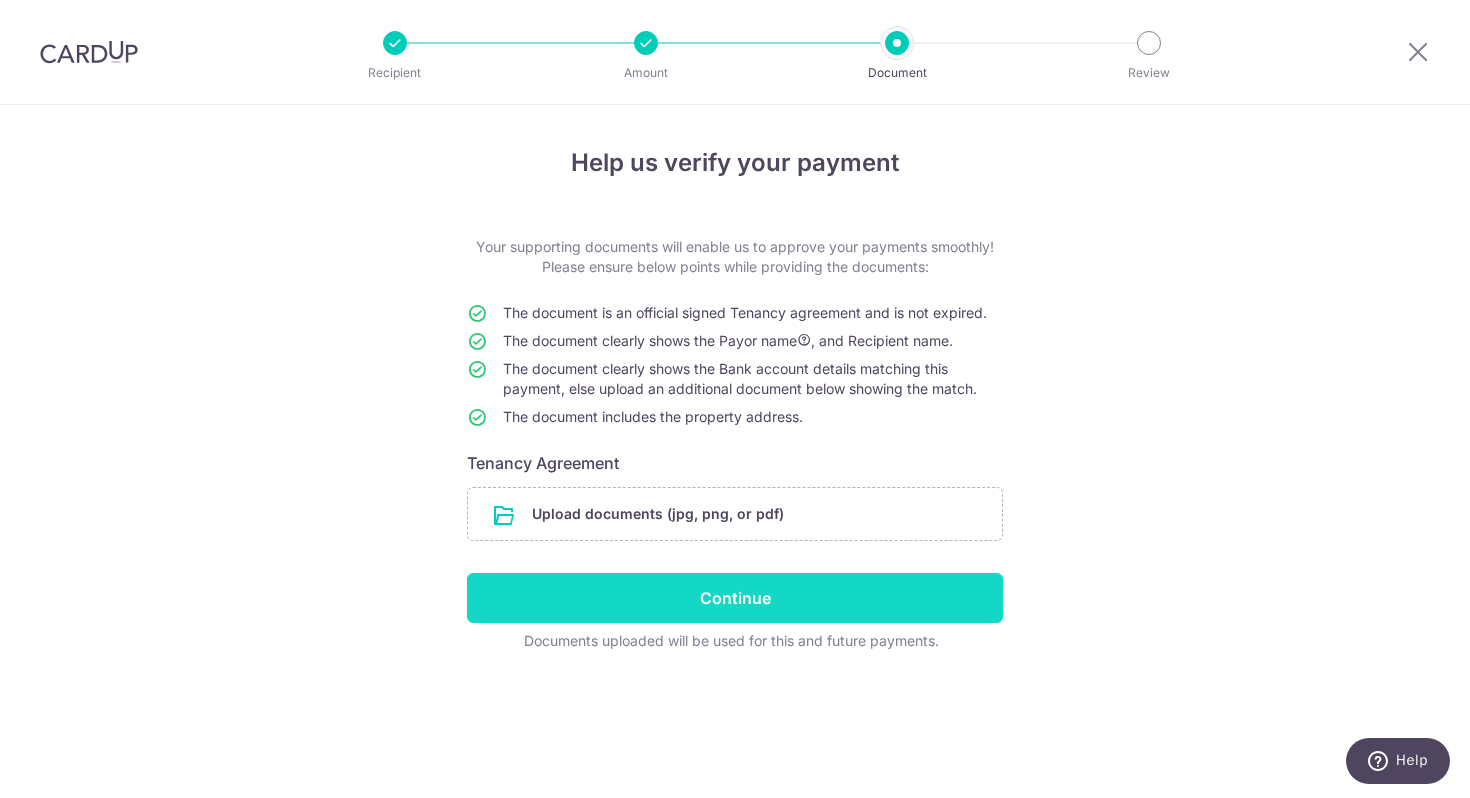 click on "Continue" at bounding box center [735, 598] 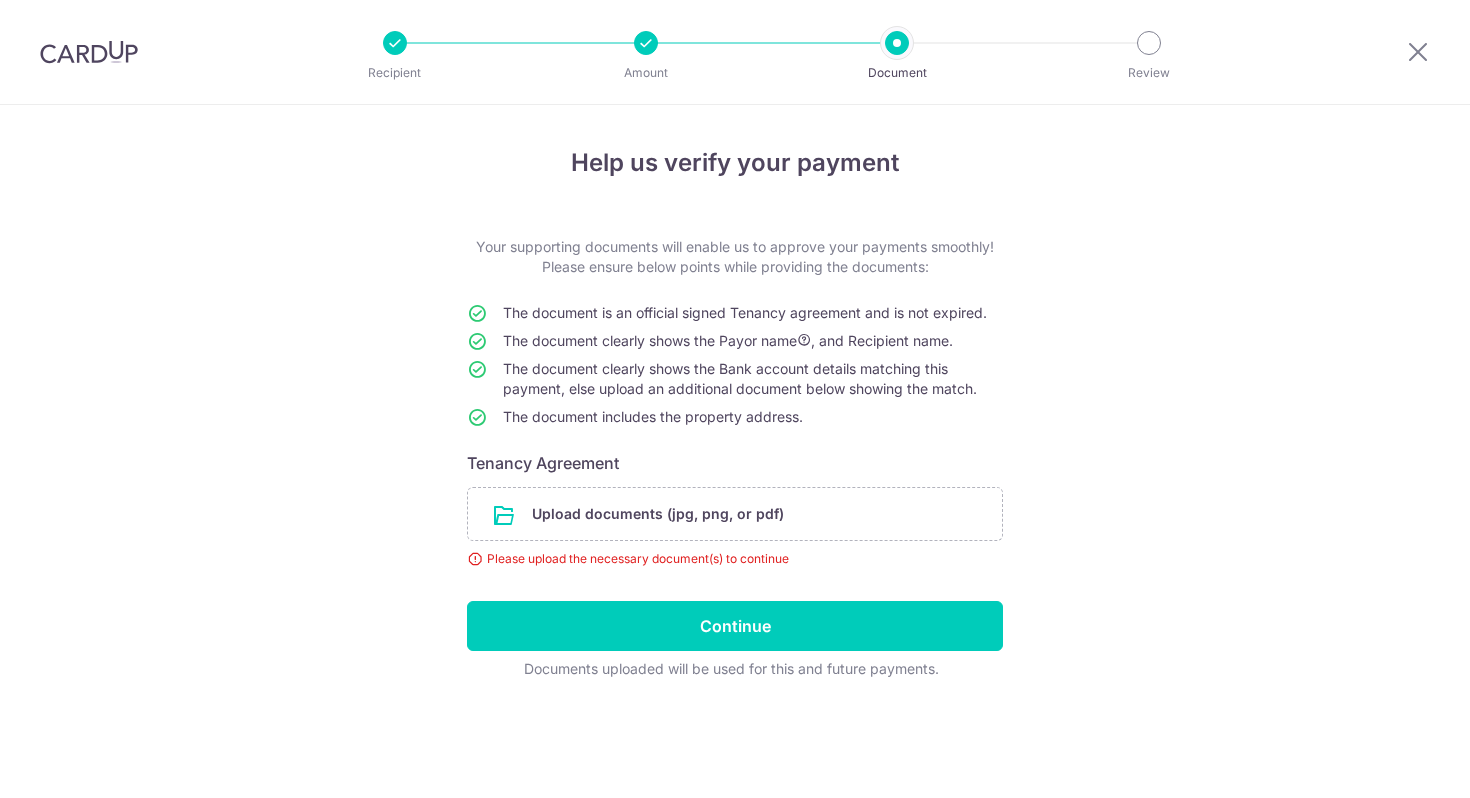 scroll, scrollTop: 0, scrollLeft: 0, axis: both 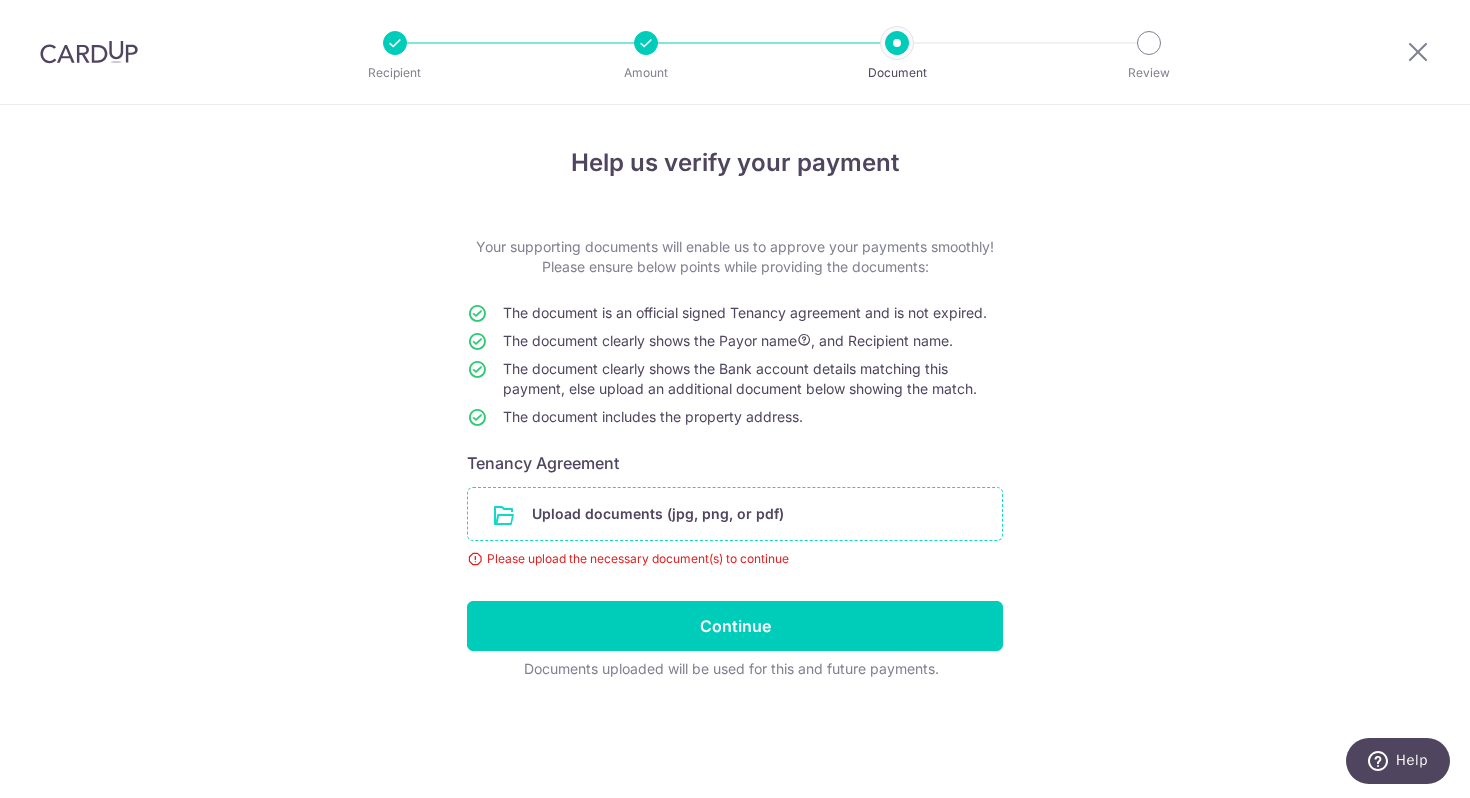 click at bounding box center (735, 514) 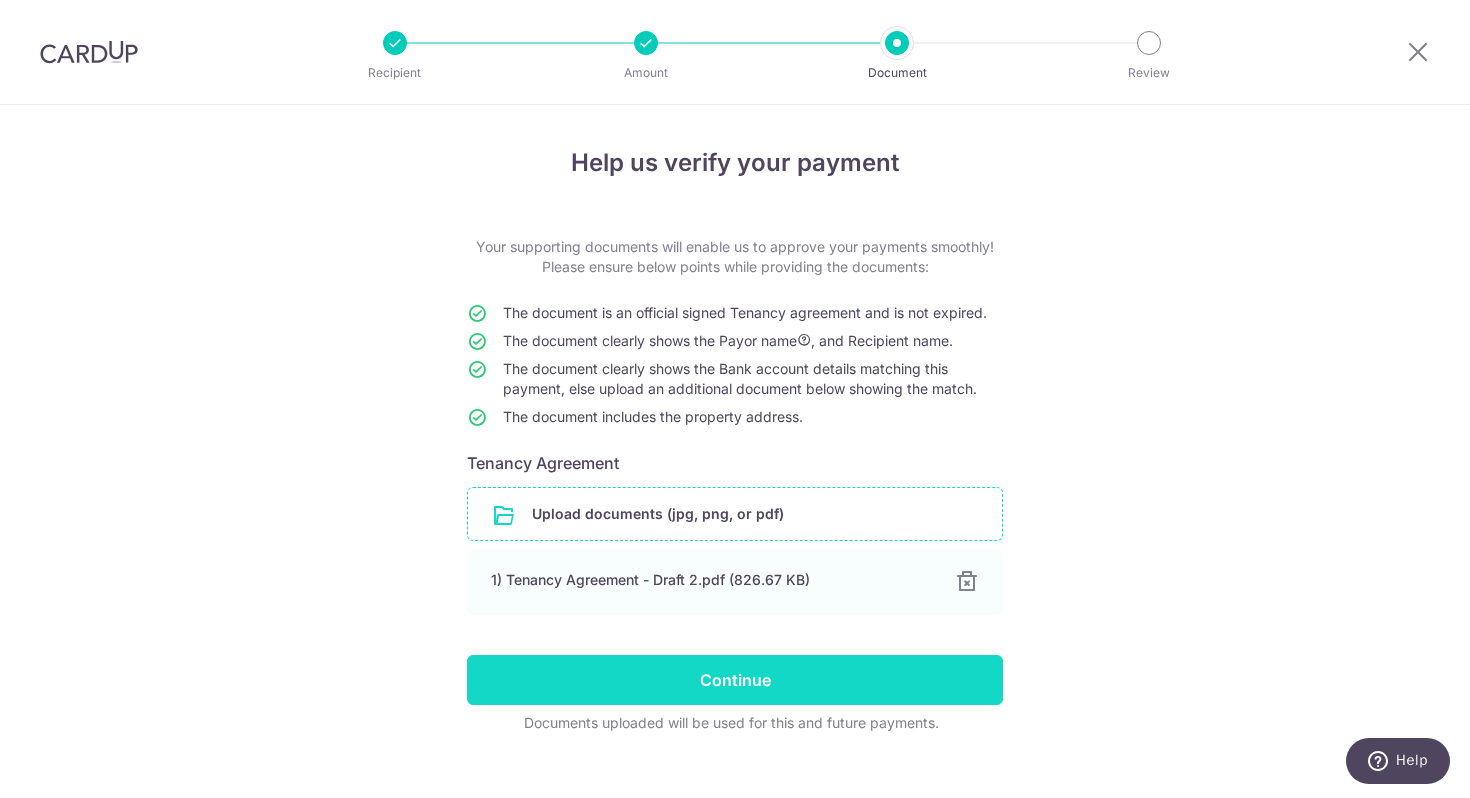 click on "Continue" at bounding box center [735, 680] 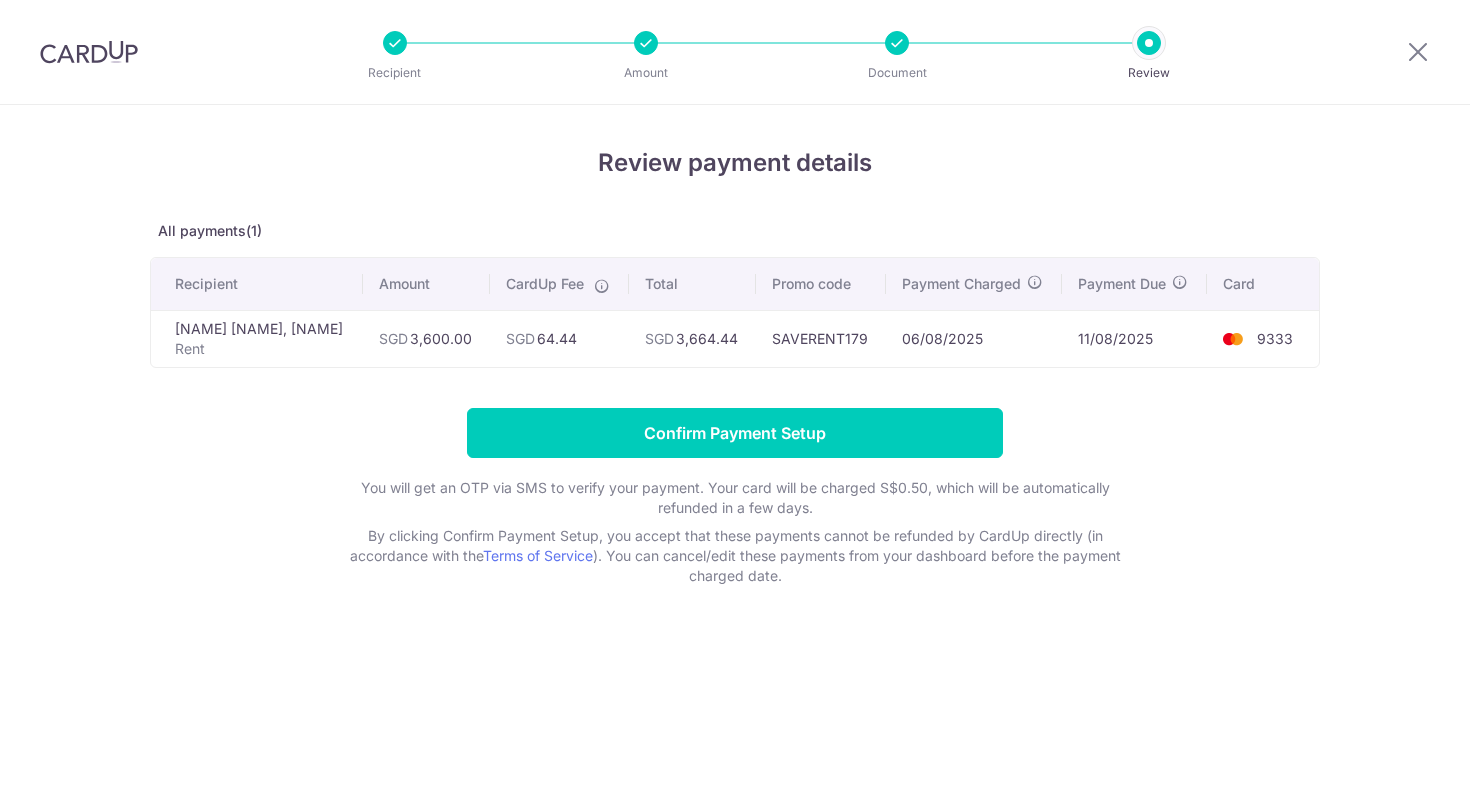 scroll, scrollTop: 0, scrollLeft: 0, axis: both 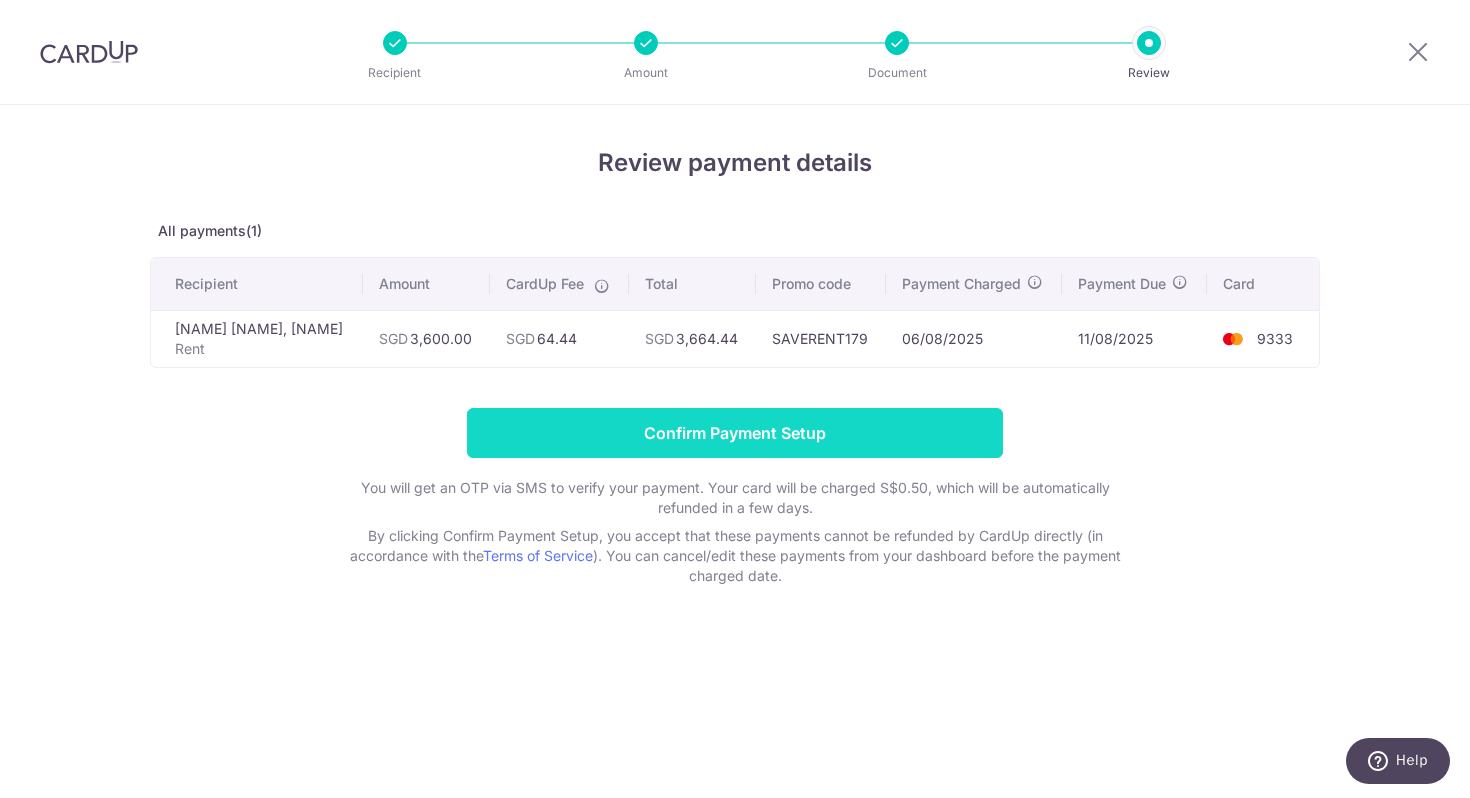 click on "Confirm Payment Setup" at bounding box center (735, 433) 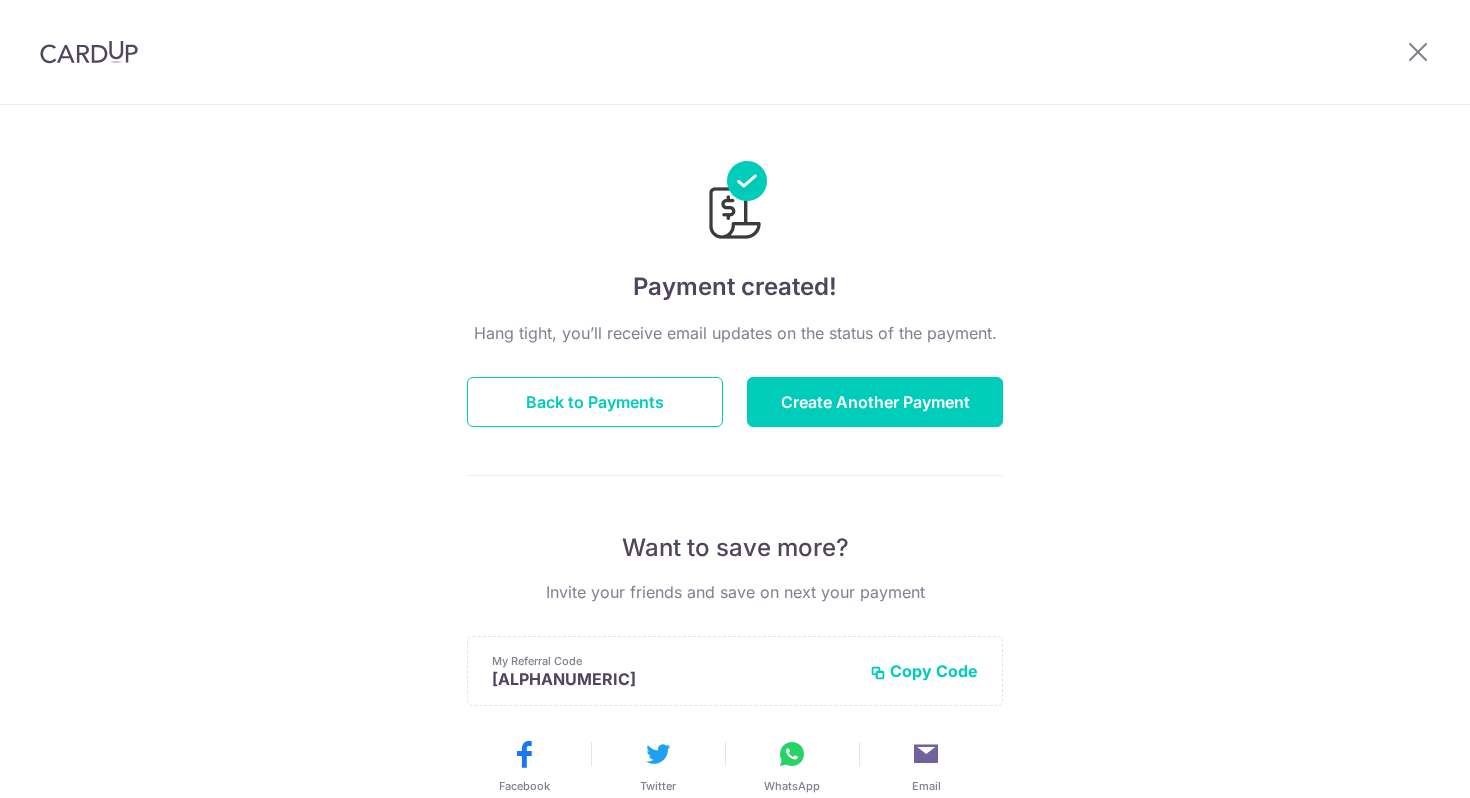scroll, scrollTop: 0, scrollLeft: 0, axis: both 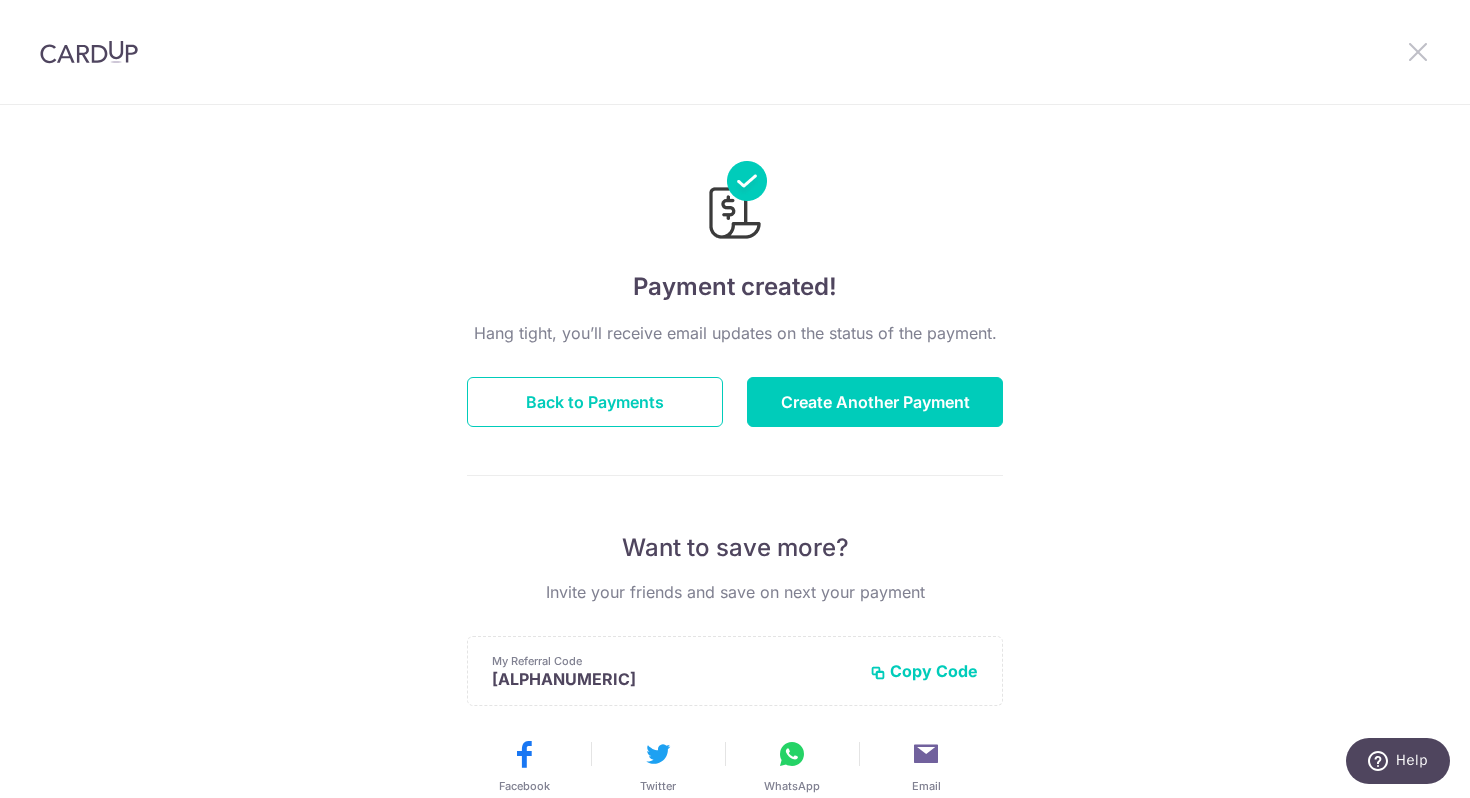 click at bounding box center (1418, 51) 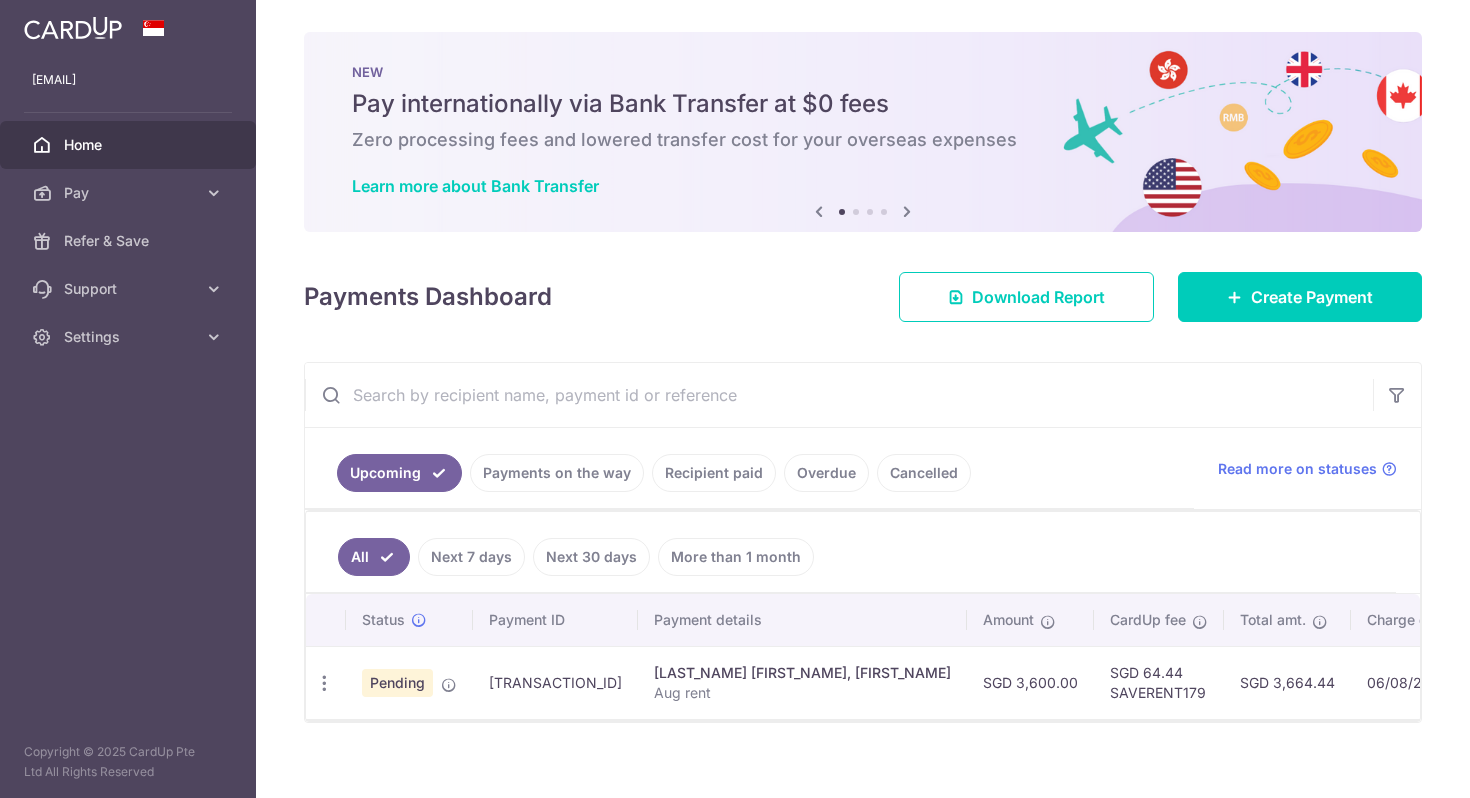 scroll, scrollTop: 0, scrollLeft: 0, axis: both 